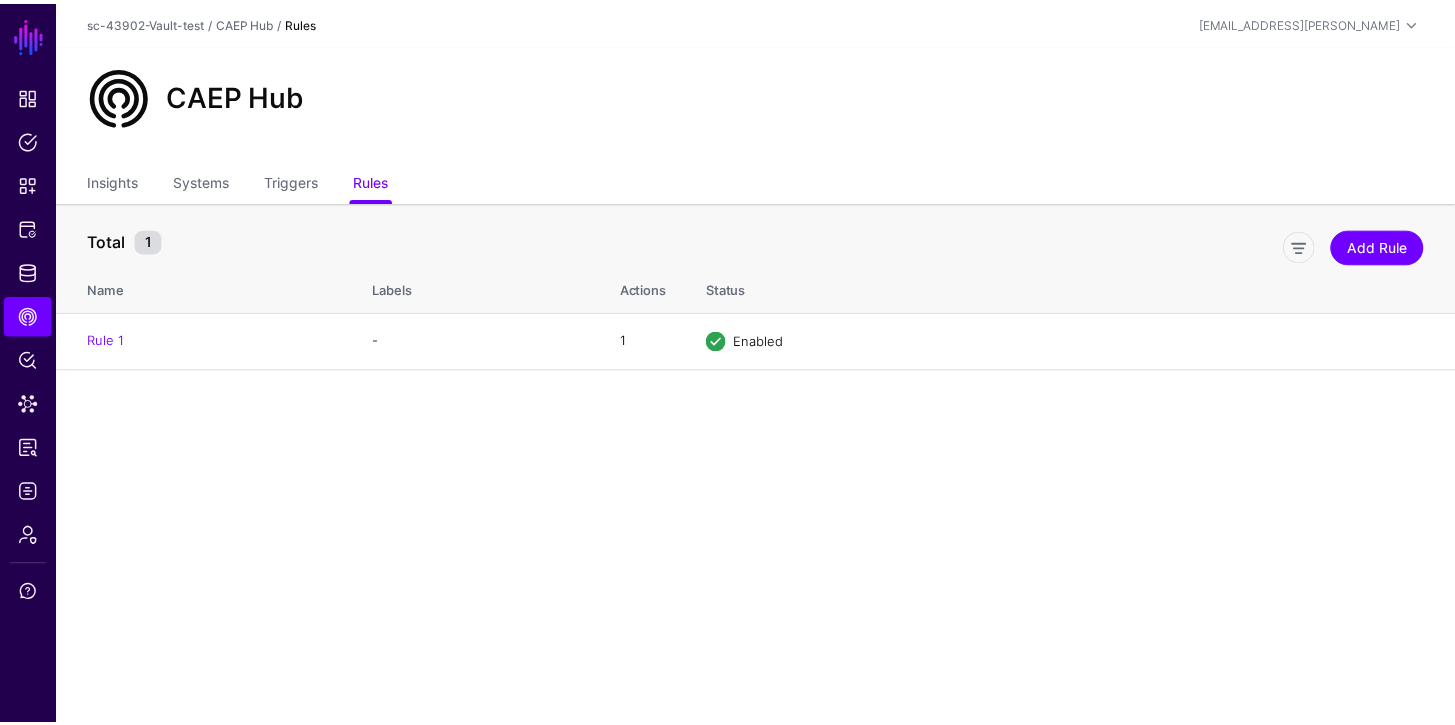 scroll, scrollTop: 0, scrollLeft: 0, axis: both 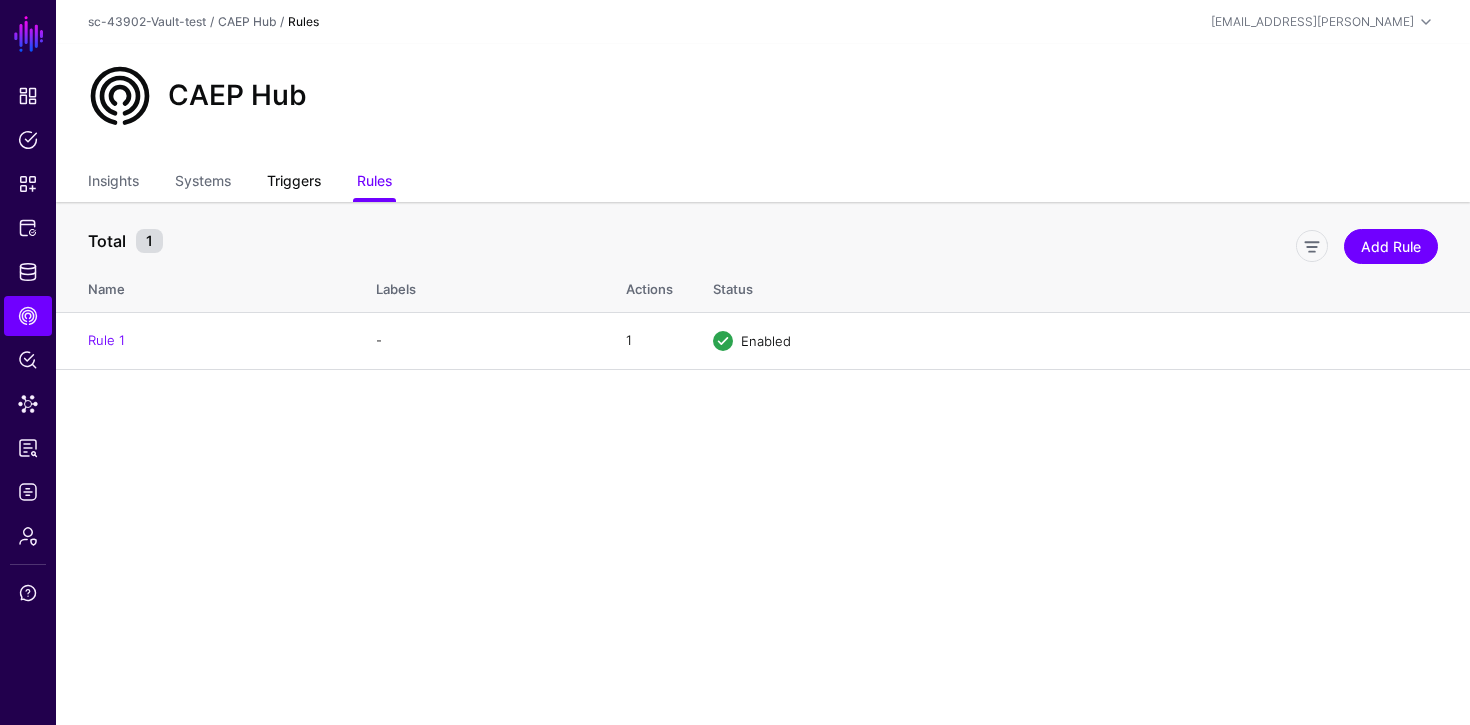 click on "Triggers" 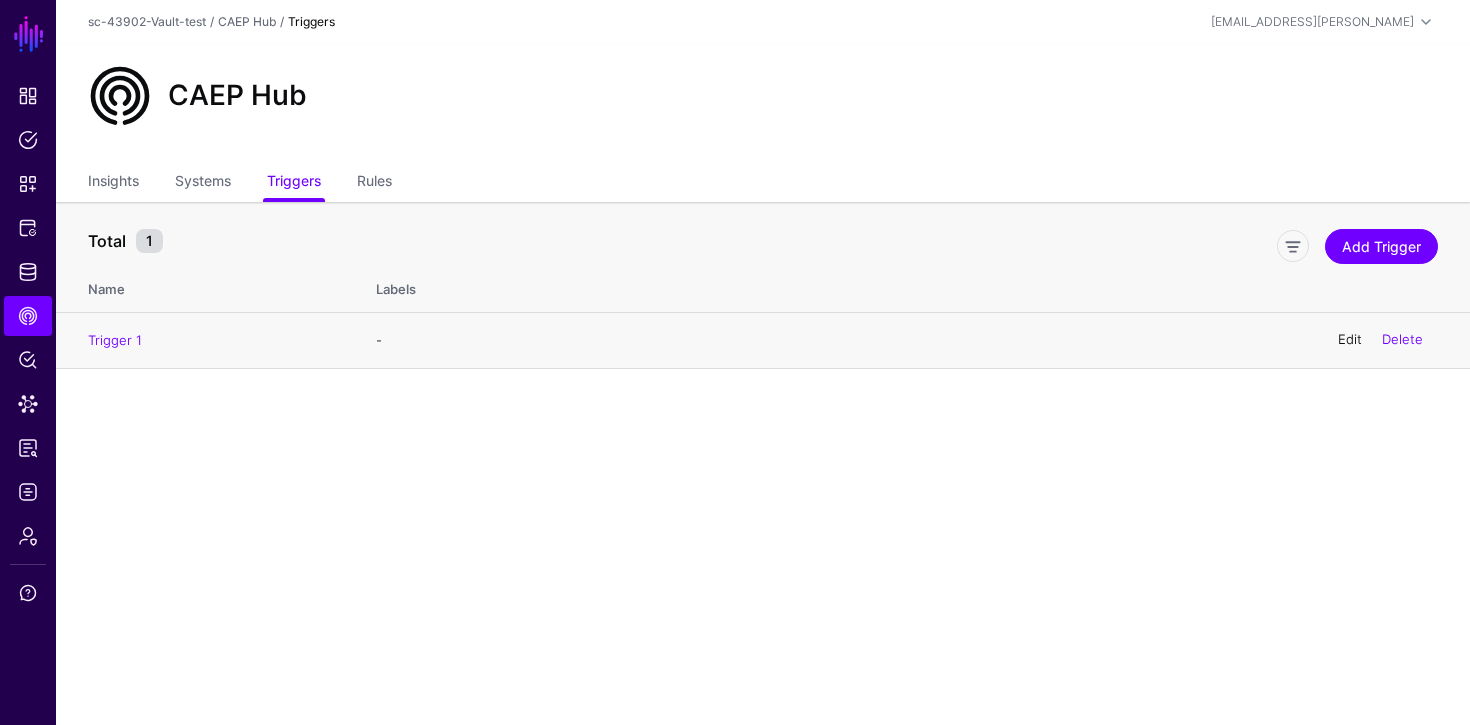click on "Edit" 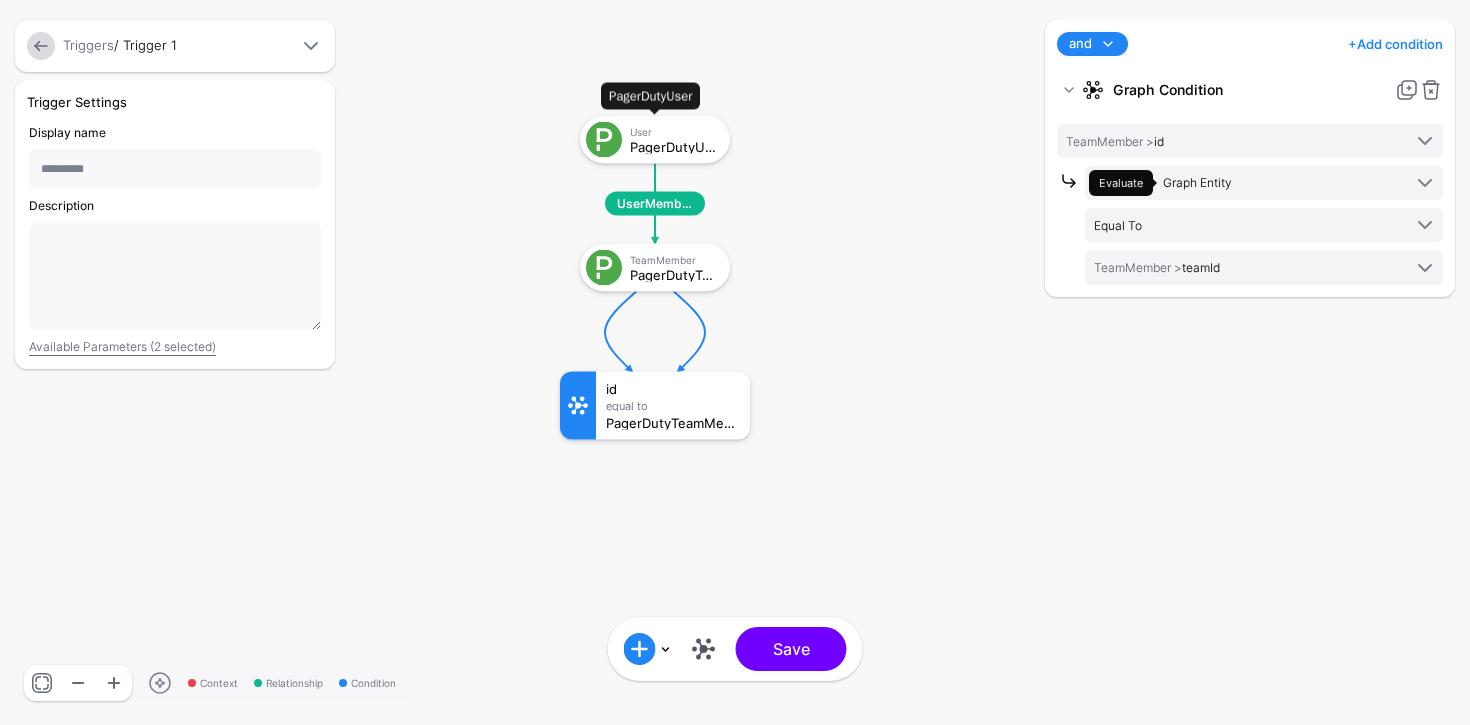click on "User" 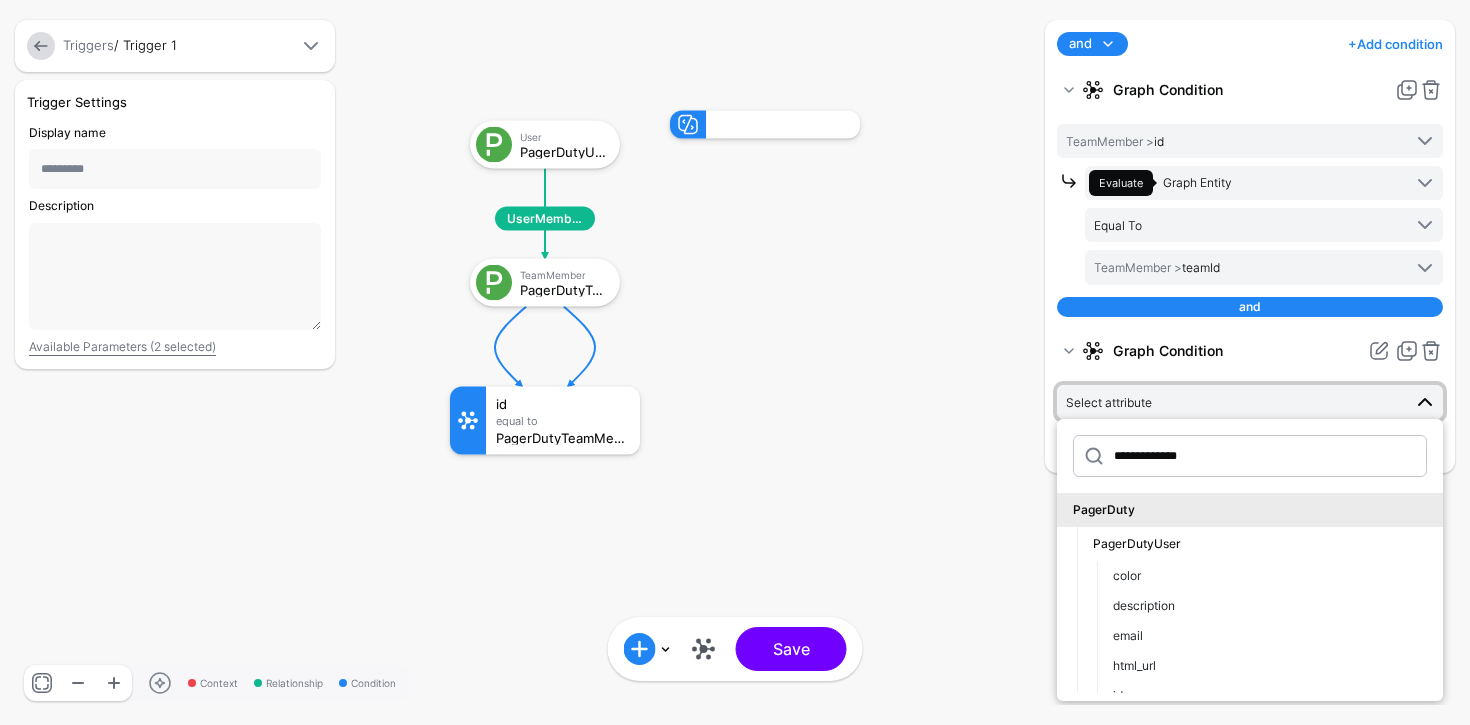click 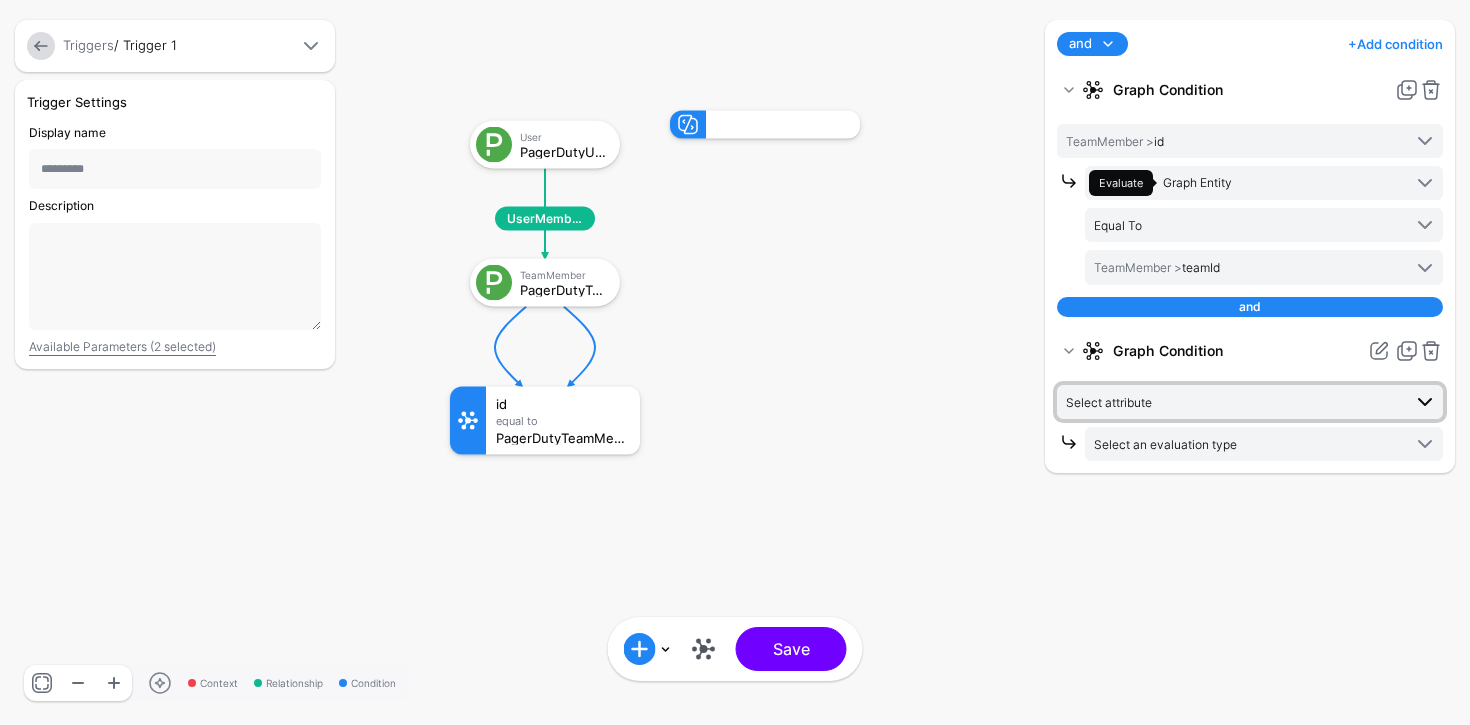 click on "Select attribute" at bounding box center (1250, 402) 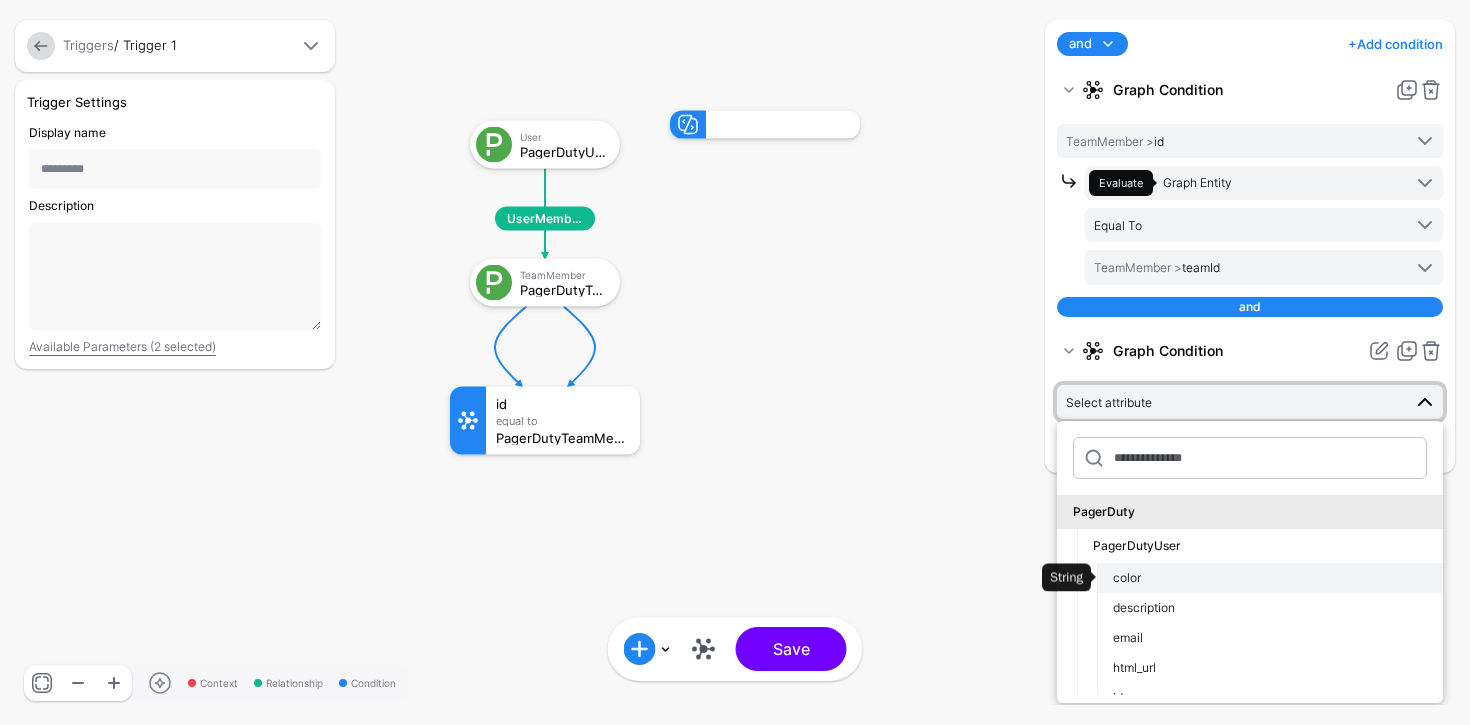 click on "color" at bounding box center [1270, 578] 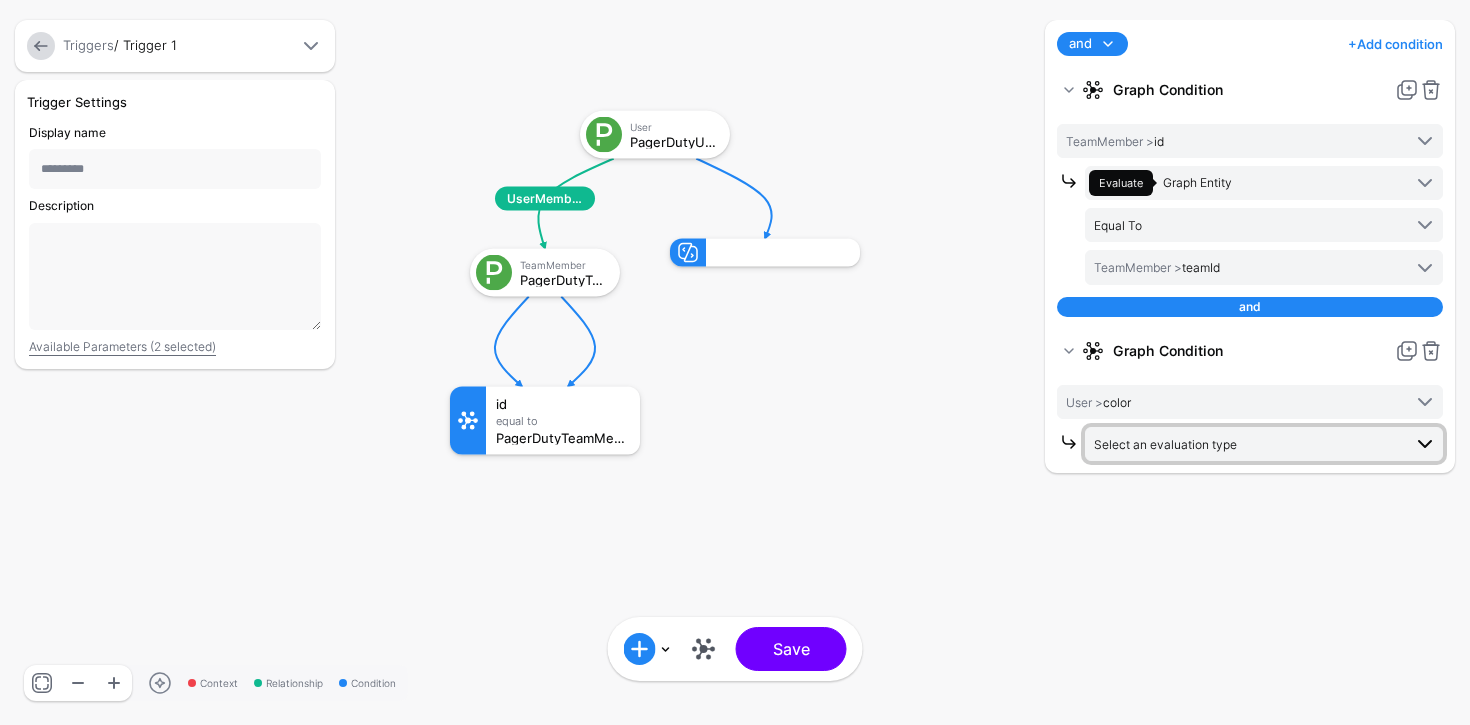 click on "Select an evaluation type" at bounding box center [1165, 444] 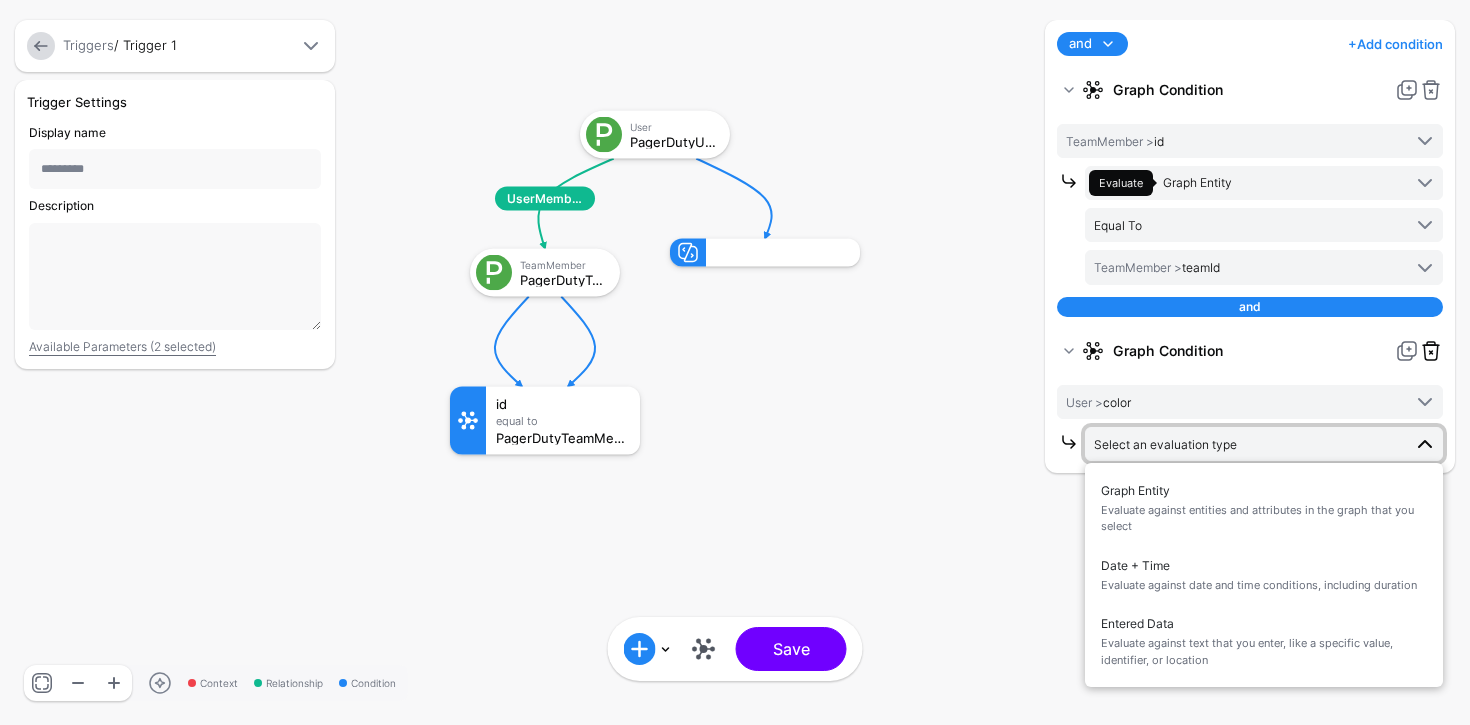 click at bounding box center [1431, 351] 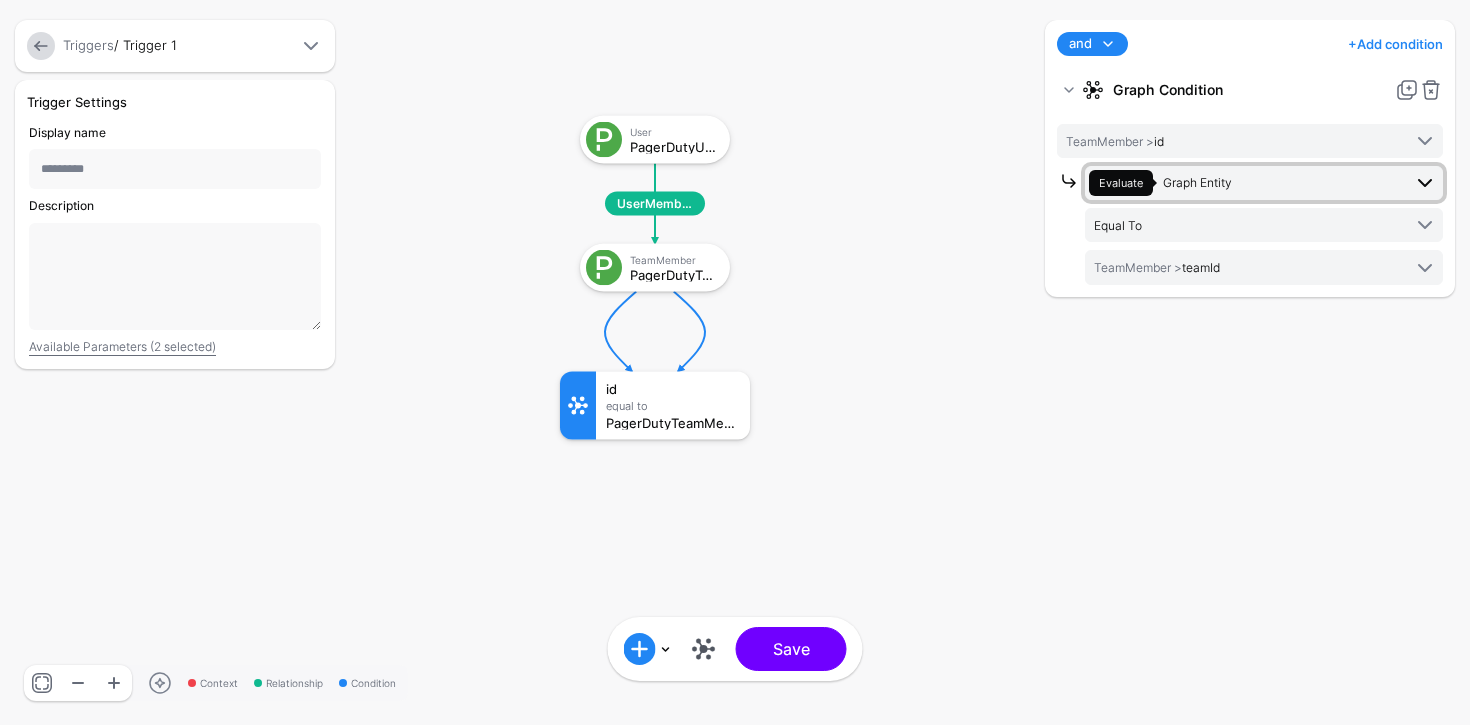 click on "Graph Entity" at bounding box center [1197, 182] 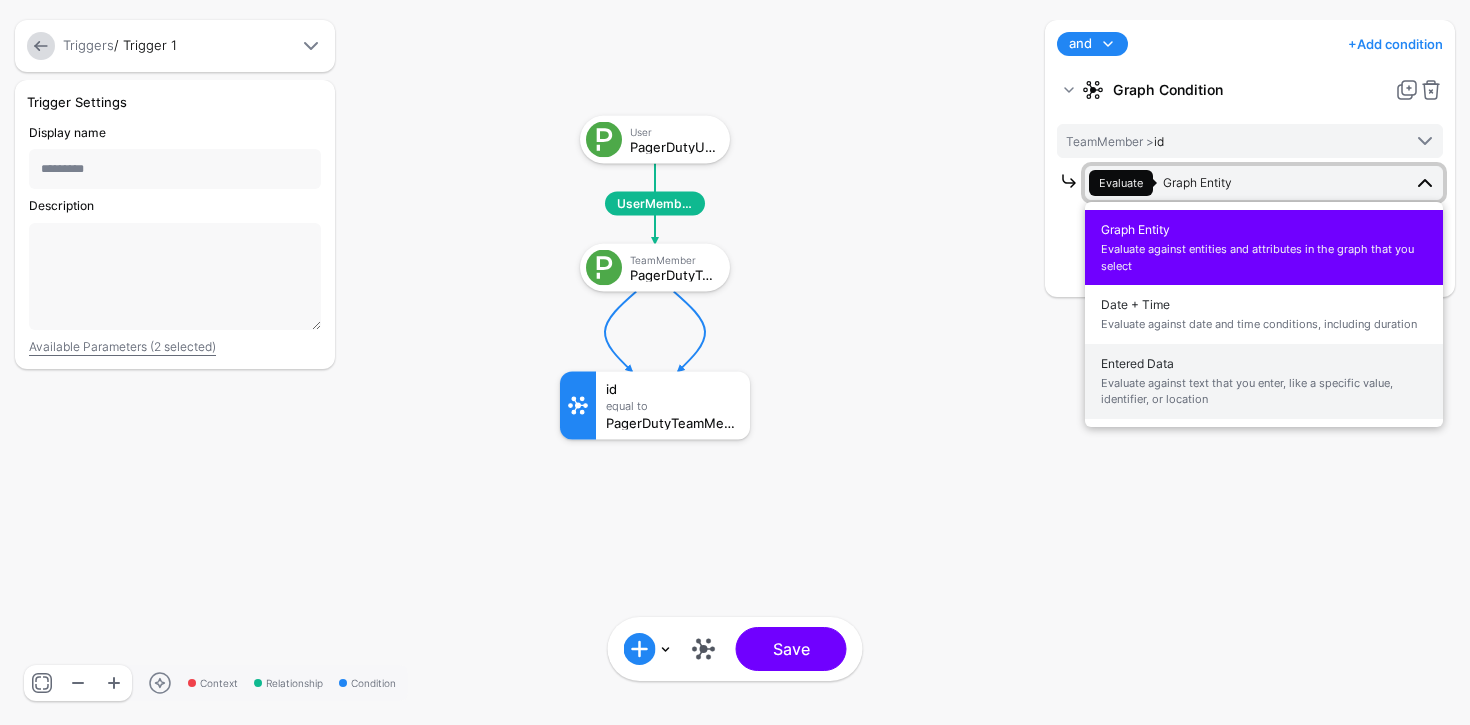 click on "Evaluate against text that you enter, like a specific value, identifier, or location" at bounding box center (1264, 391) 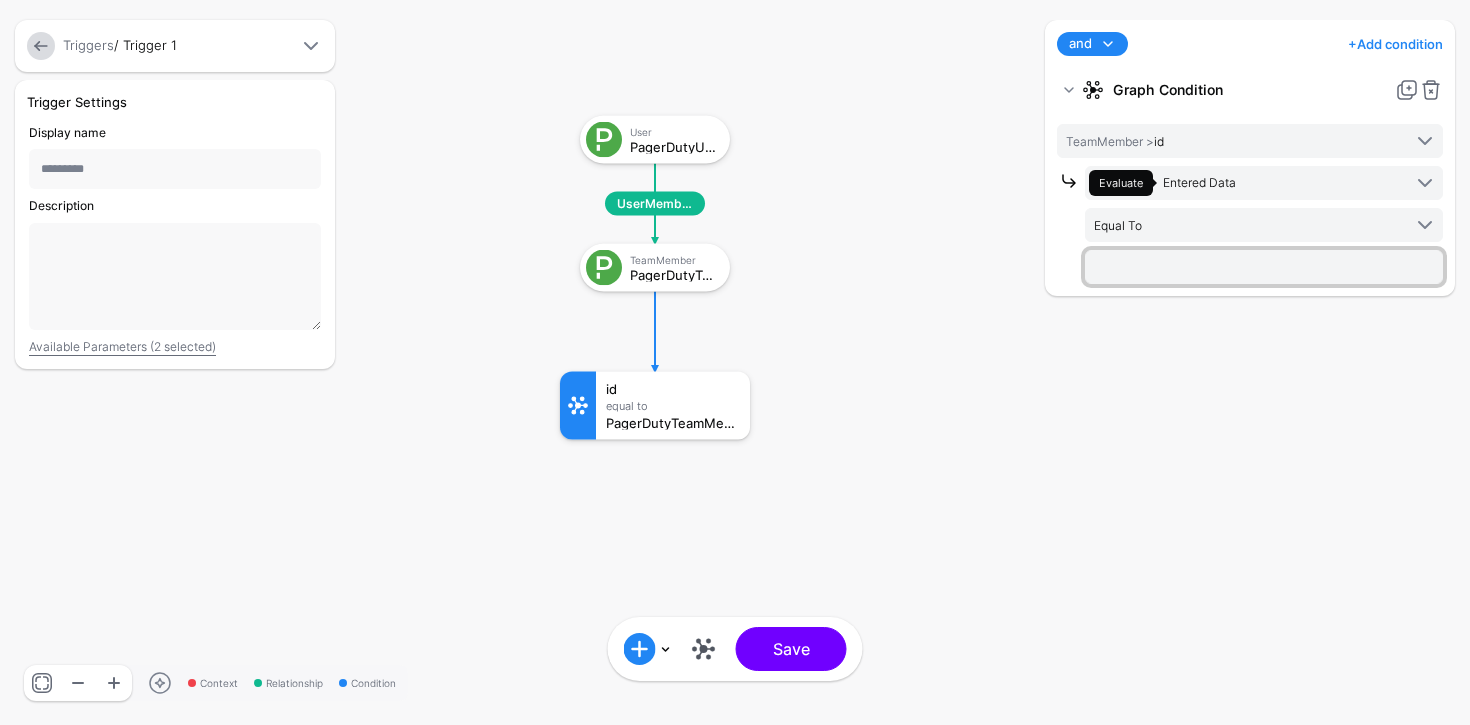 click at bounding box center [1264, 267] 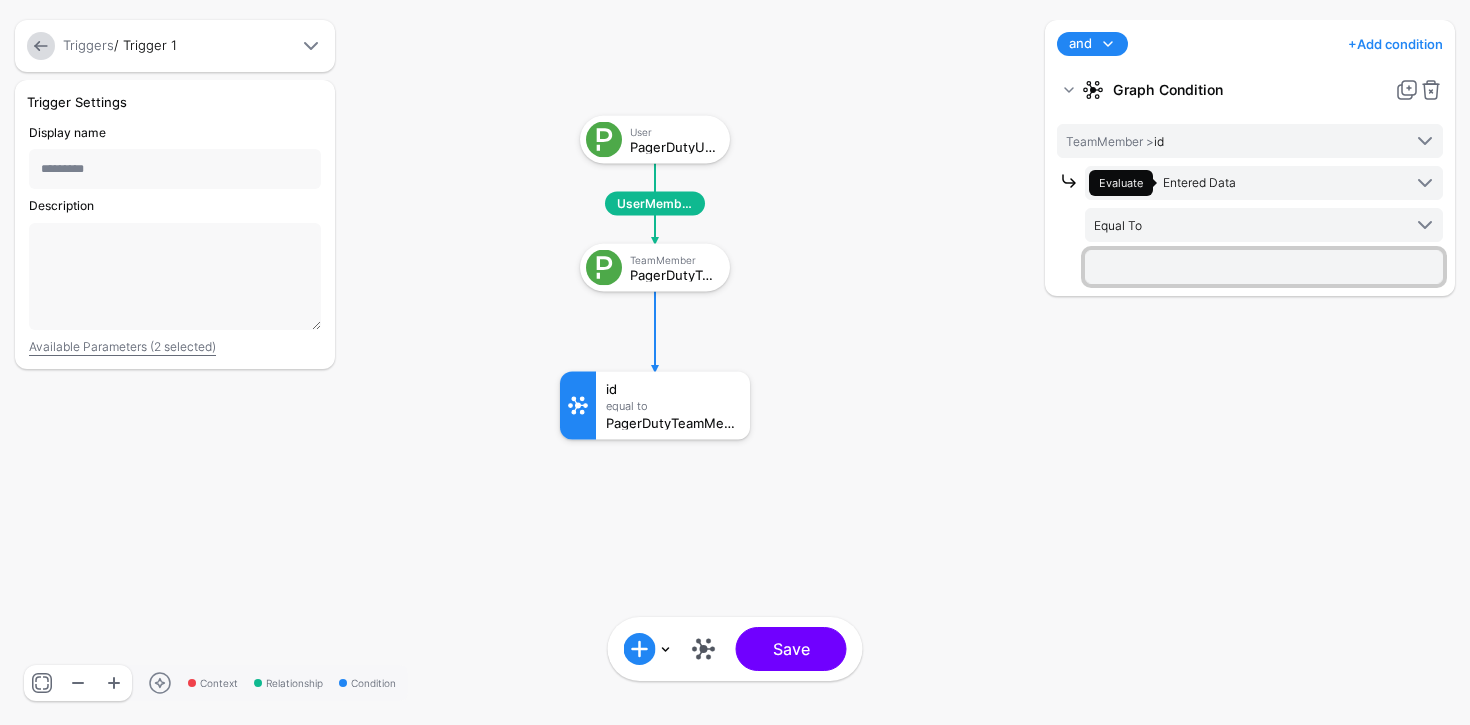 type on "**" 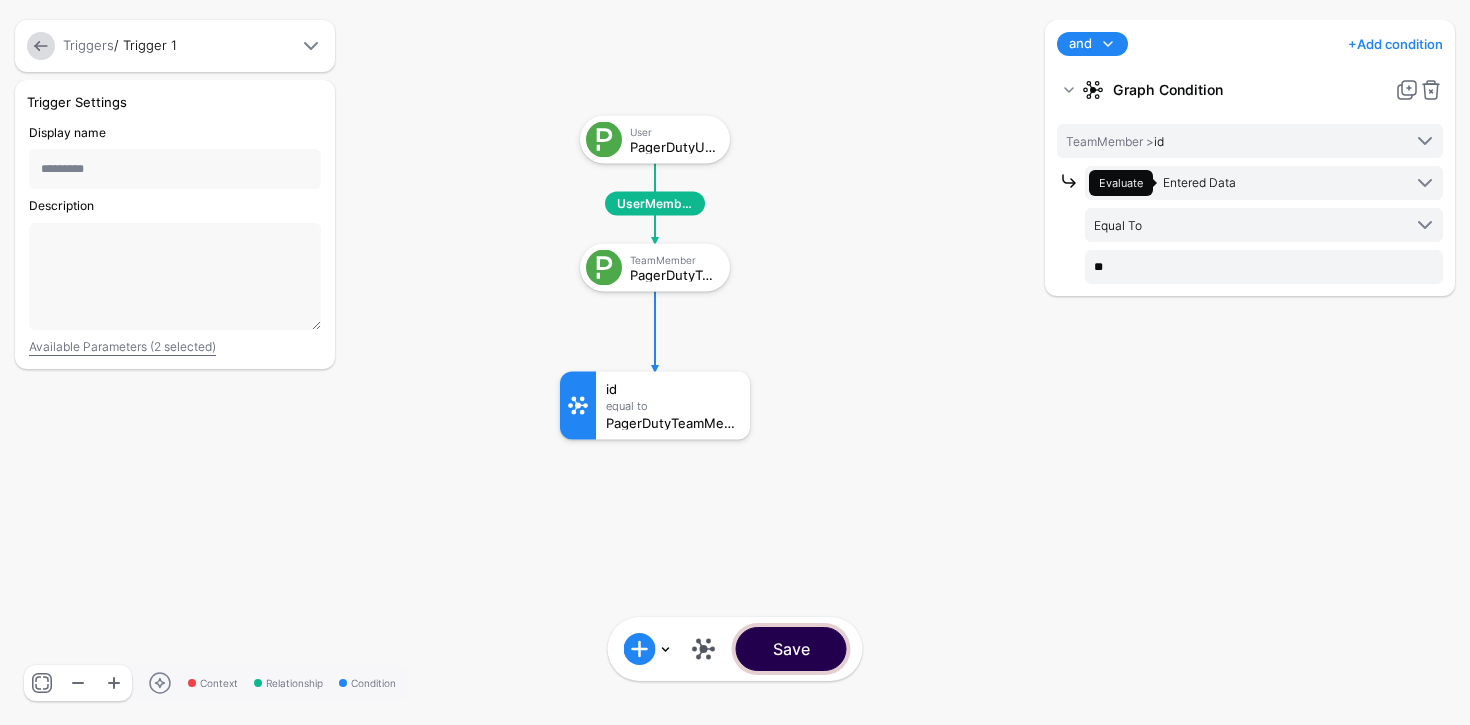 click on "Save" at bounding box center [791, 649] 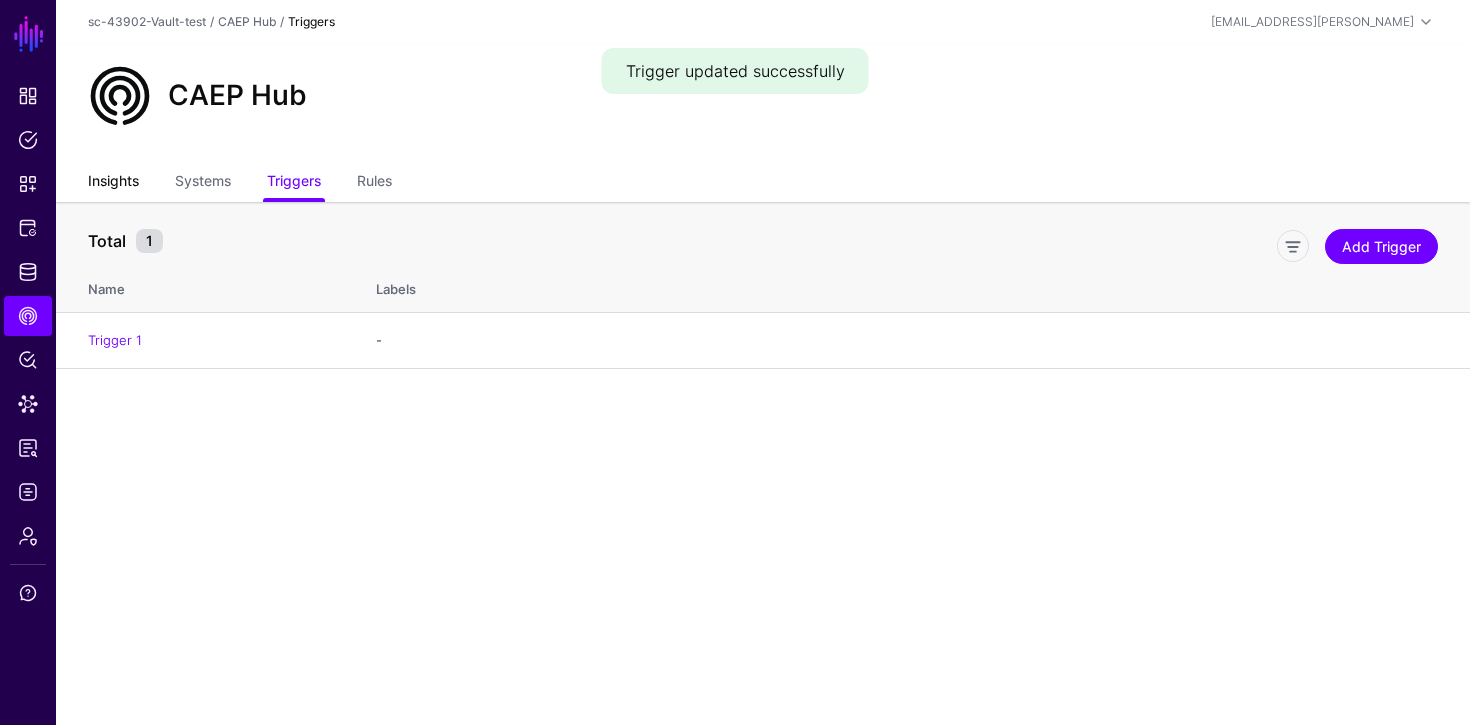 click on "Insights" 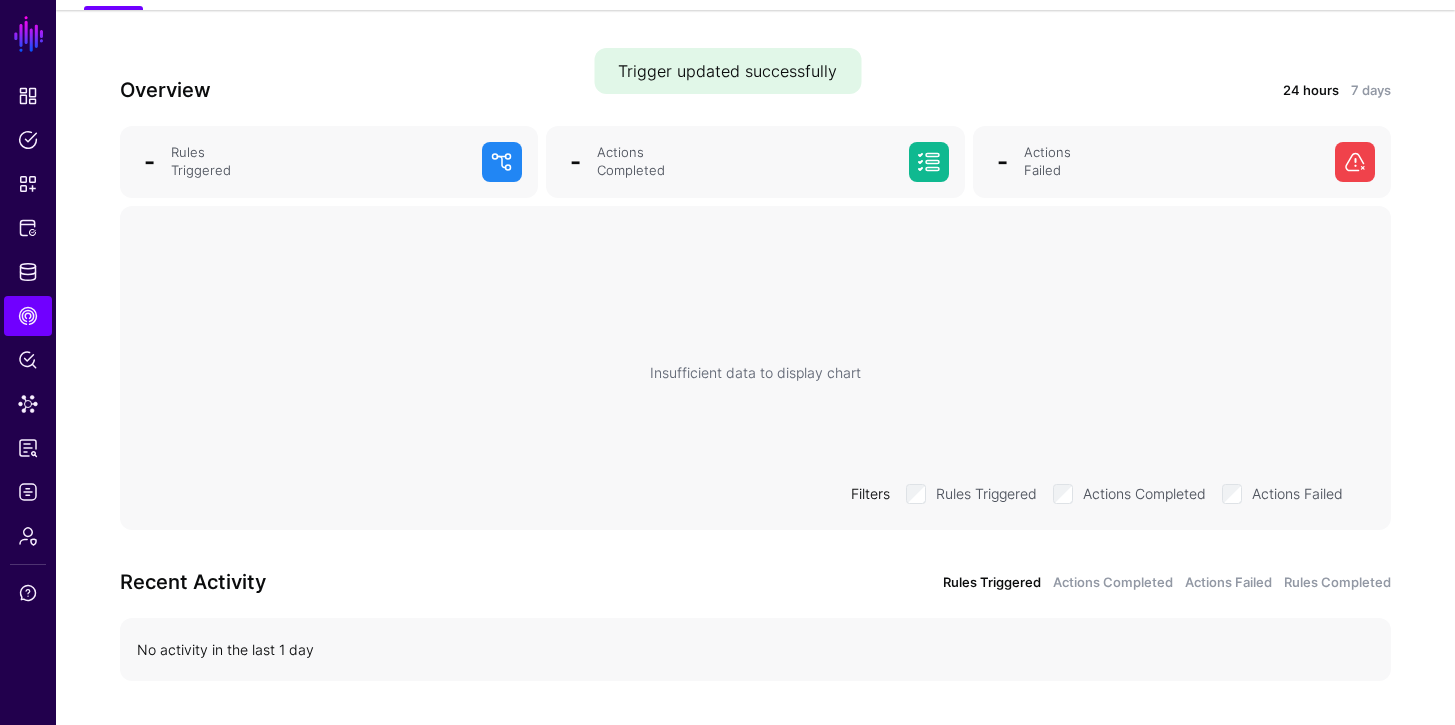 scroll, scrollTop: 192, scrollLeft: 0, axis: vertical 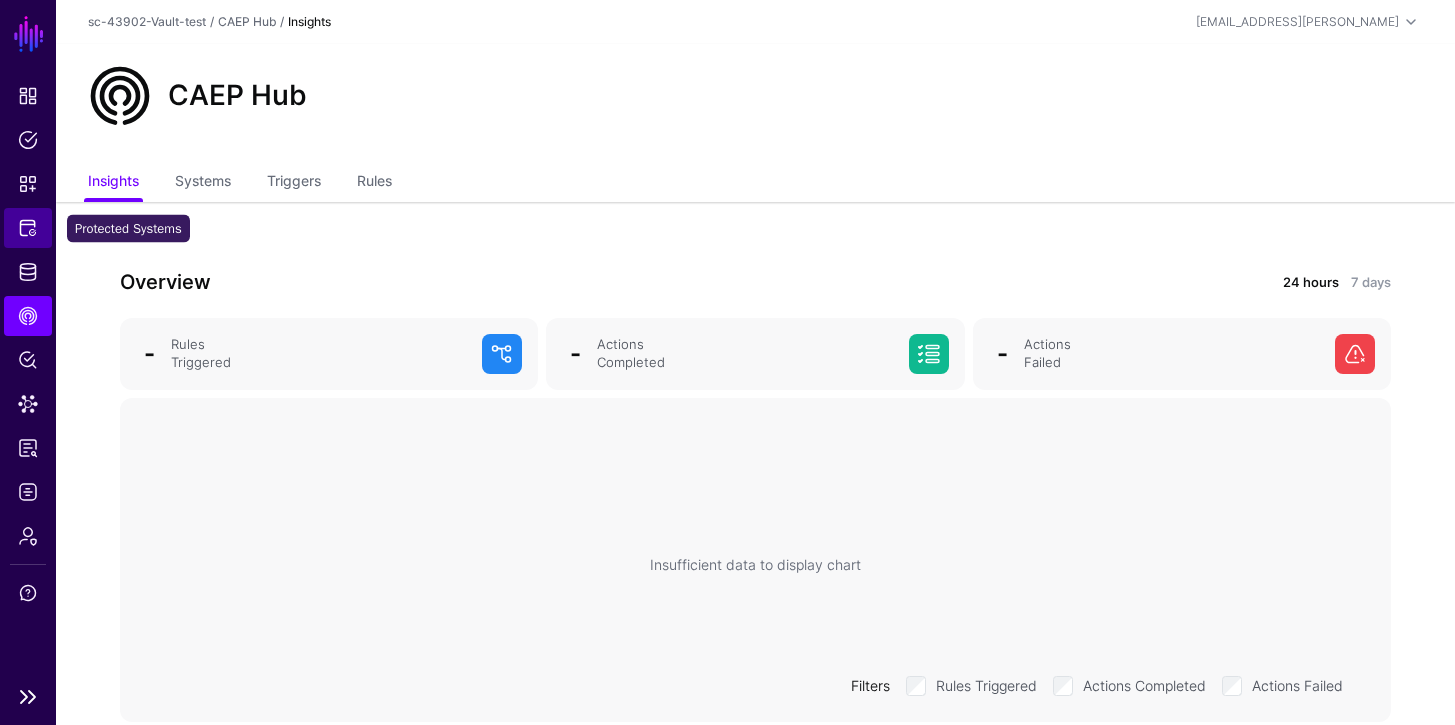 click on "Protected Systems" 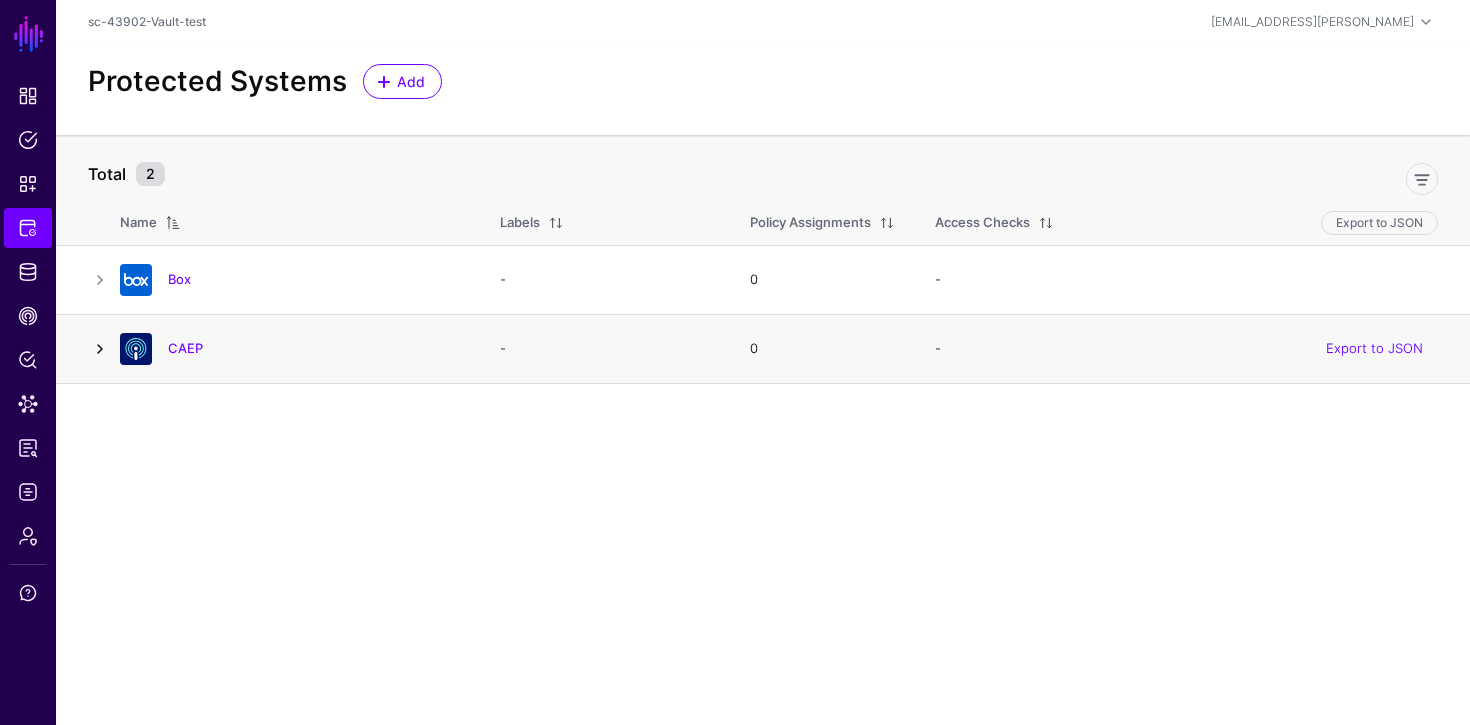 click 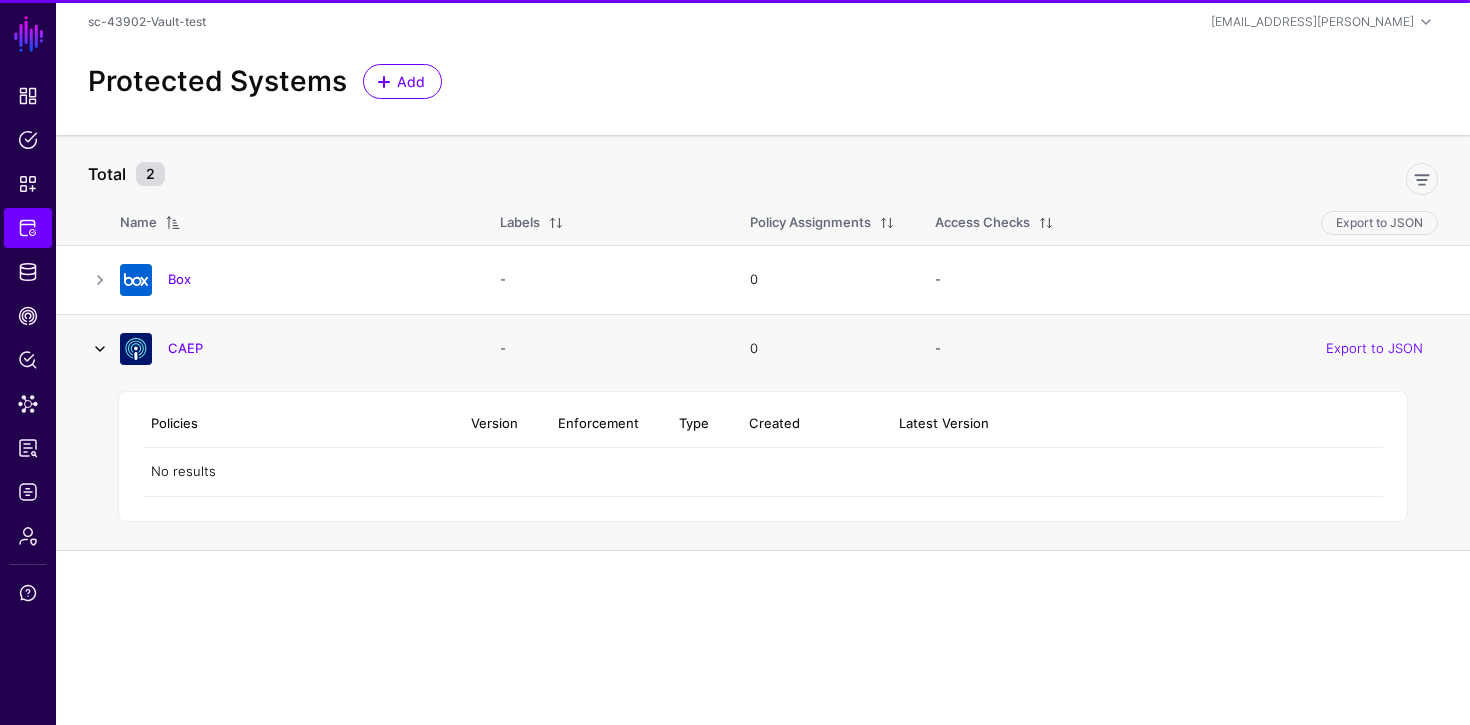 click 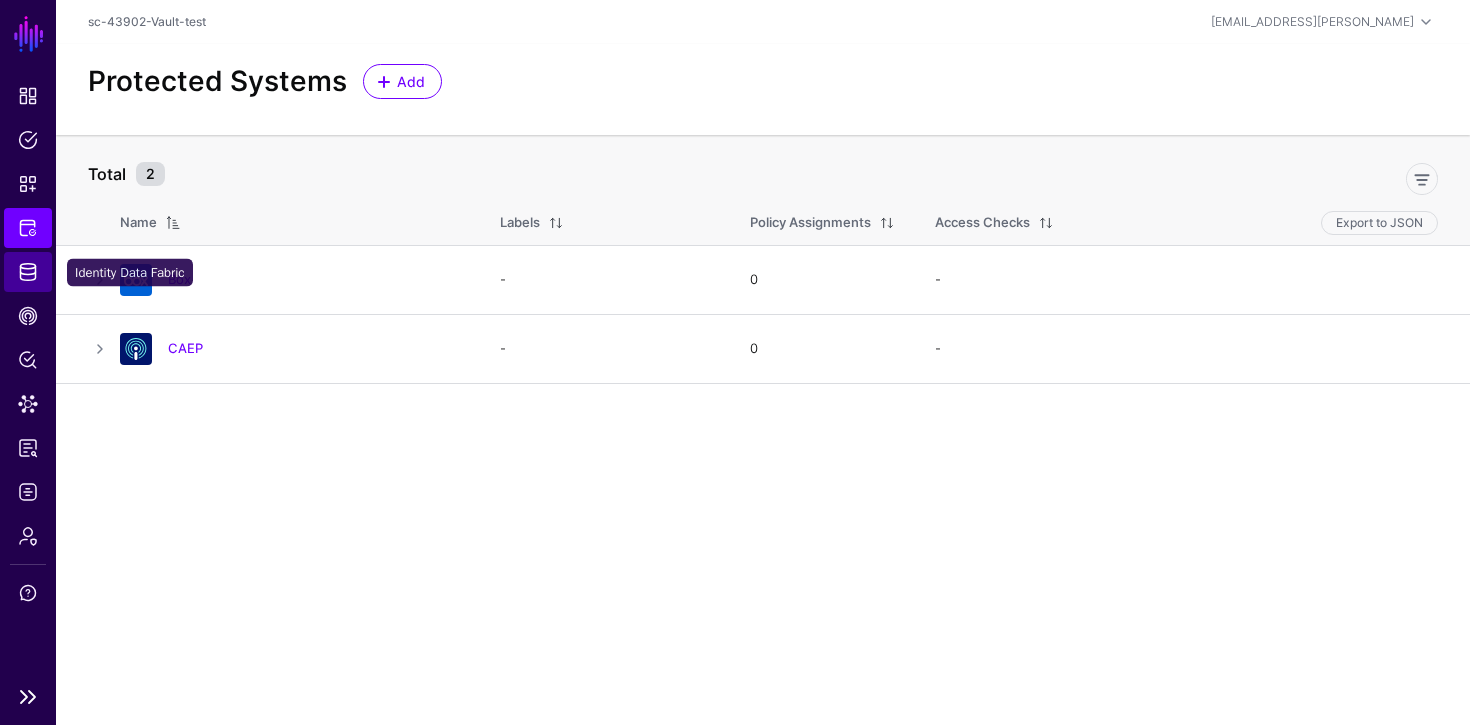 click on "Identity Data Fabric" 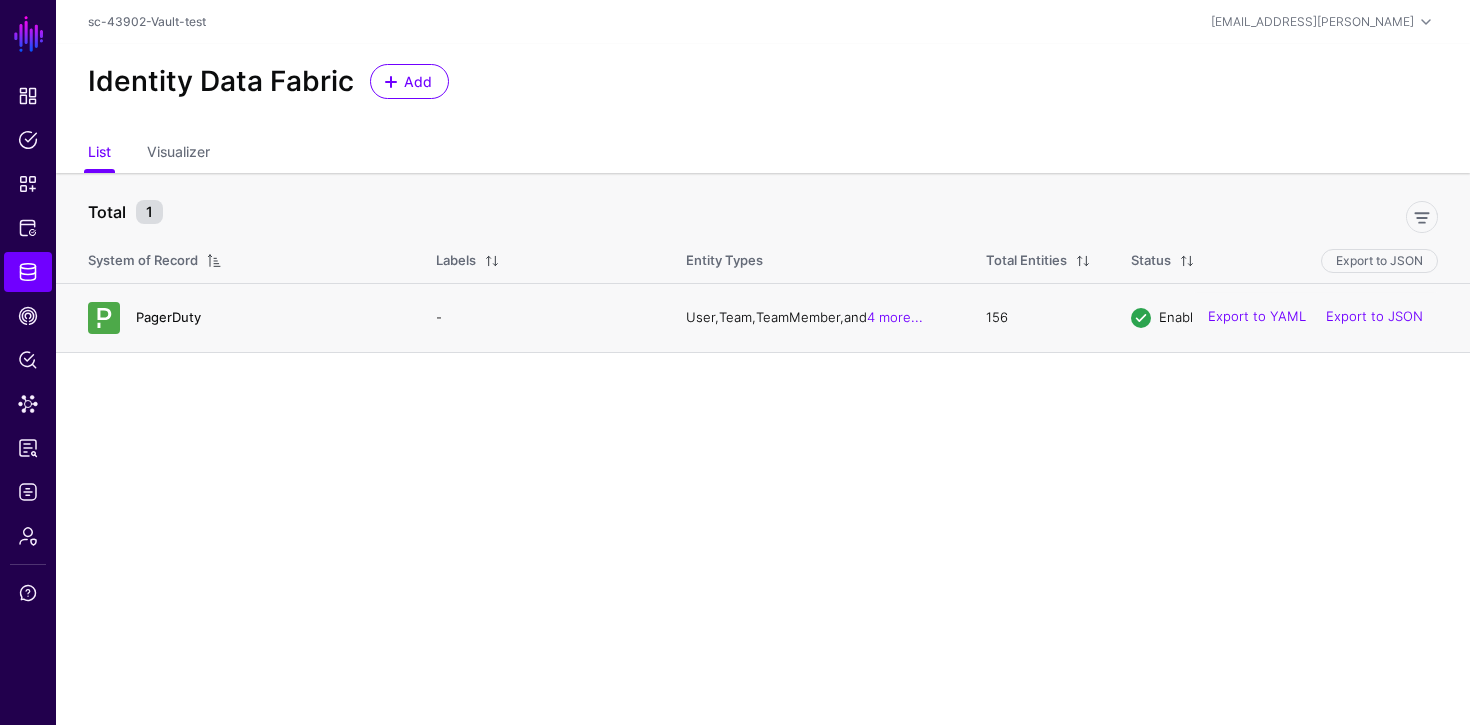 click on "PagerDuty" 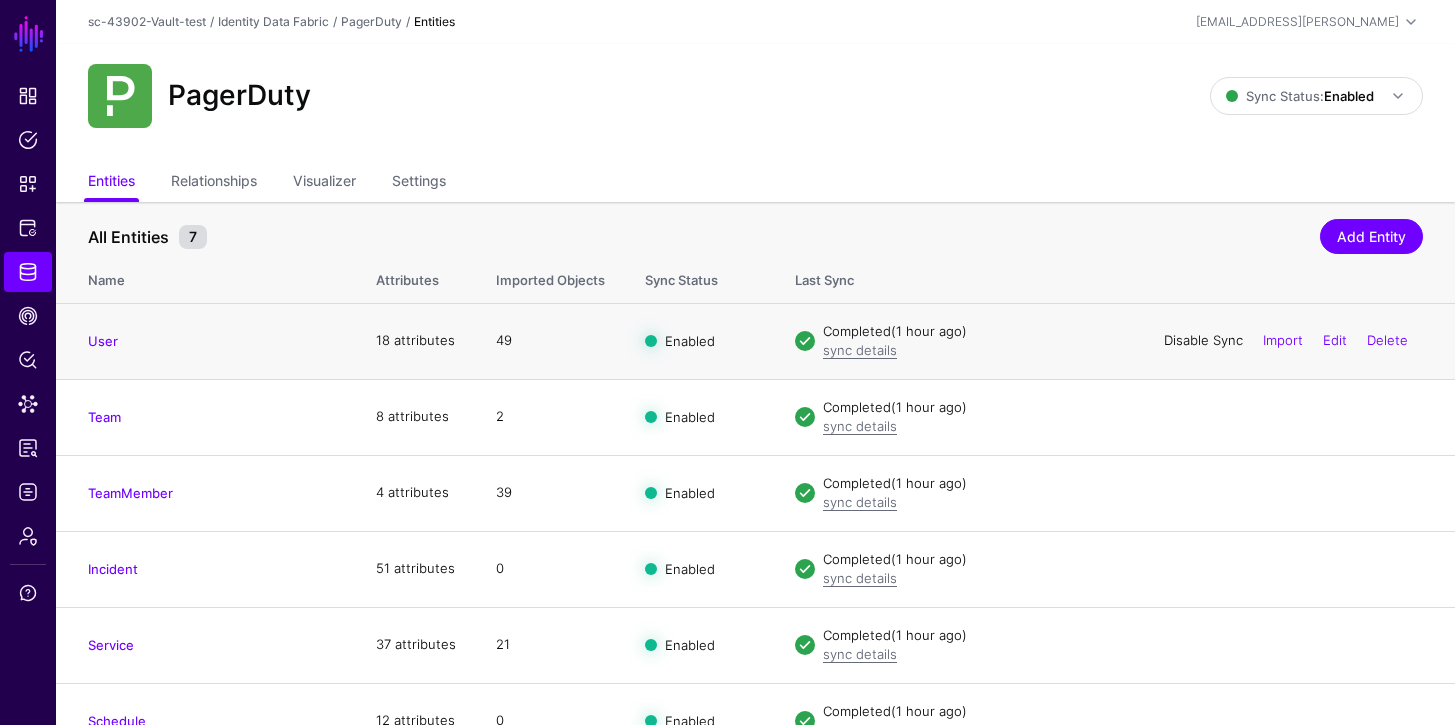 click on "Disable Sync" 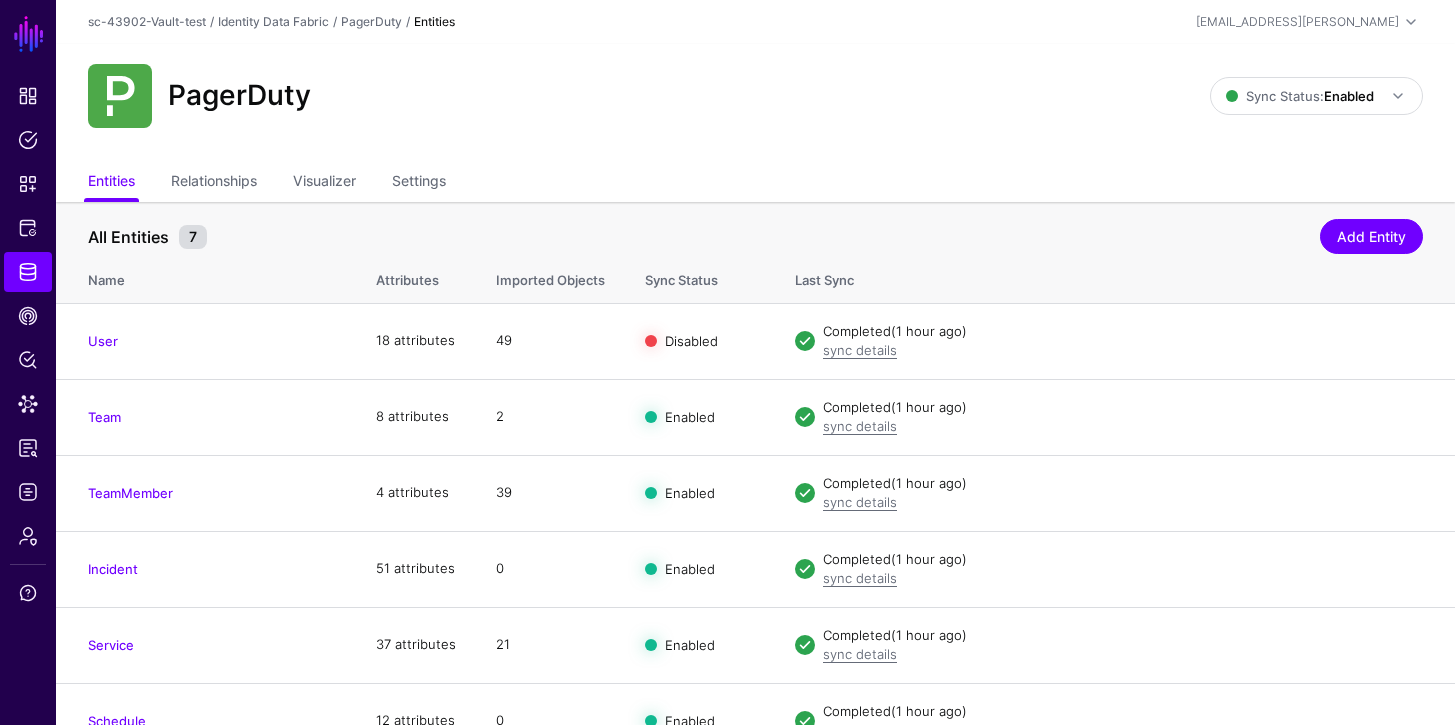 click on "Enable Sync" 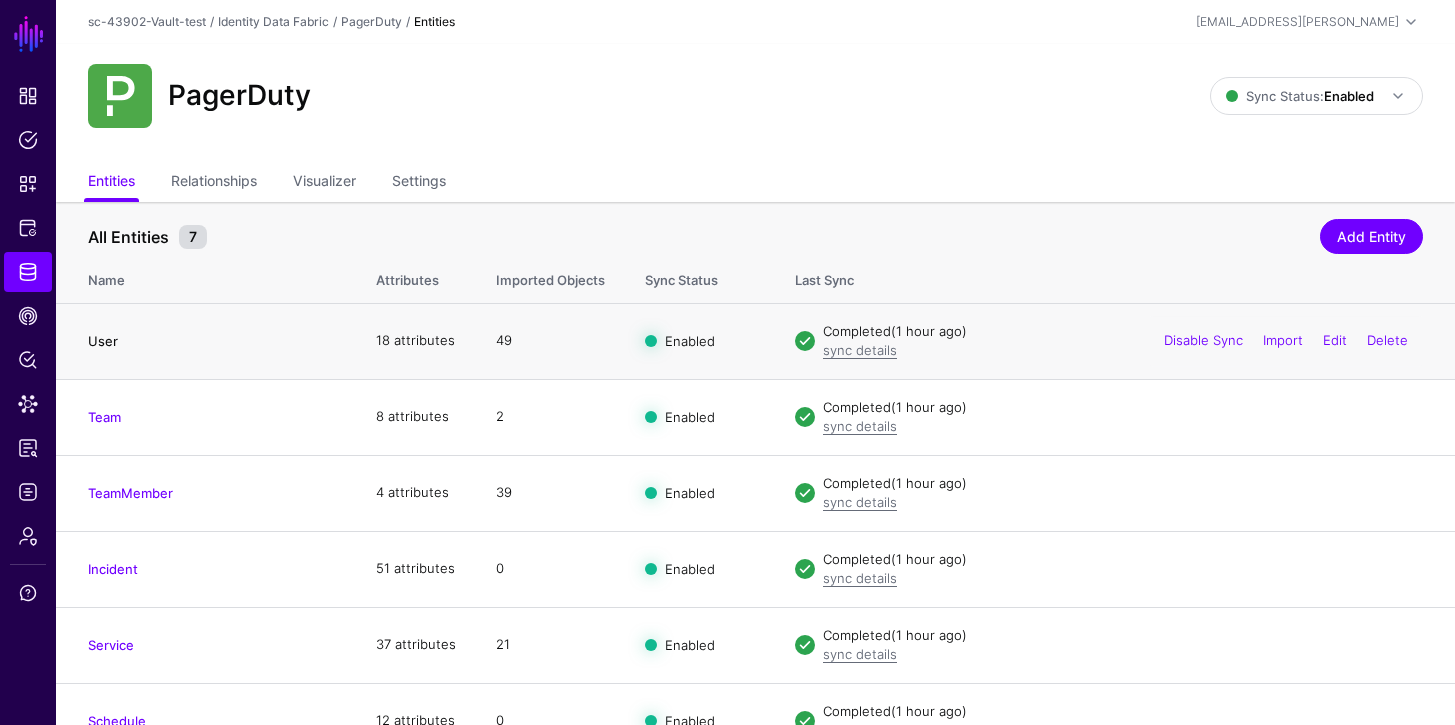 click on "User" 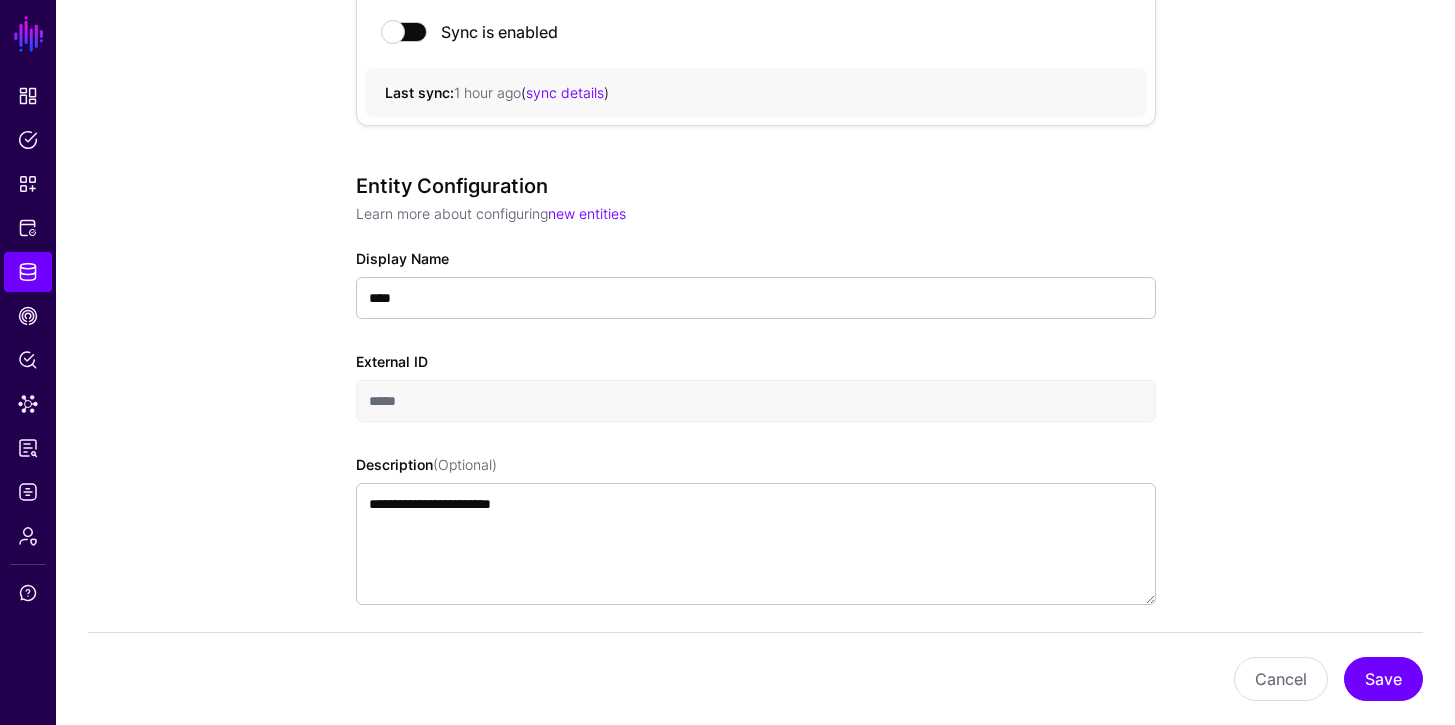 scroll, scrollTop: 0, scrollLeft: 0, axis: both 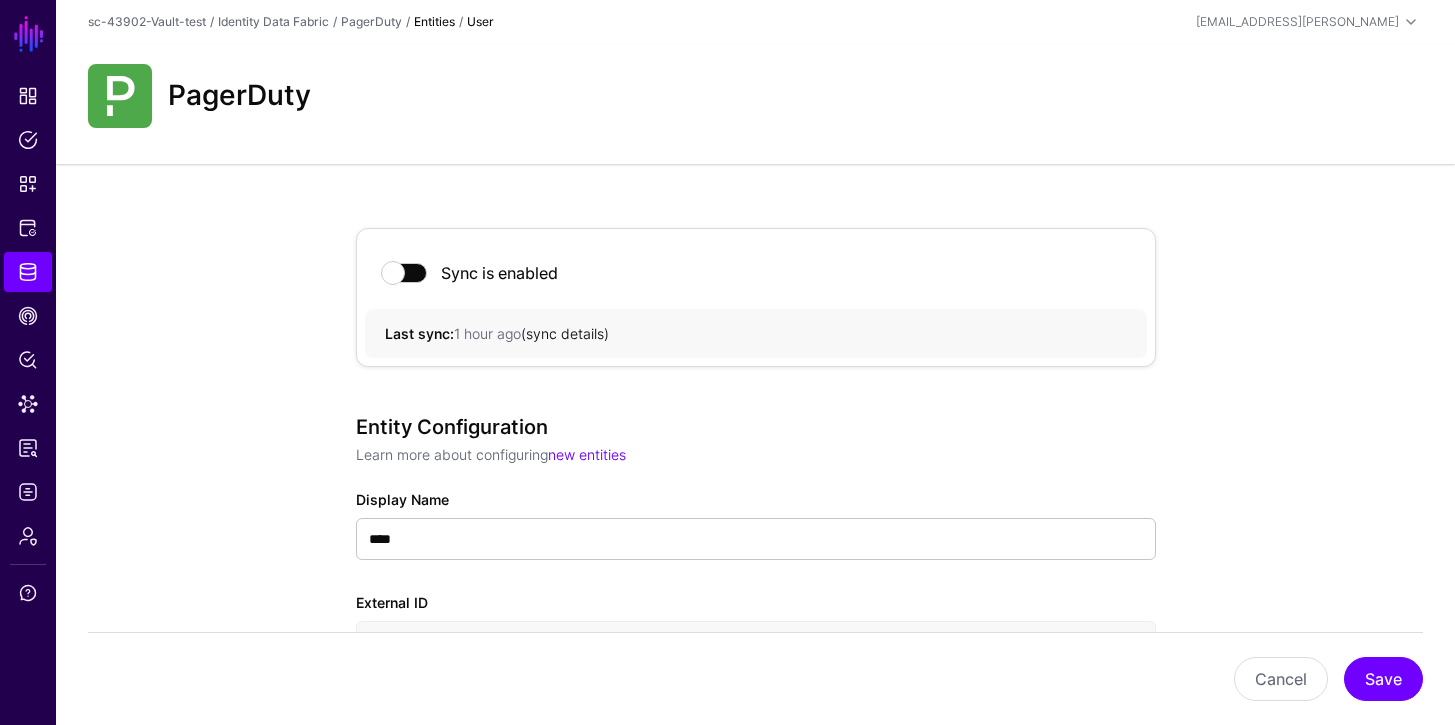 click on "sync details" 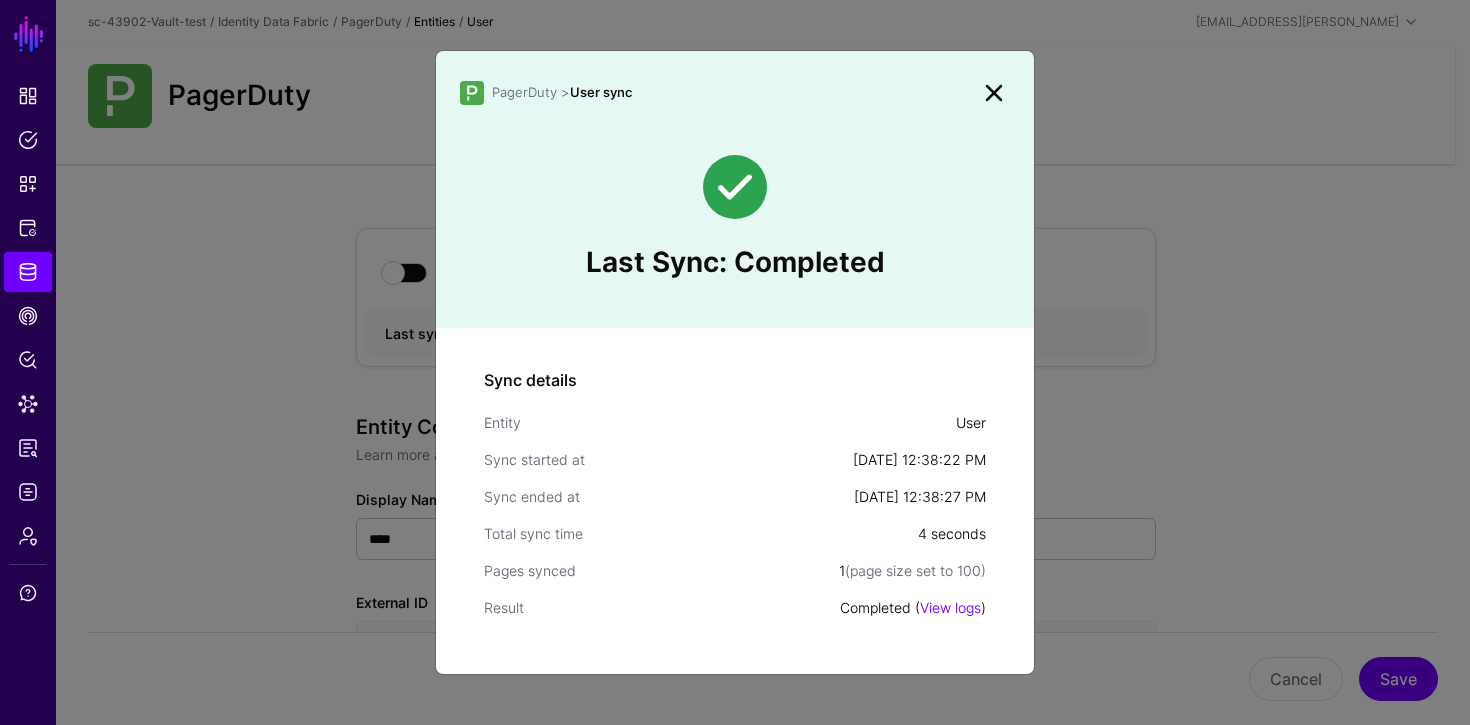 click 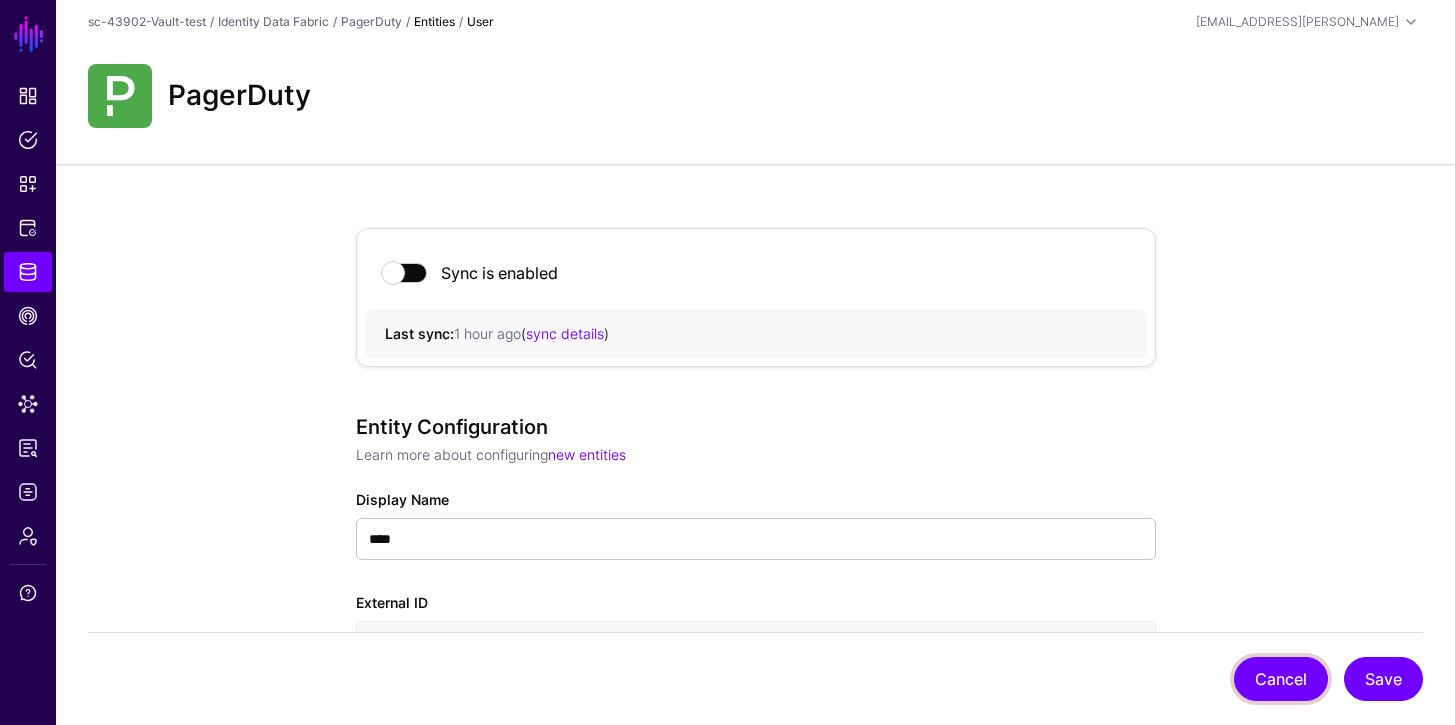 click on "Cancel" 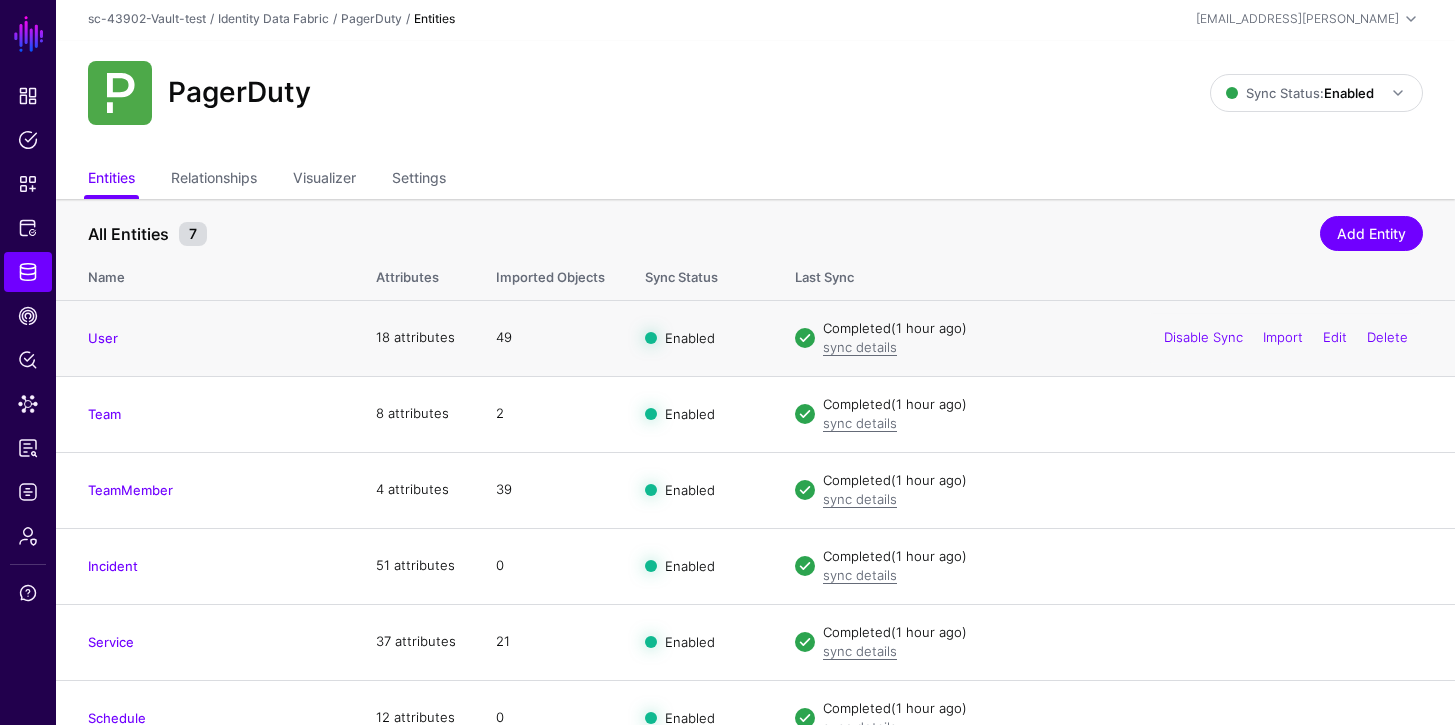 scroll, scrollTop: 4, scrollLeft: 0, axis: vertical 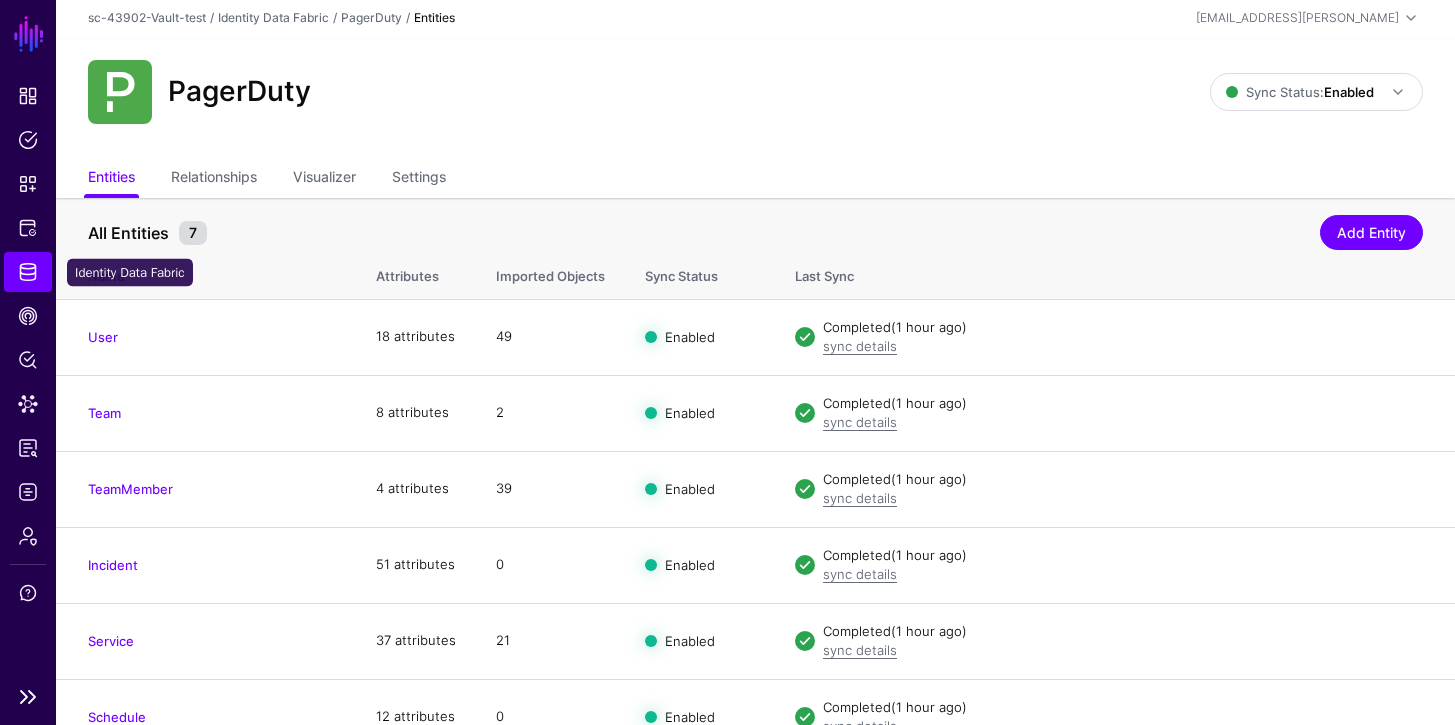 click on "Identity Data Fabric" 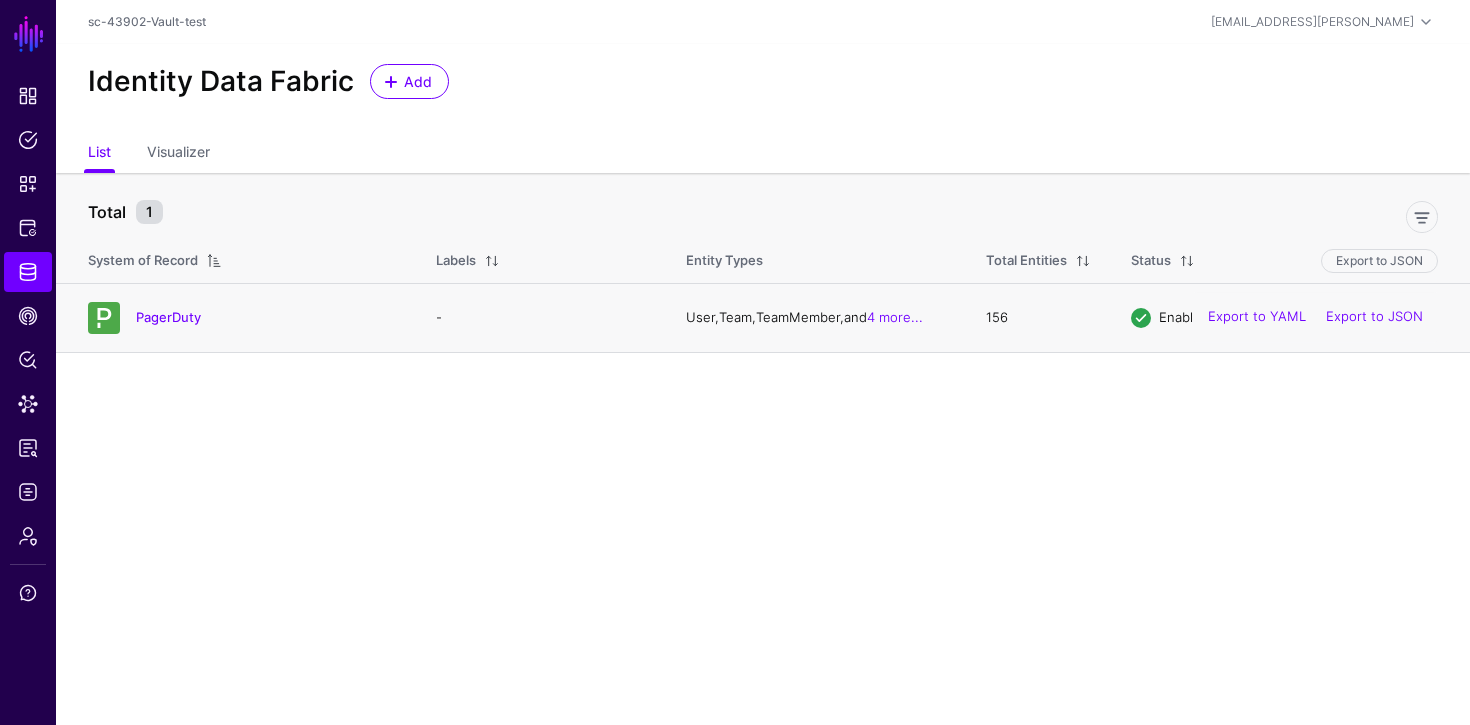 click 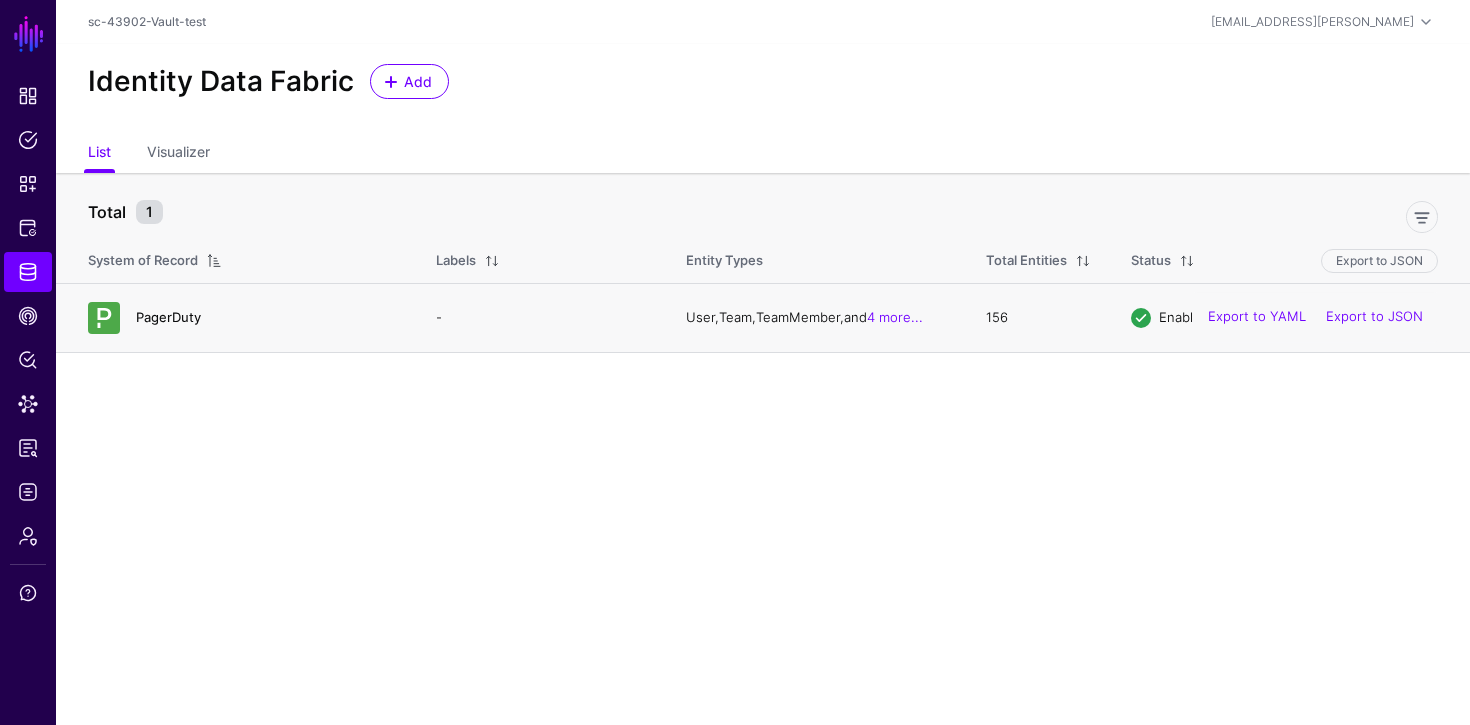 click on "PagerDuty" 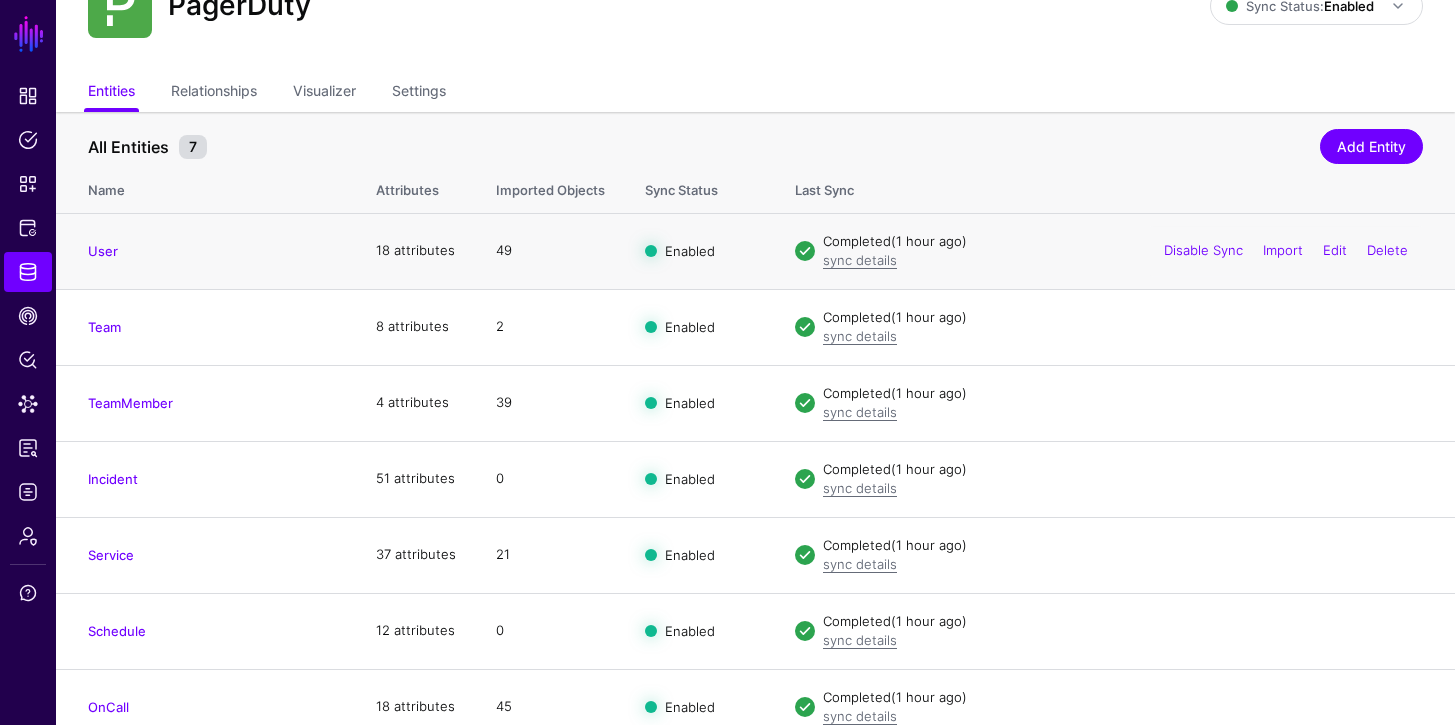 scroll, scrollTop: 110, scrollLeft: 0, axis: vertical 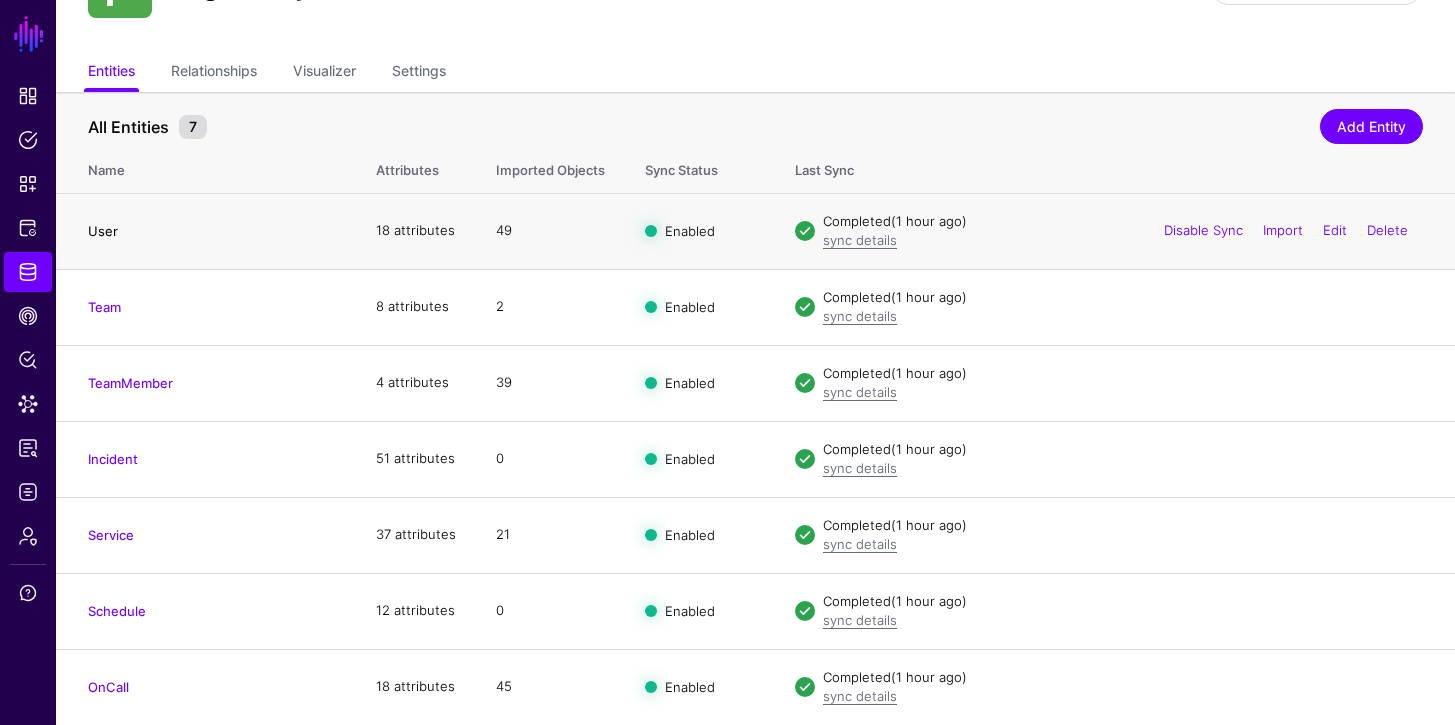 click on "User" 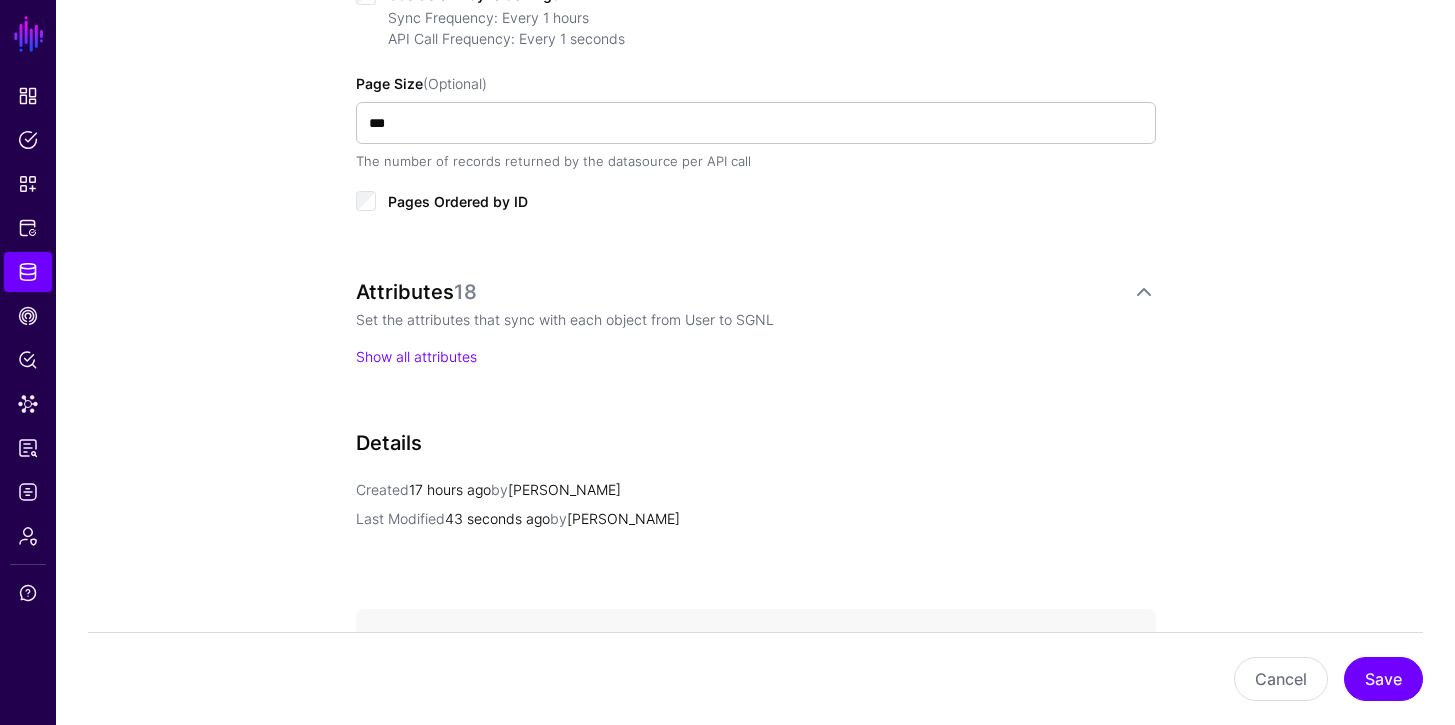 scroll, scrollTop: 1106, scrollLeft: 0, axis: vertical 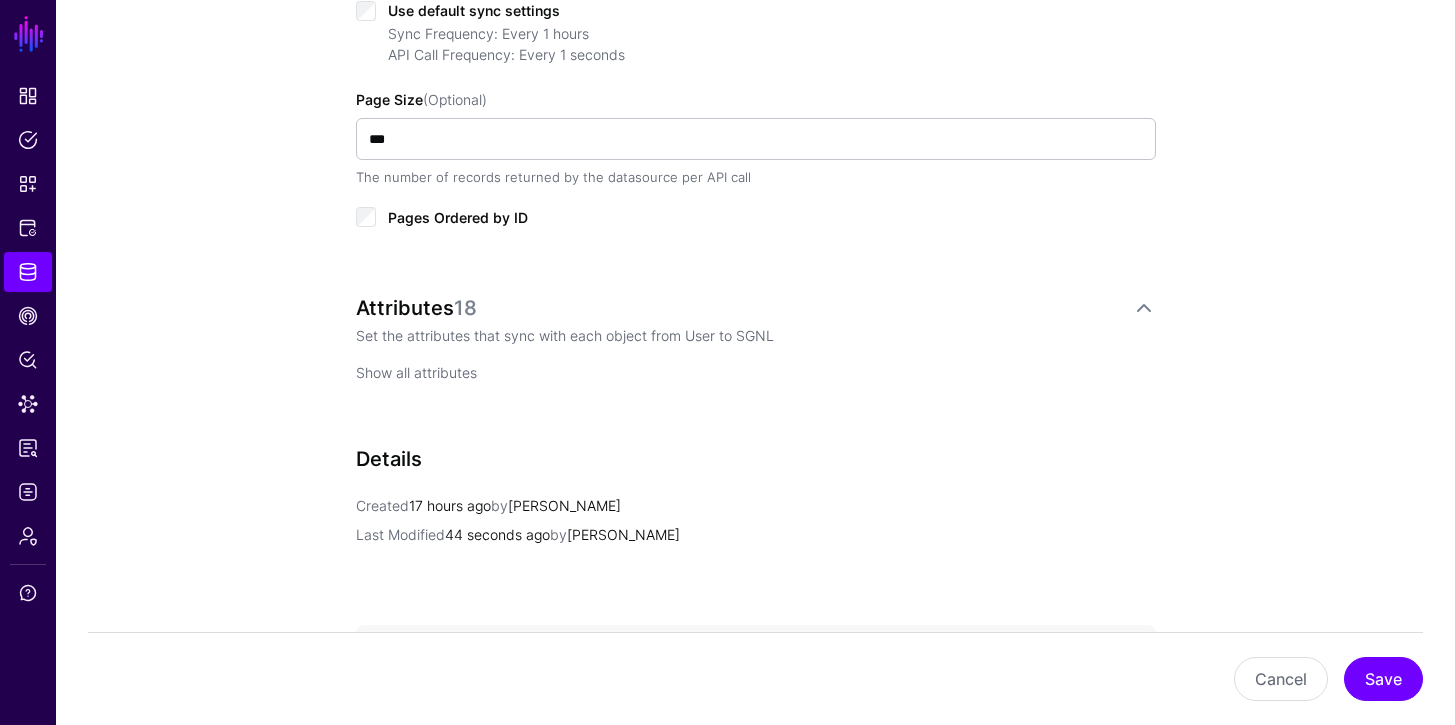click on "Show all attributes" 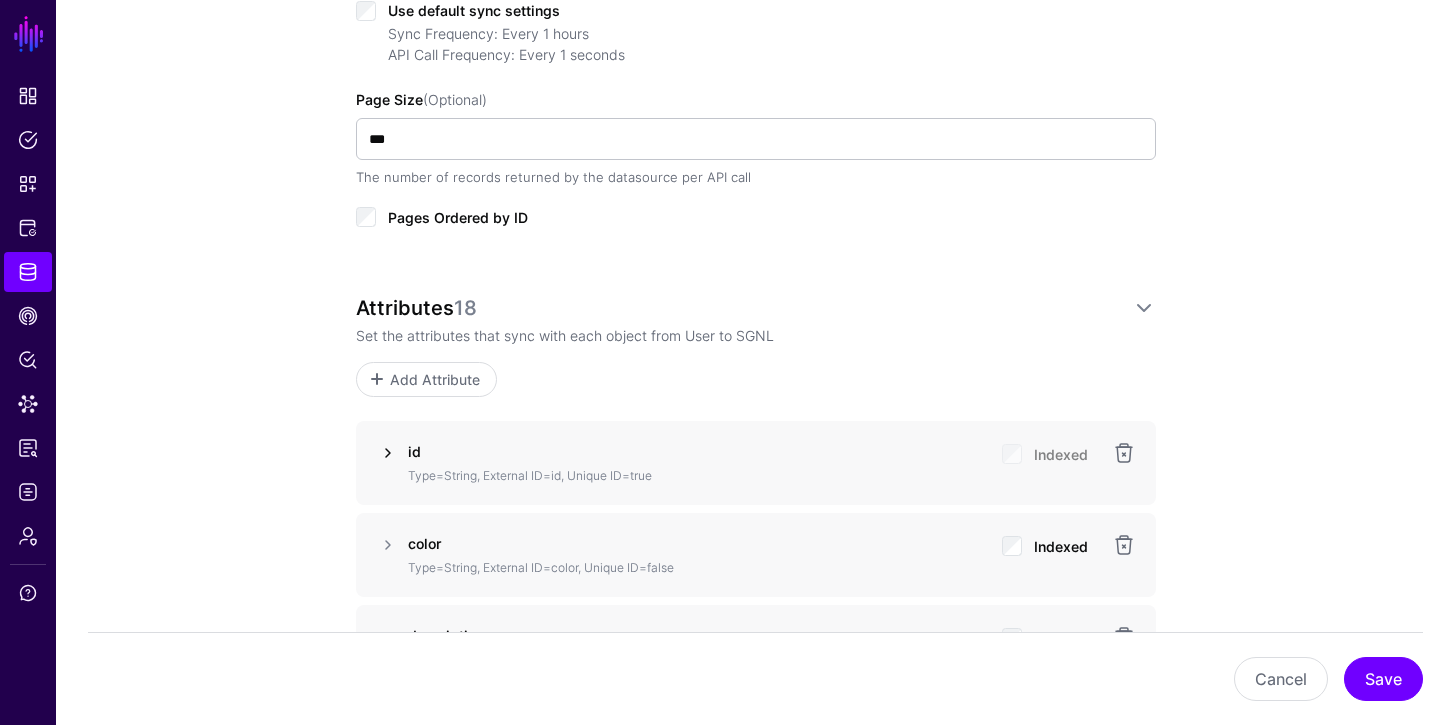 click at bounding box center [388, 453] 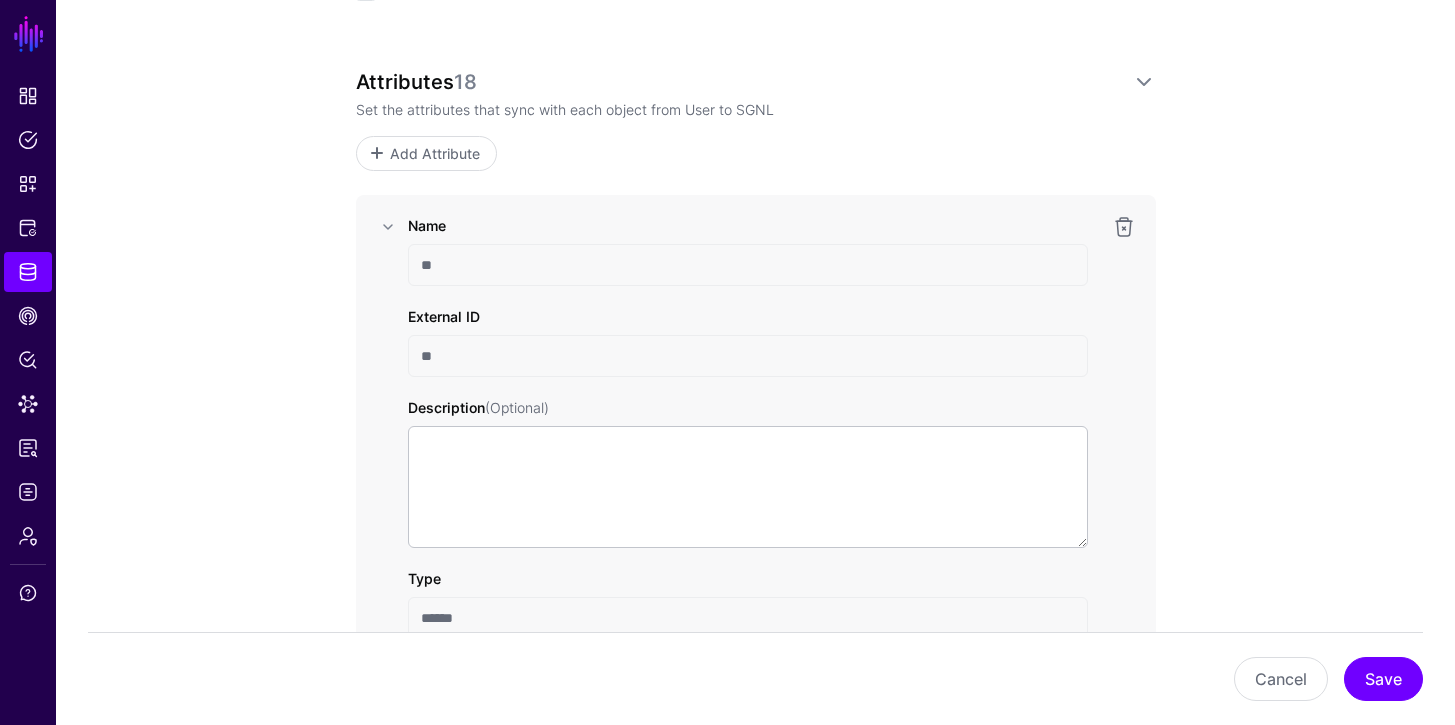 scroll, scrollTop: 1318, scrollLeft: 0, axis: vertical 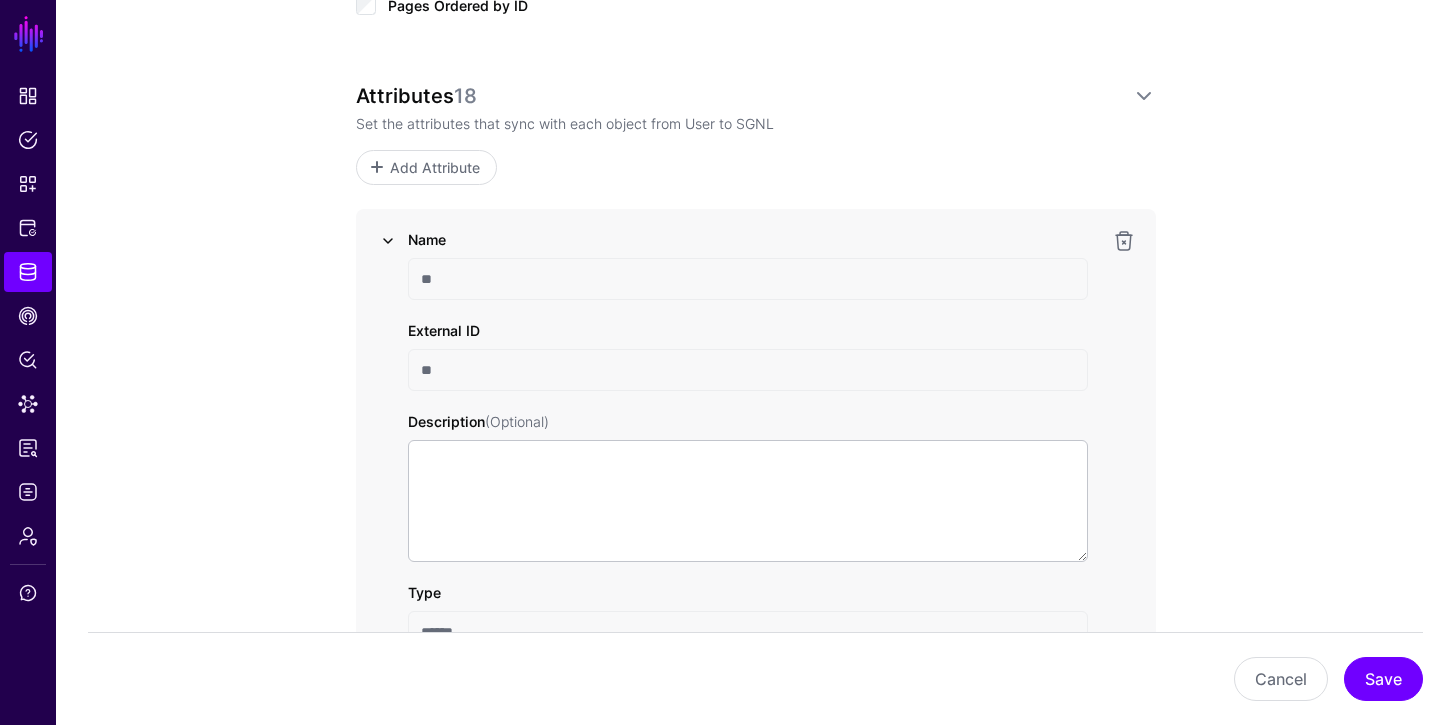 click at bounding box center [388, 241] 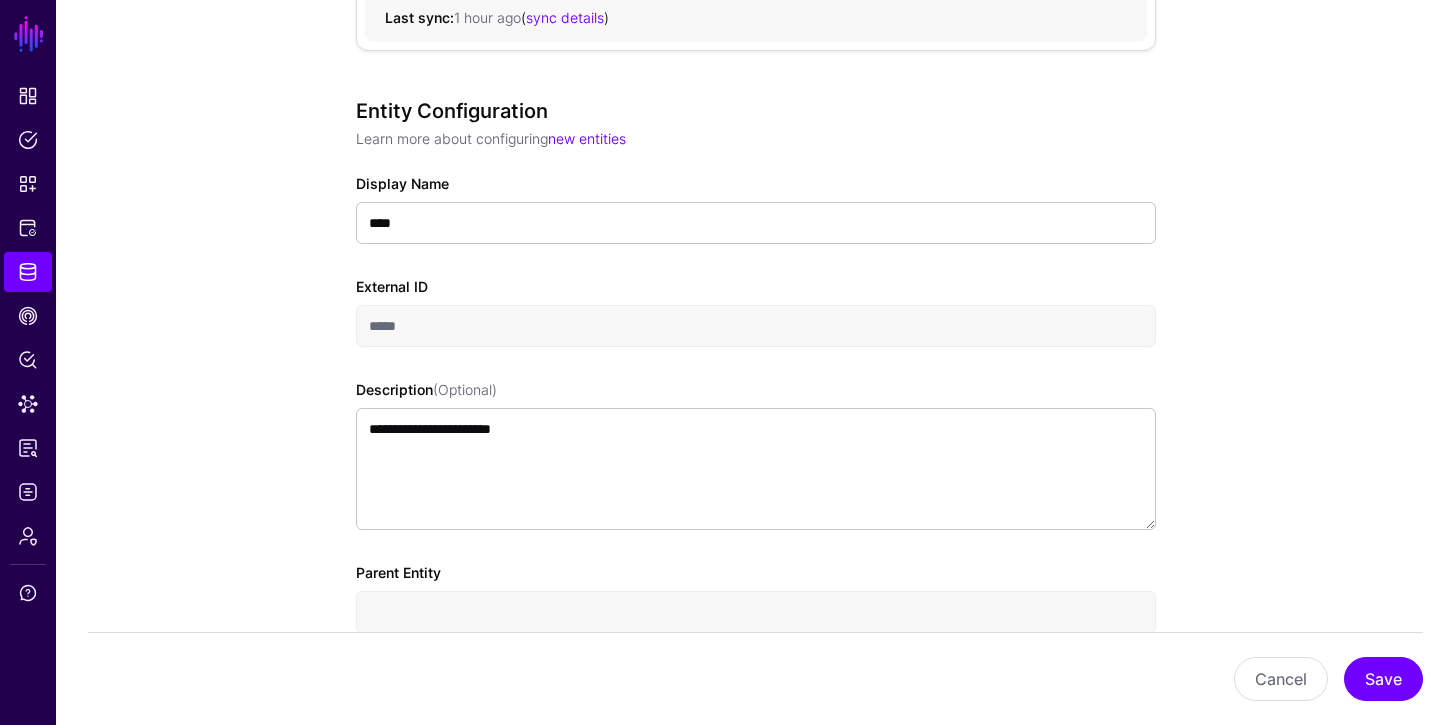 scroll, scrollTop: 2, scrollLeft: 0, axis: vertical 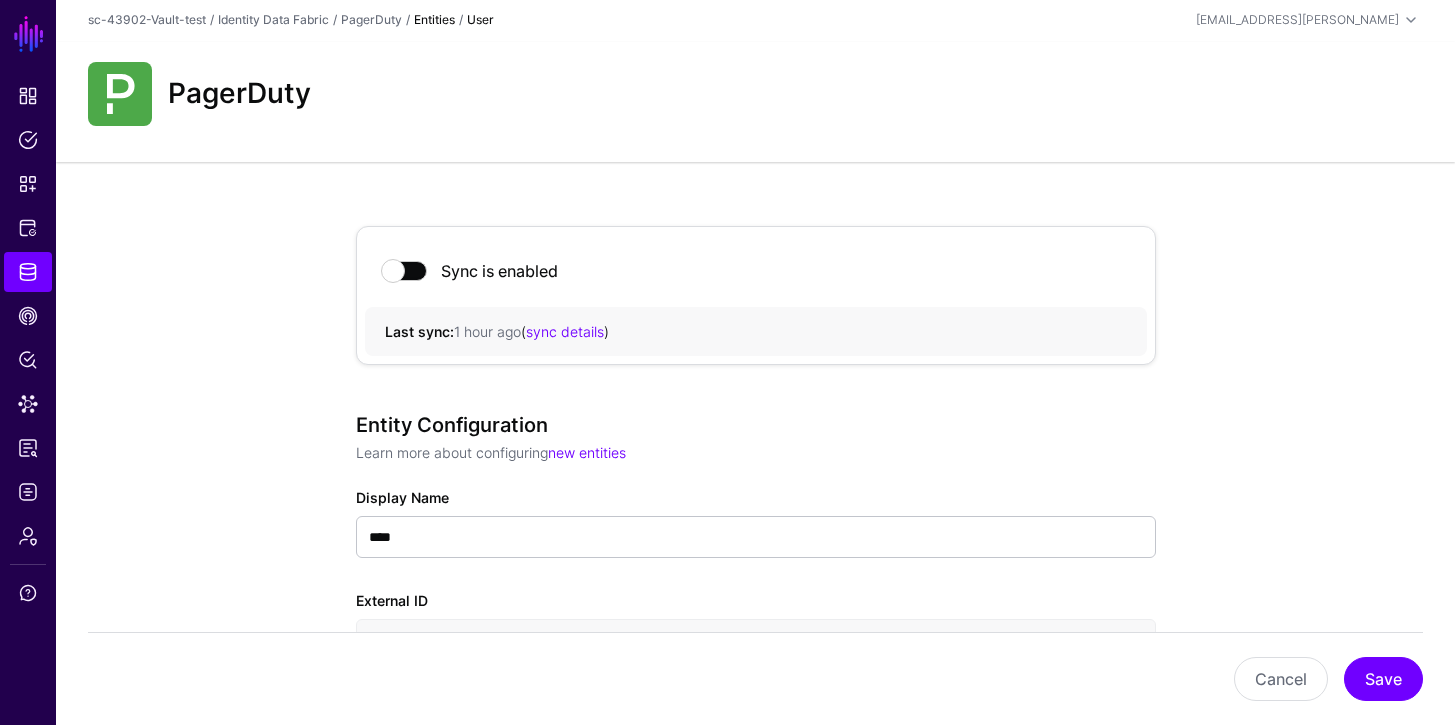 click 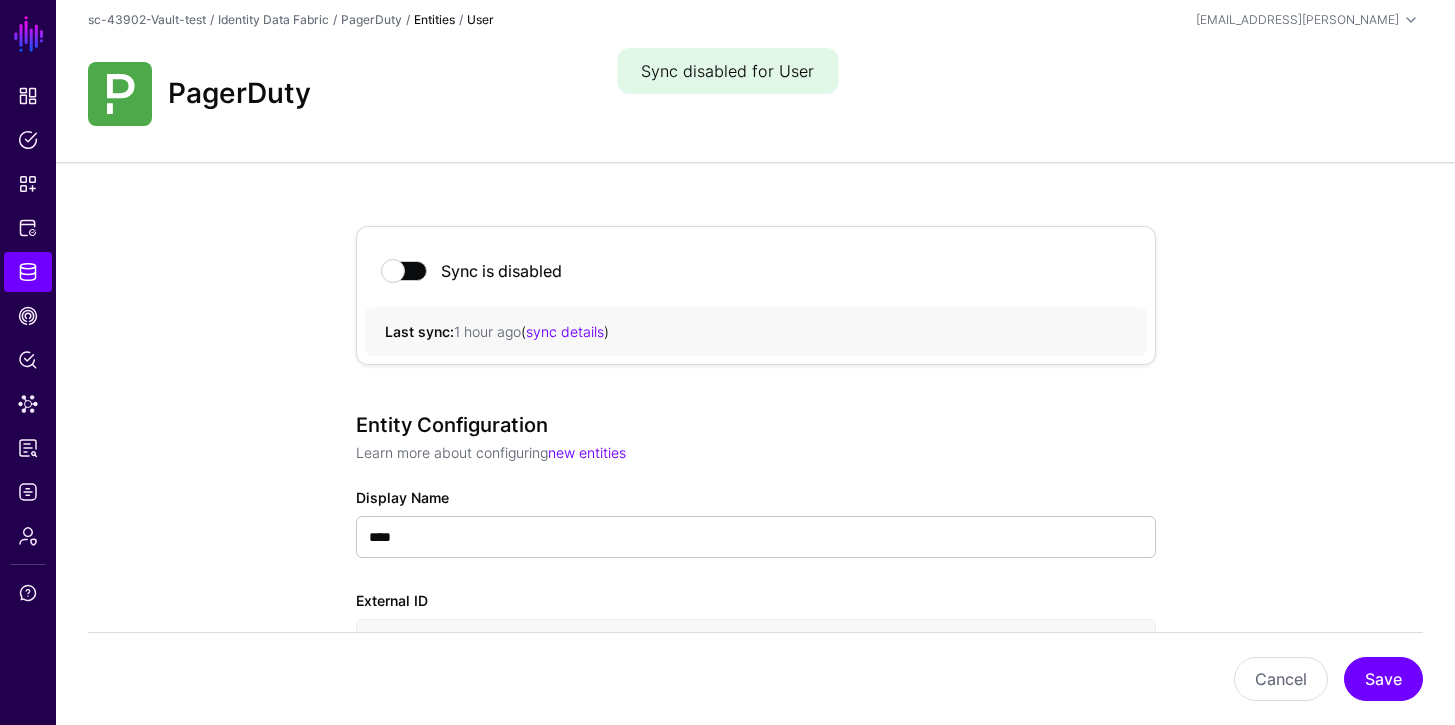 click 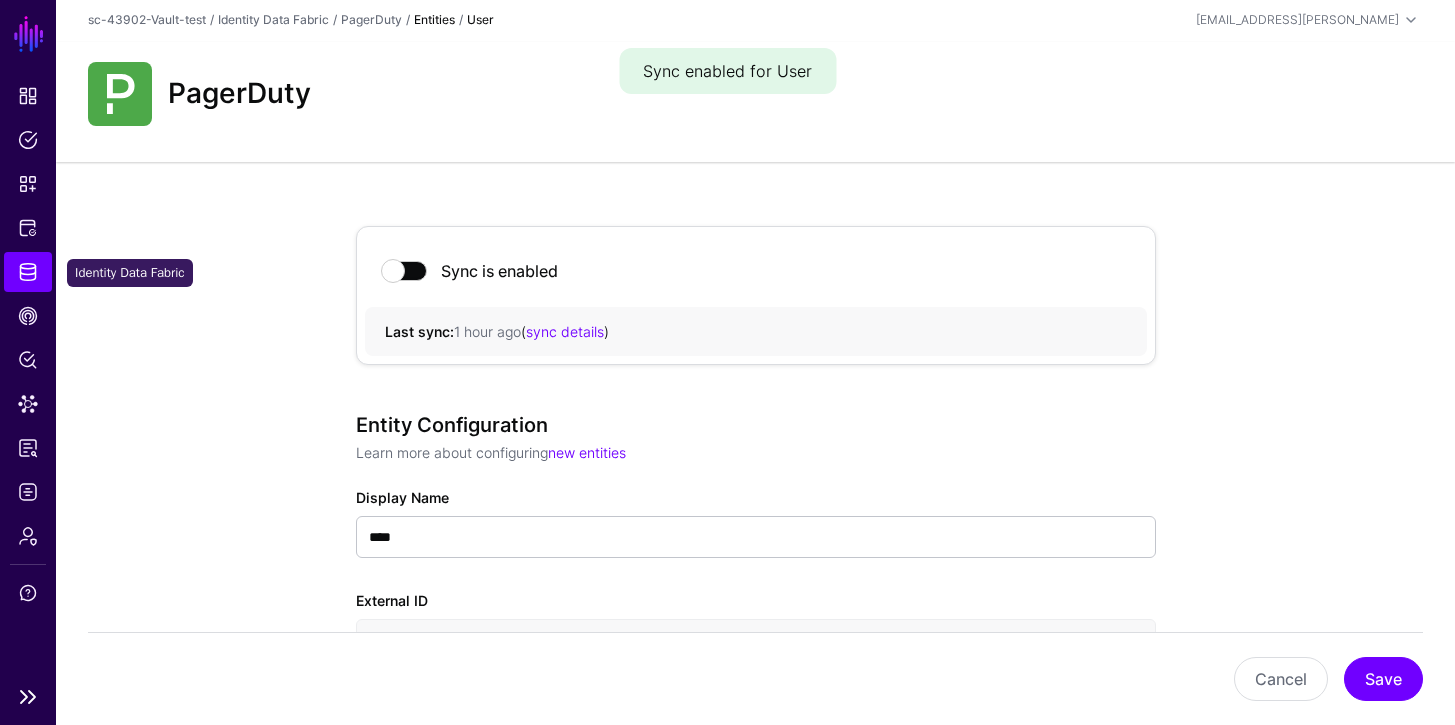 click on "Identity Data Fabric" 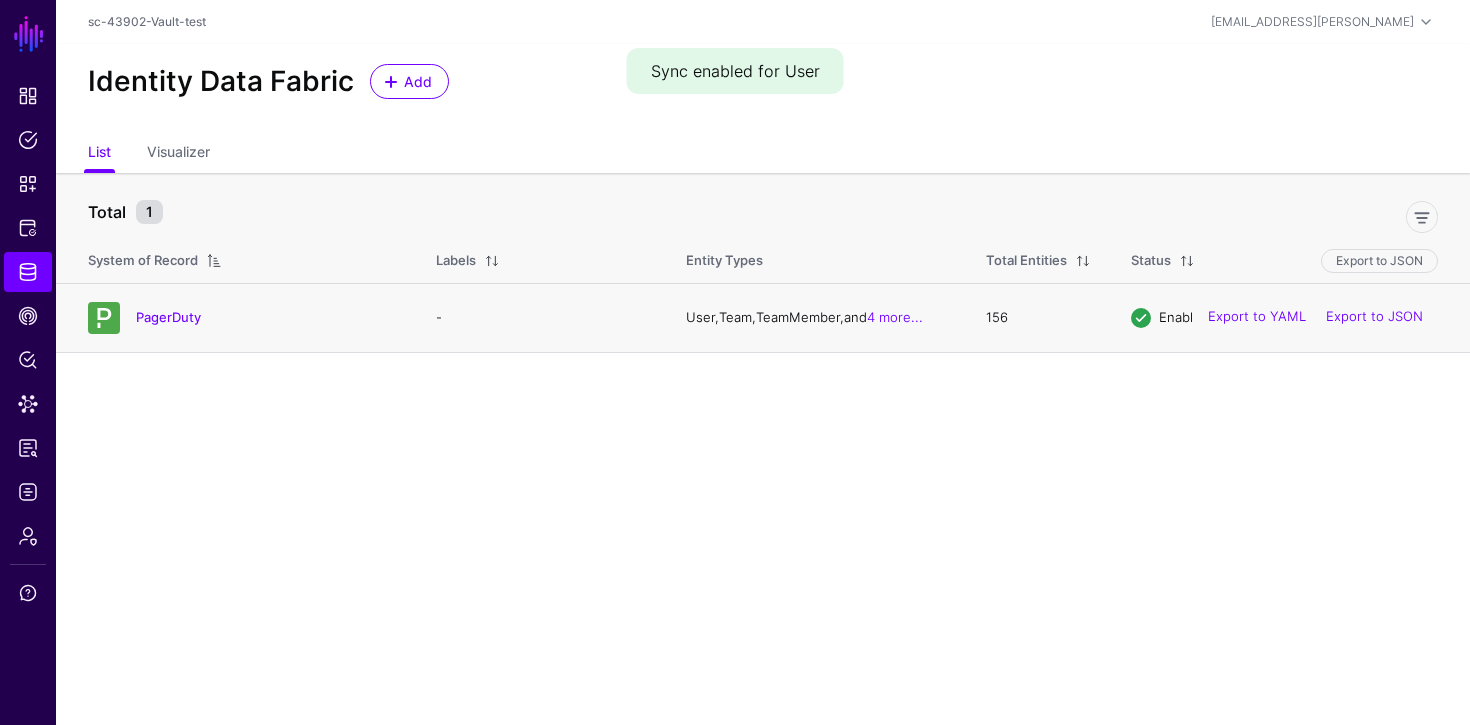 click on "PagerDuty" 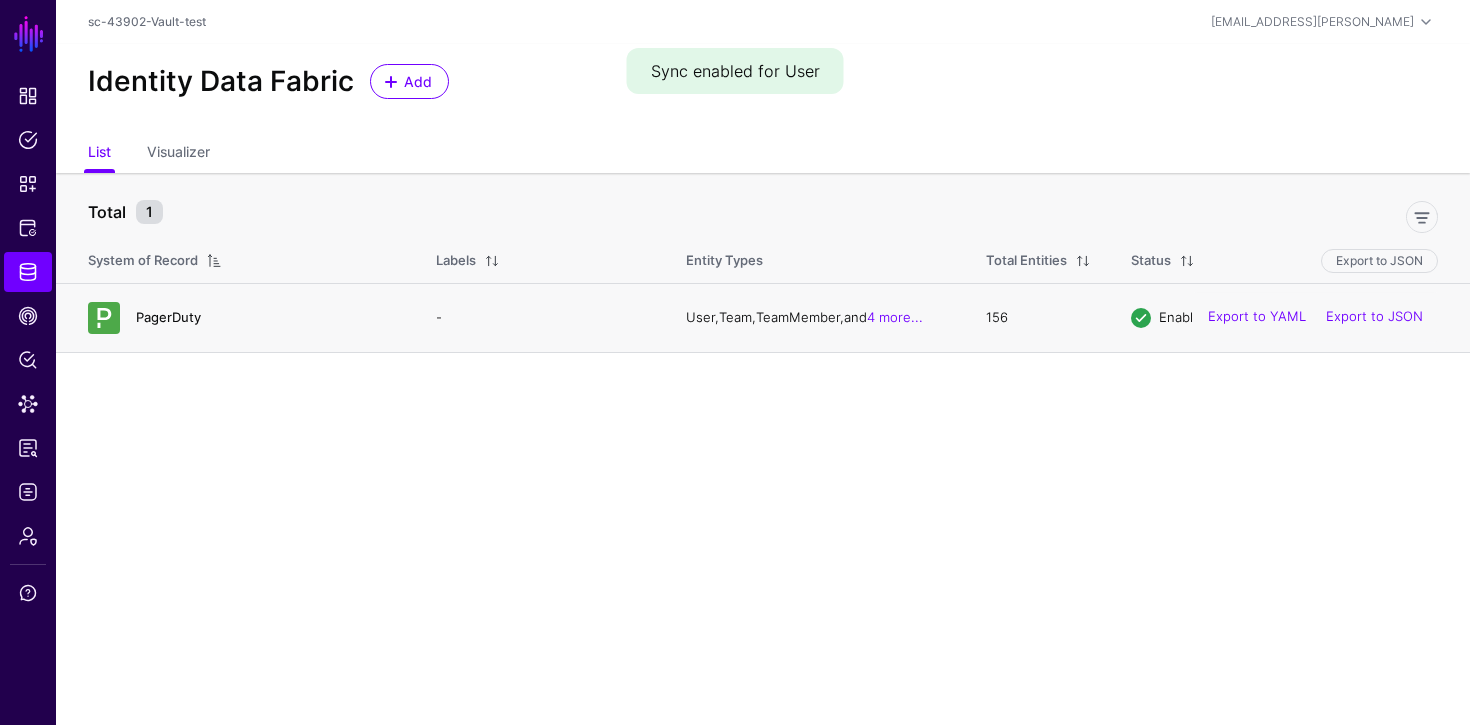 click on "PagerDuty" 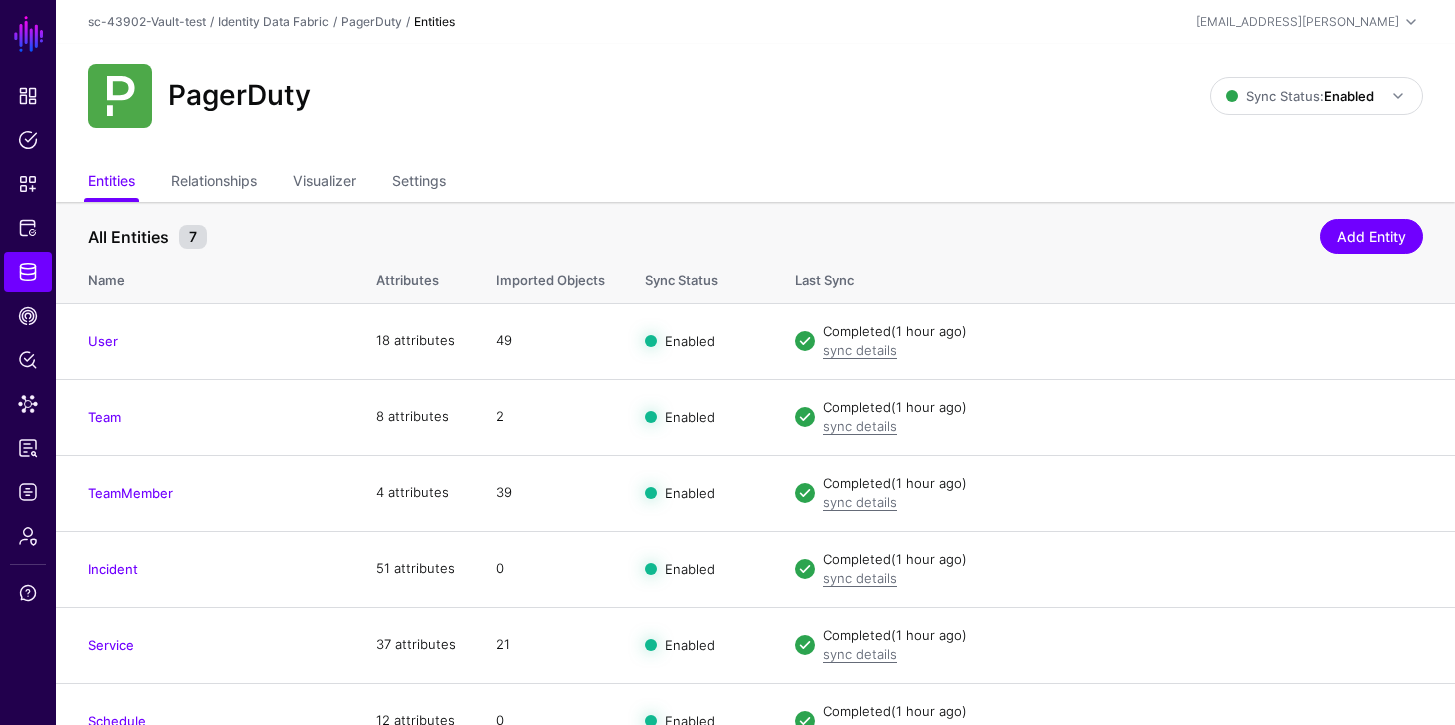 click on "Entities  Relationships Visualizer Settings" 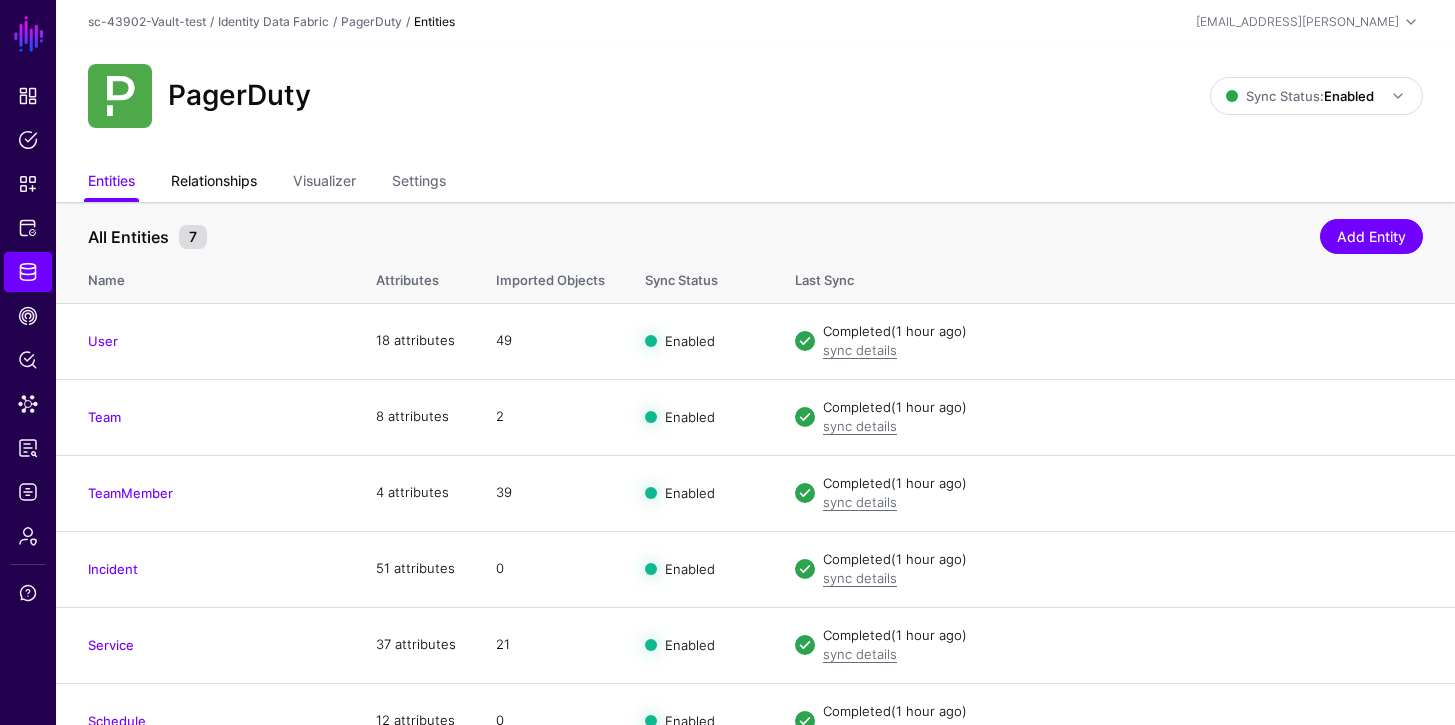 click on "Relationships" 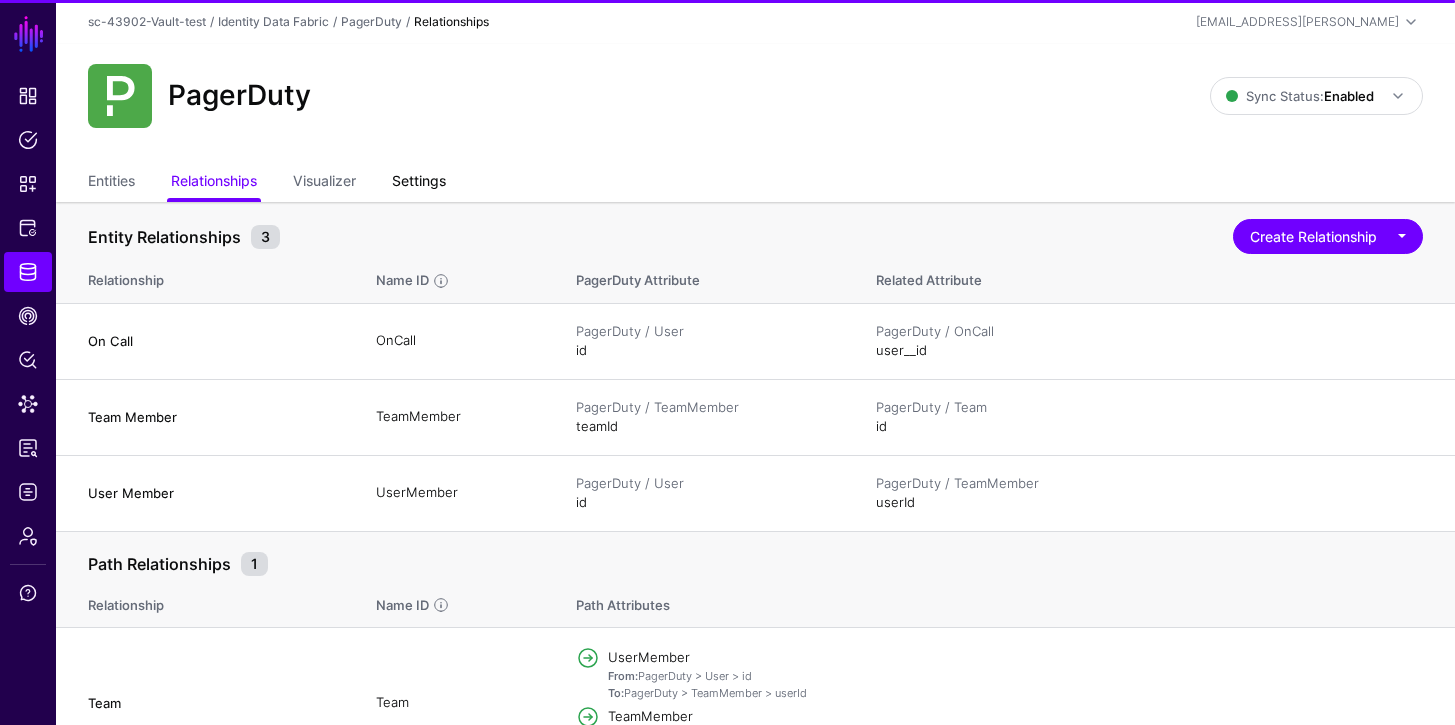 click on "Settings" 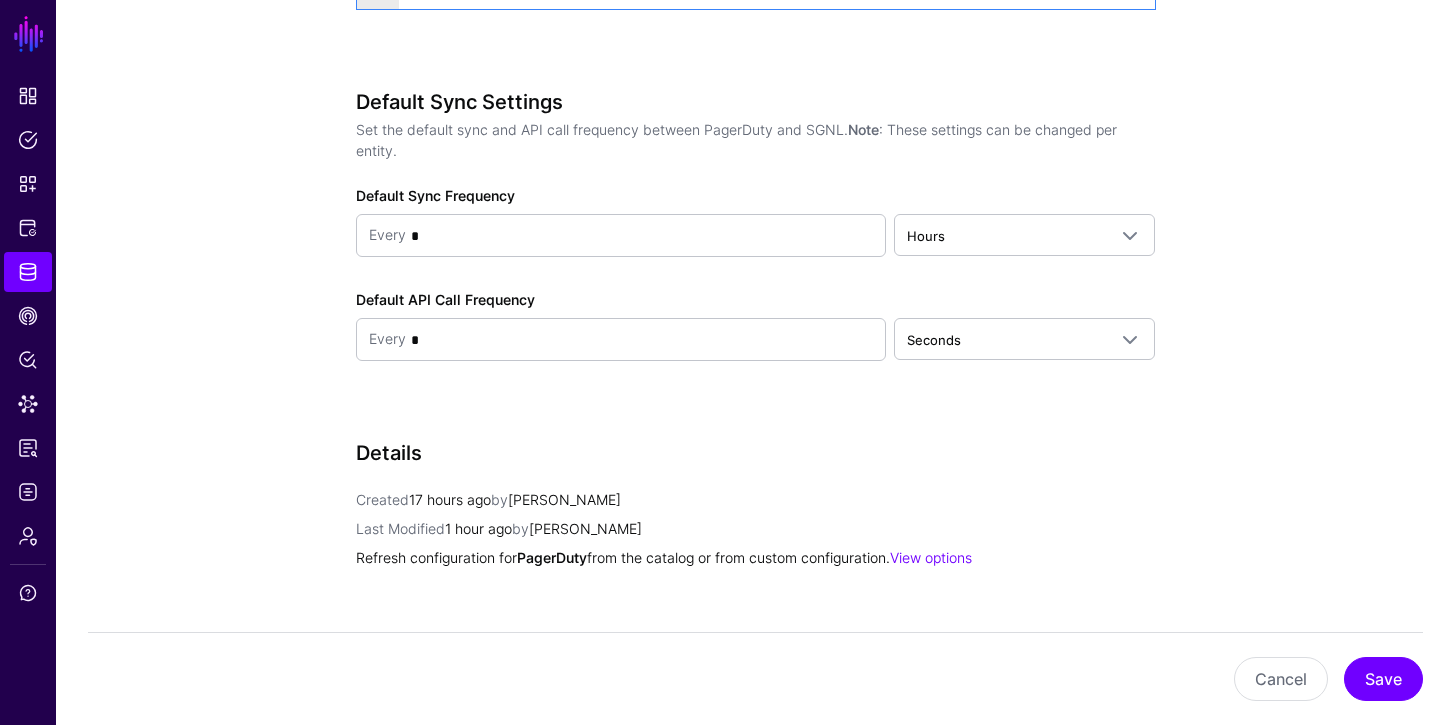 scroll, scrollTop: 1823, scrollLeft: 0, axis: vertical 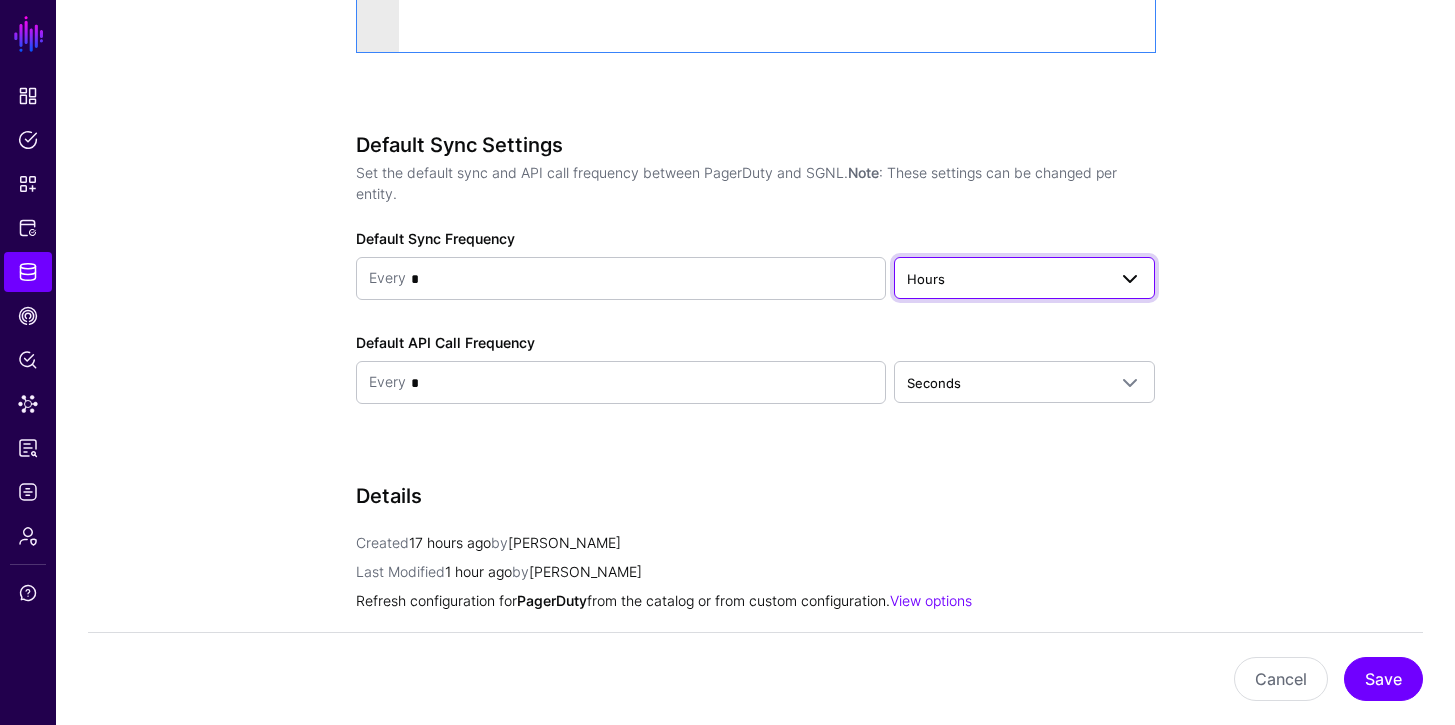 click on "Hours" at bounding box center [1006, 279] 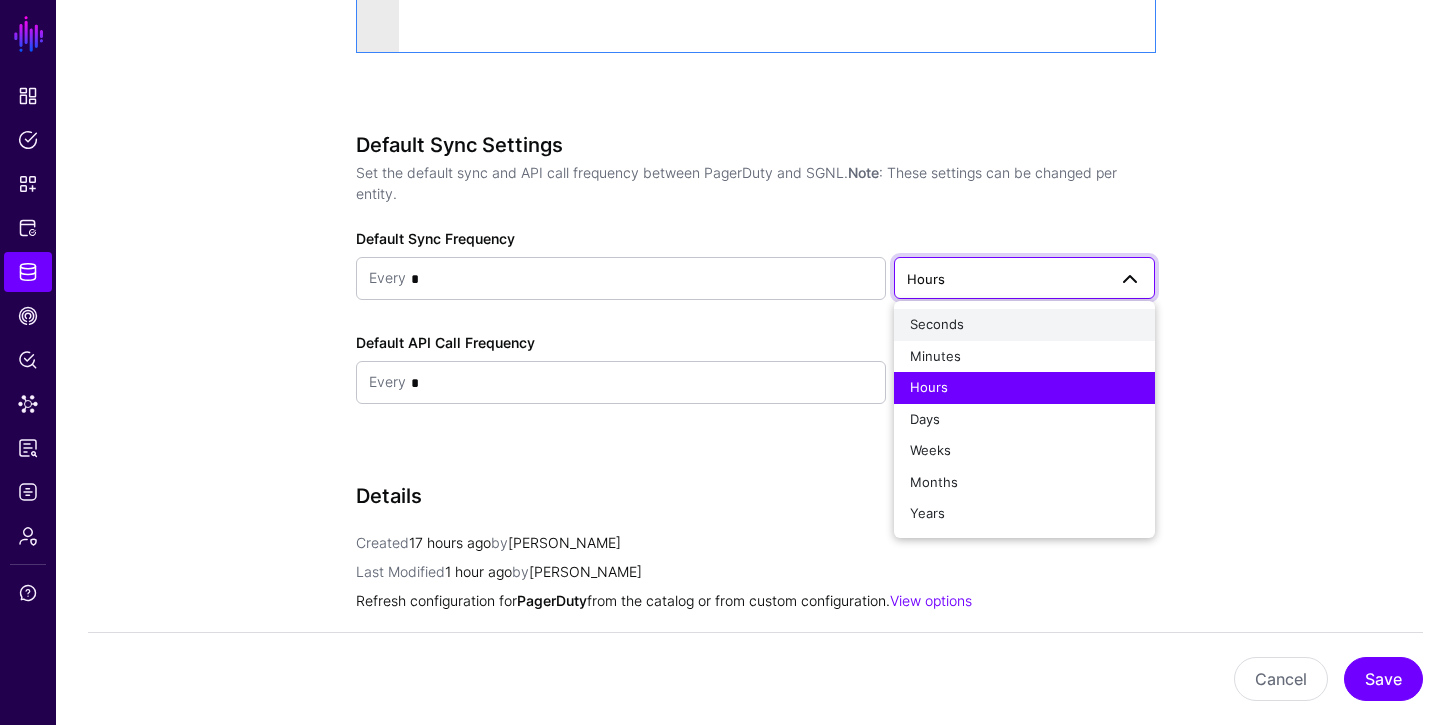 click on "Seconds" 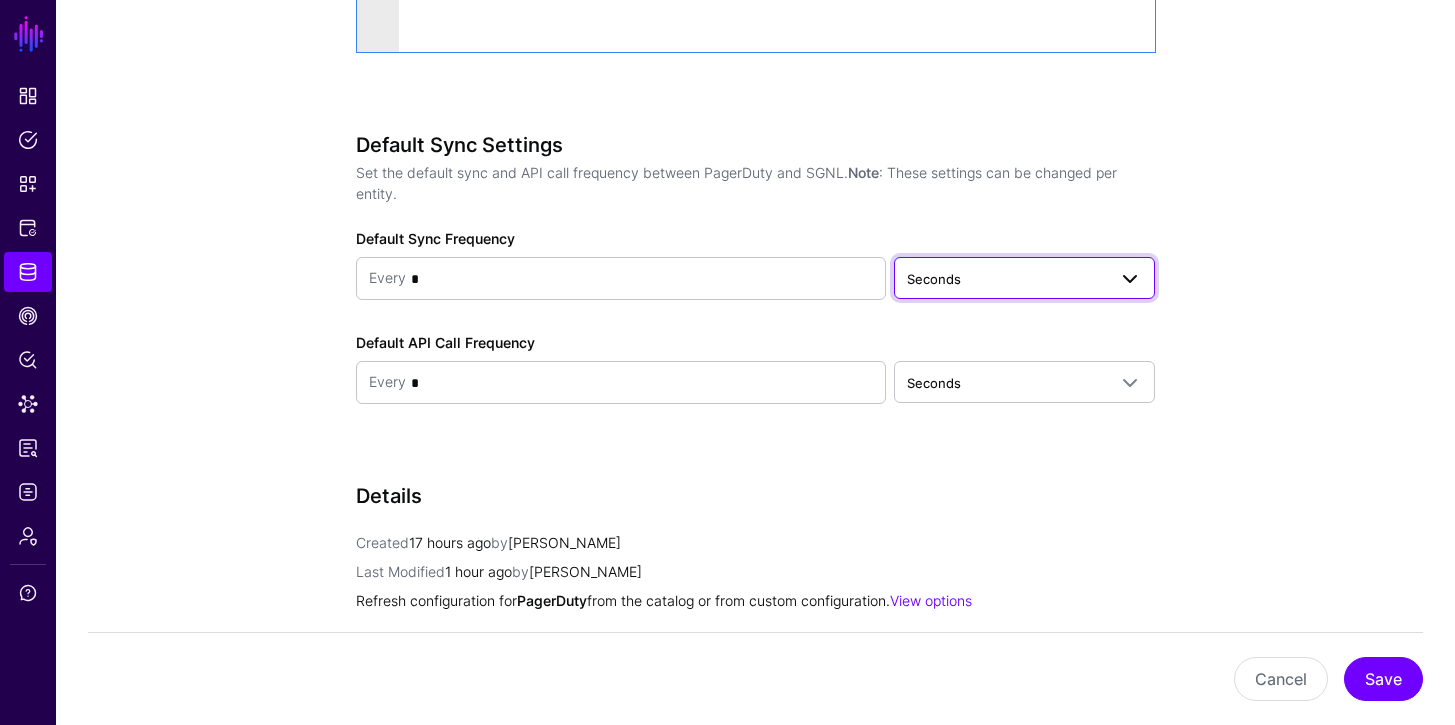 click on "Seconds" at bounding box center (1006, 279) 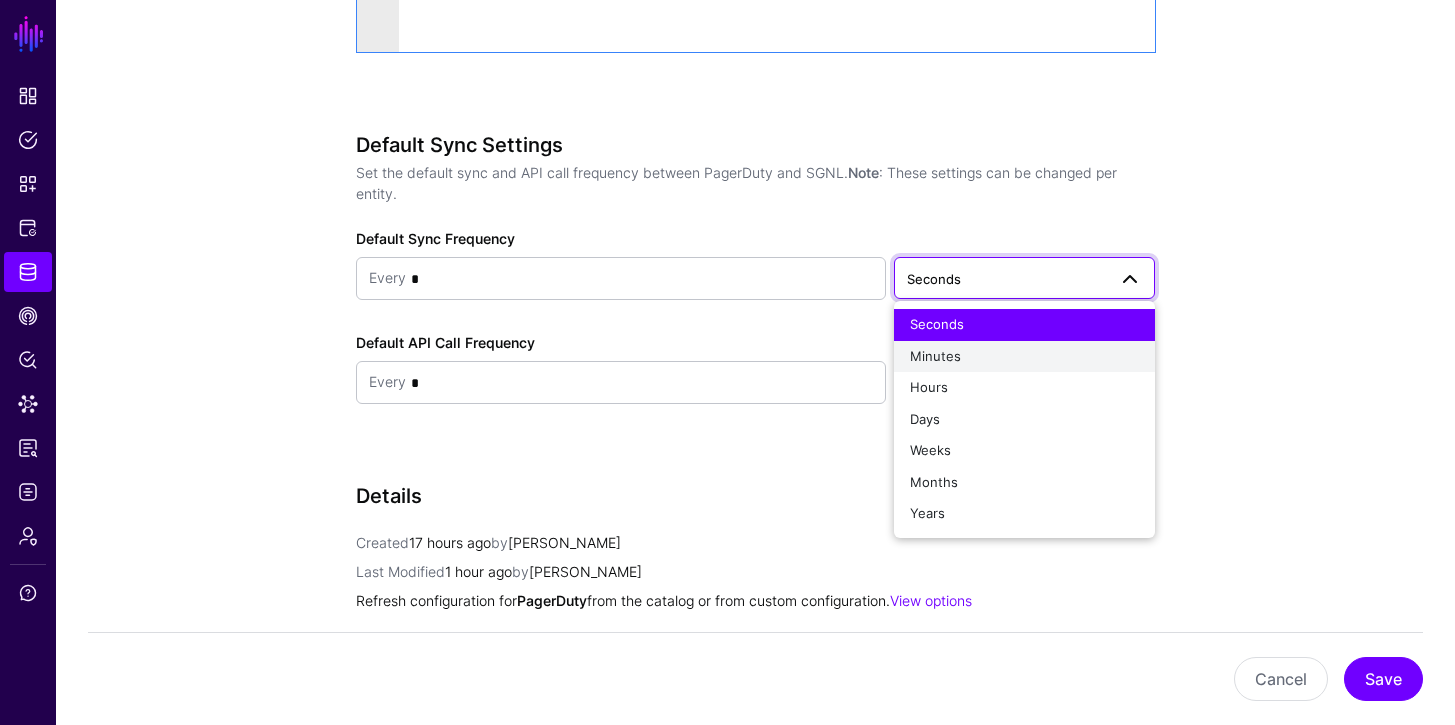 click on "Minutes" 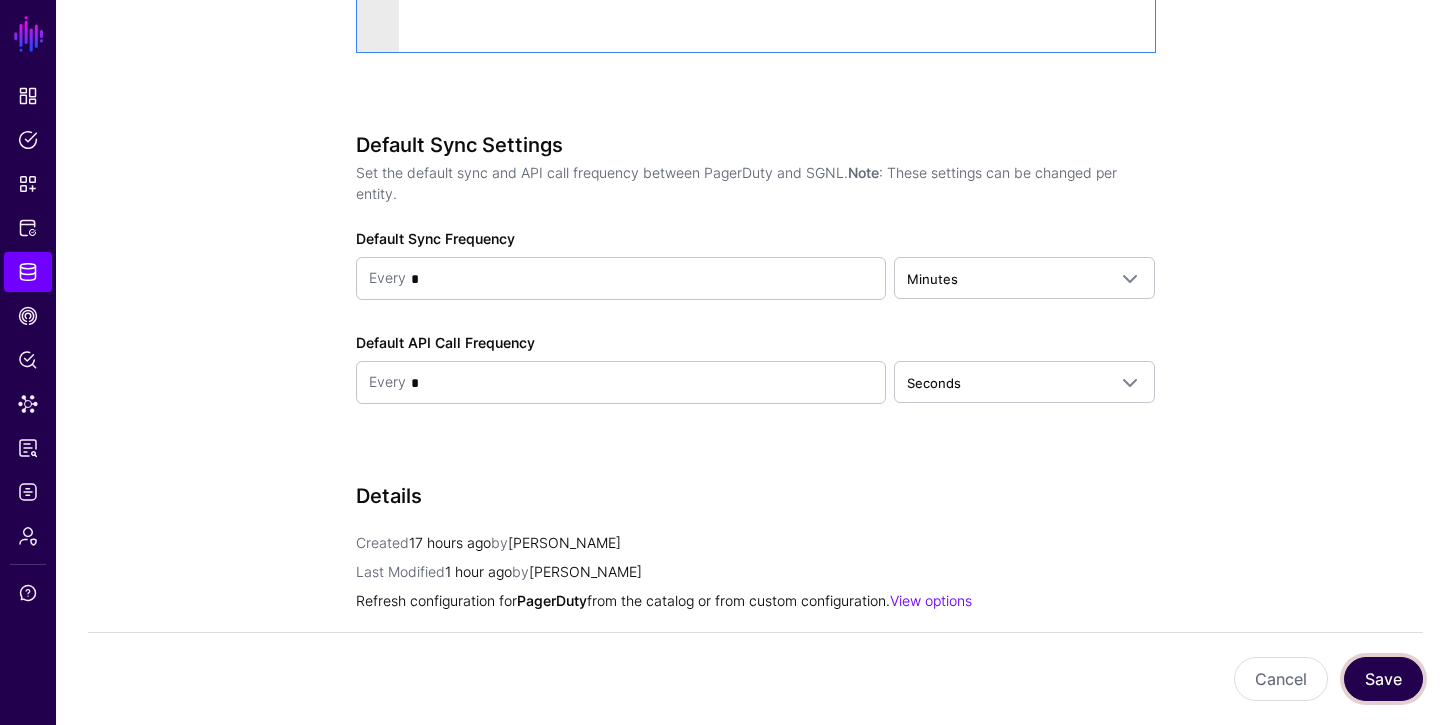 click on "Save" 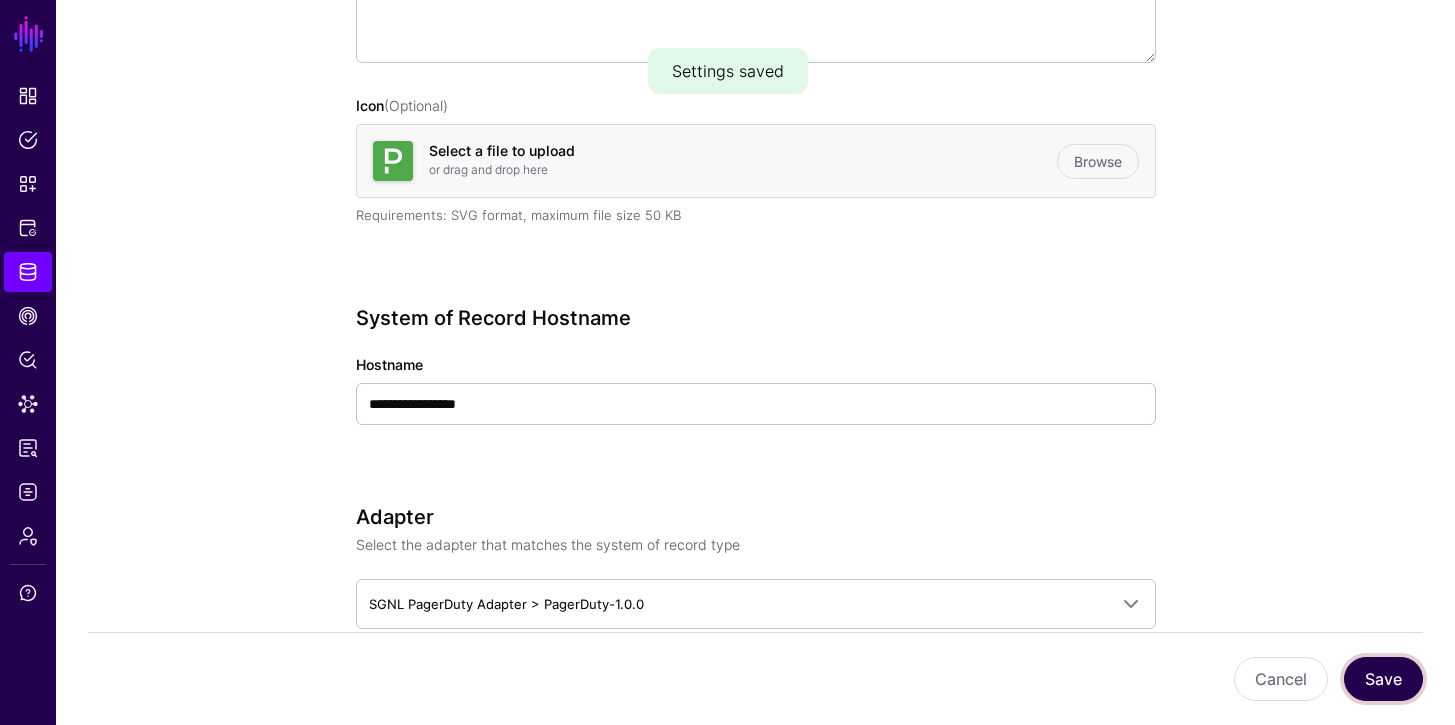scroll, scrollTop: 0, scrollLeft: 0, axis: both 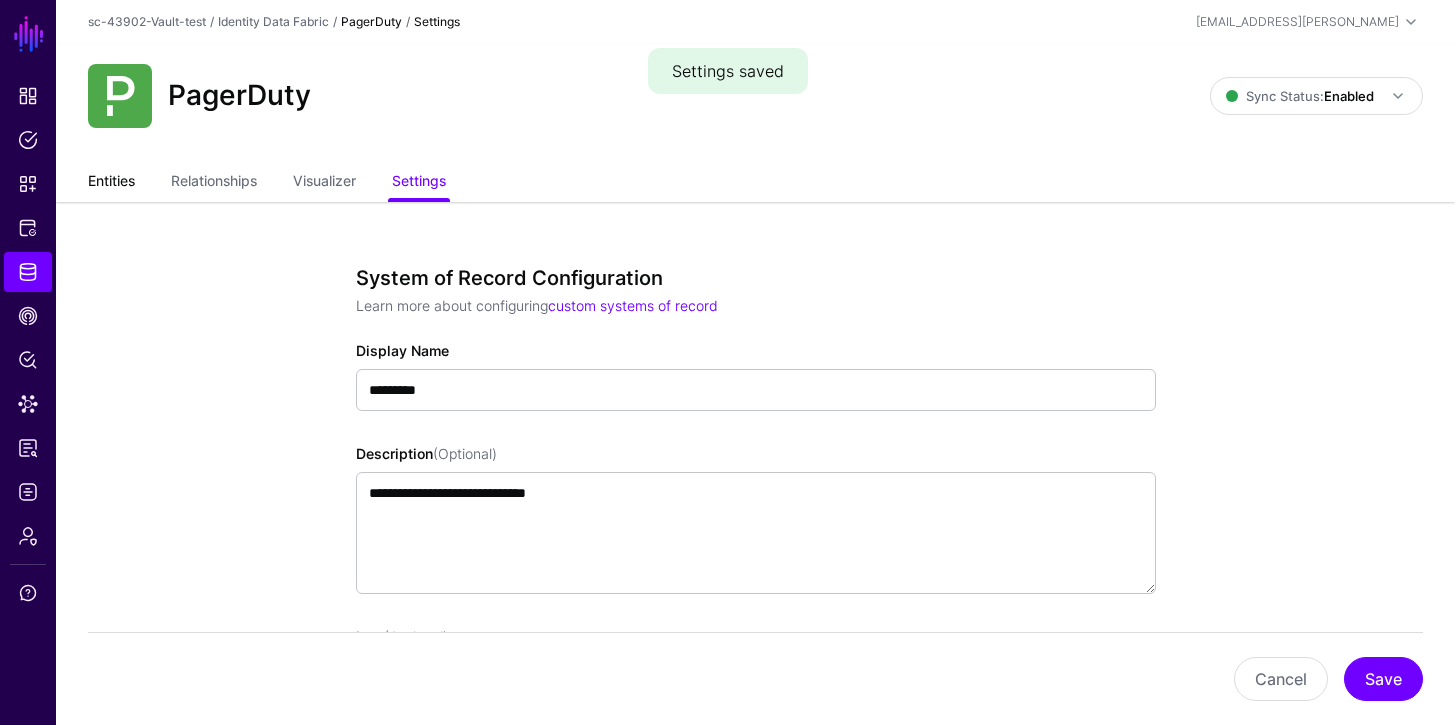 click on "Entities" 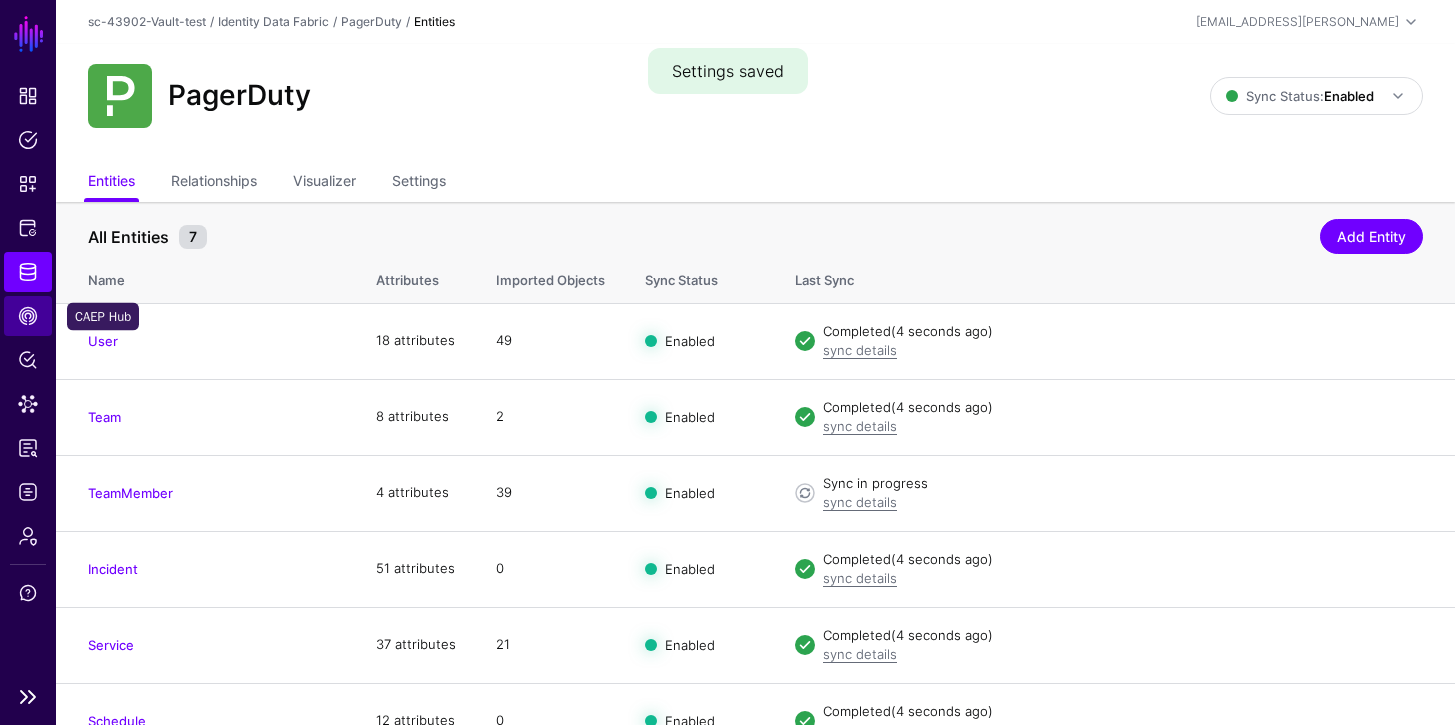click on "CAEP Hub" 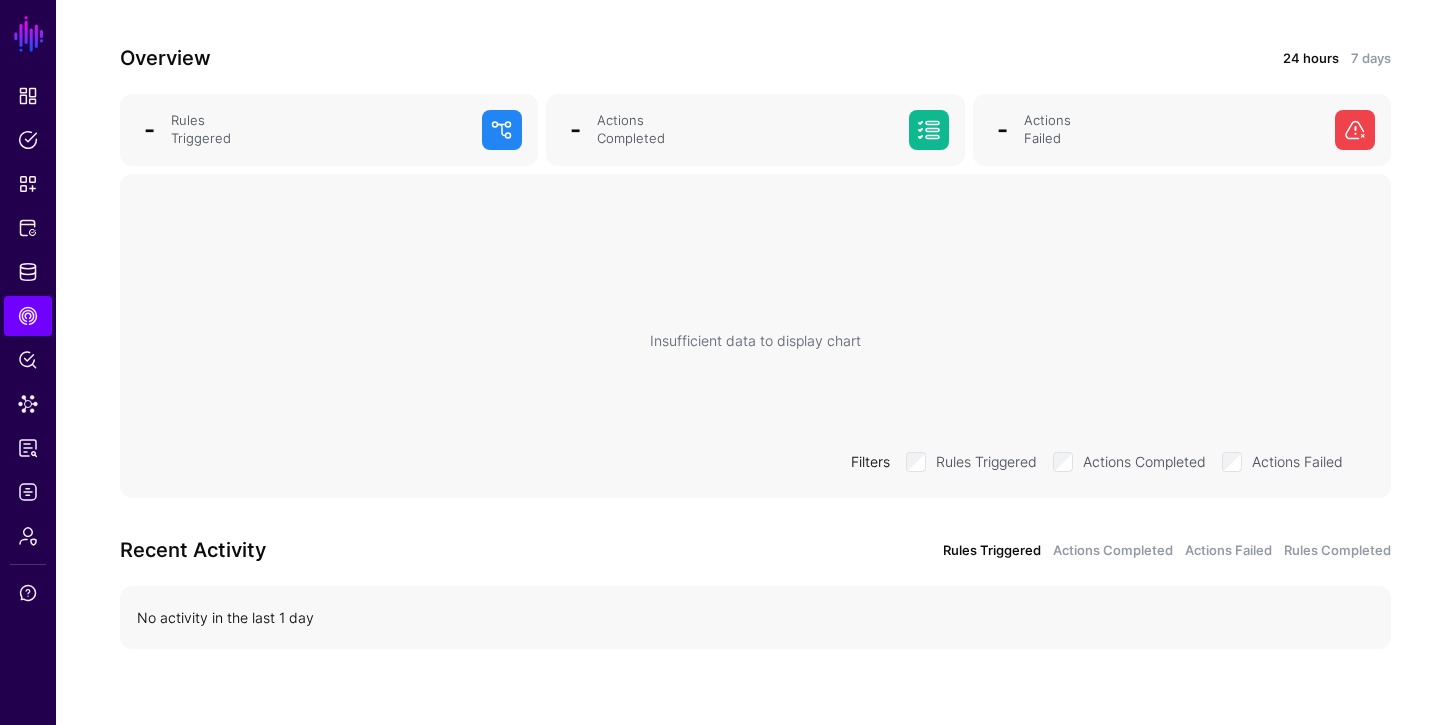 scroll, scrollTop: 221, scrollLeft: 0, axis: vertical 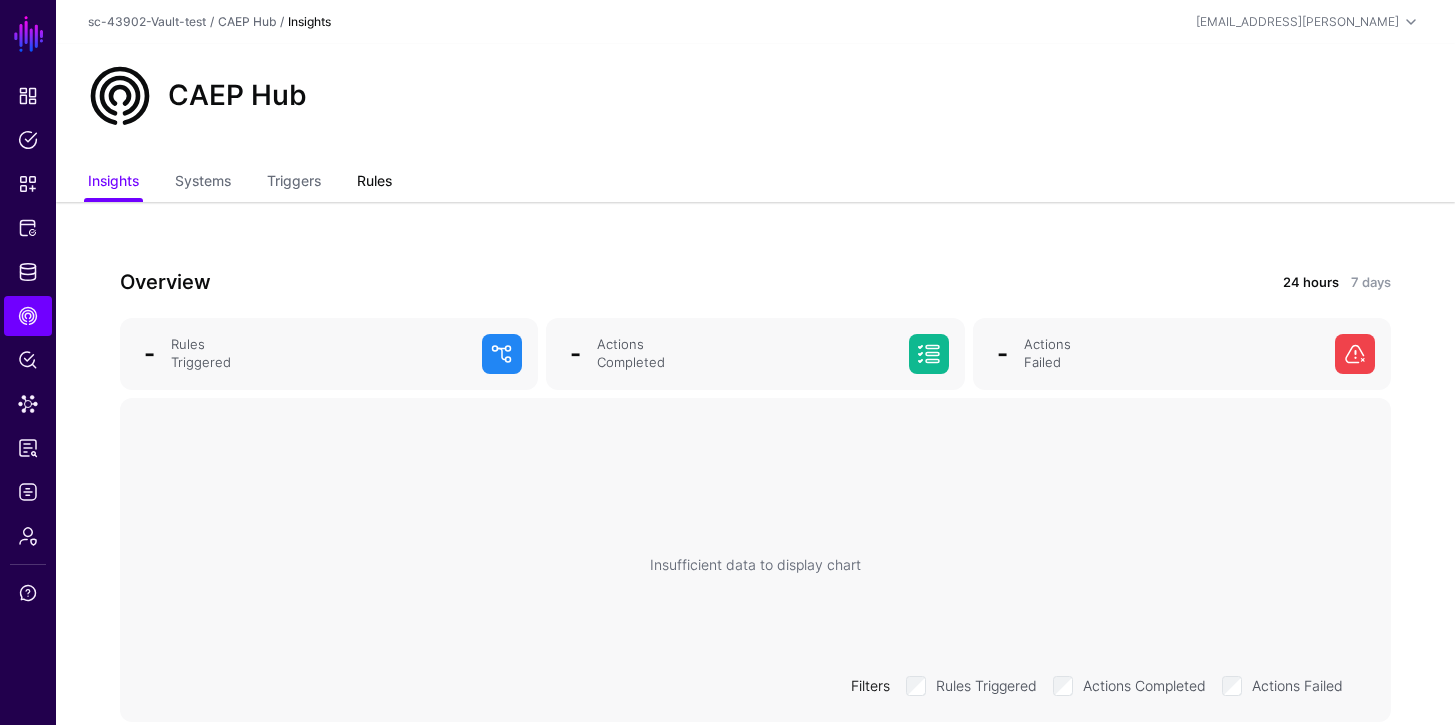 click on "Rules" 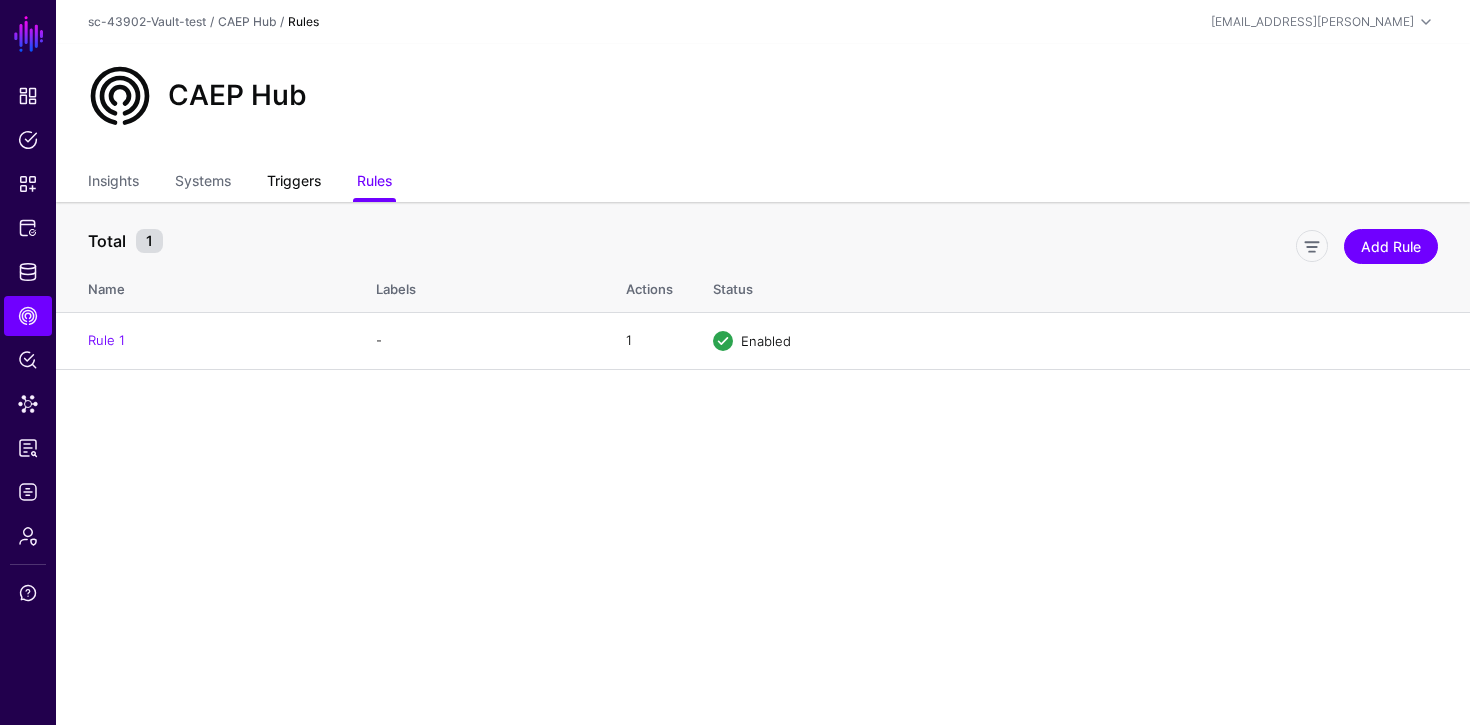 click on "Triggers" 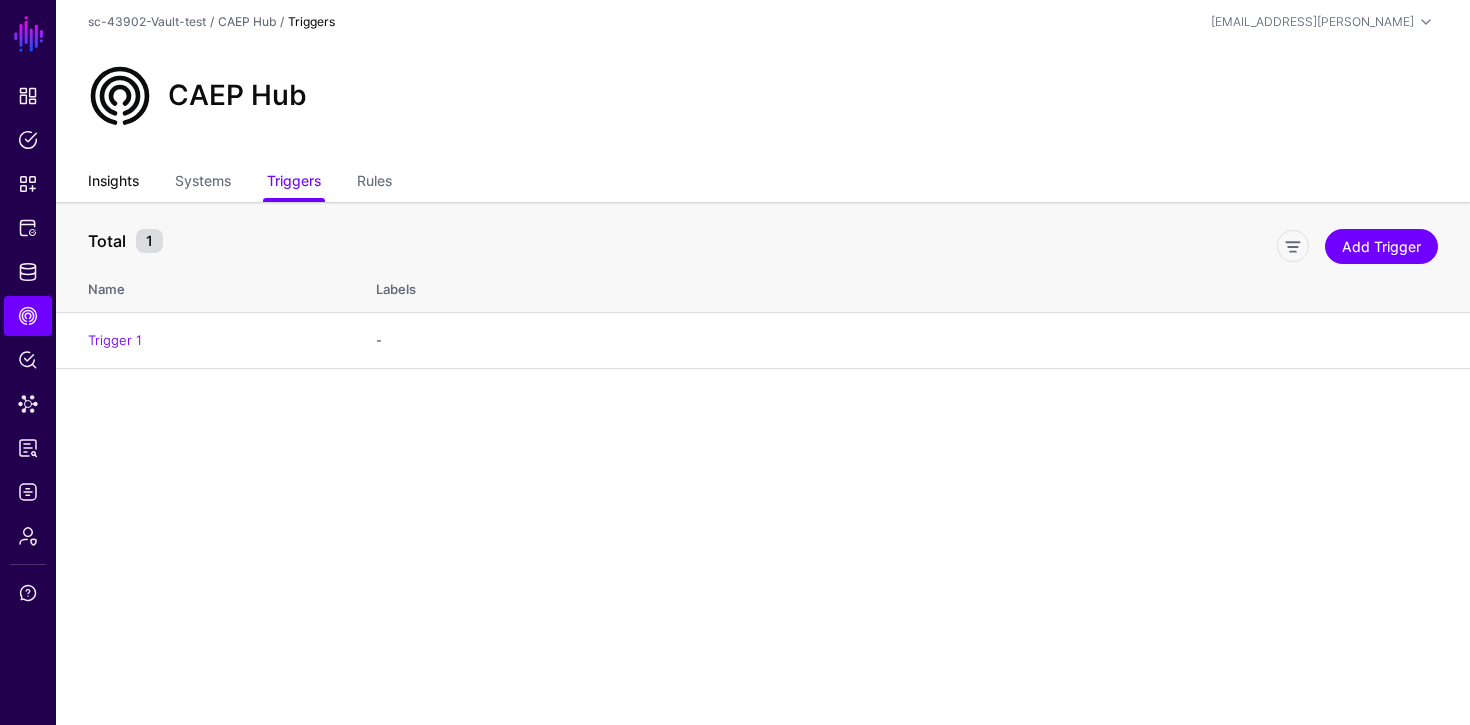 click on "Insights" 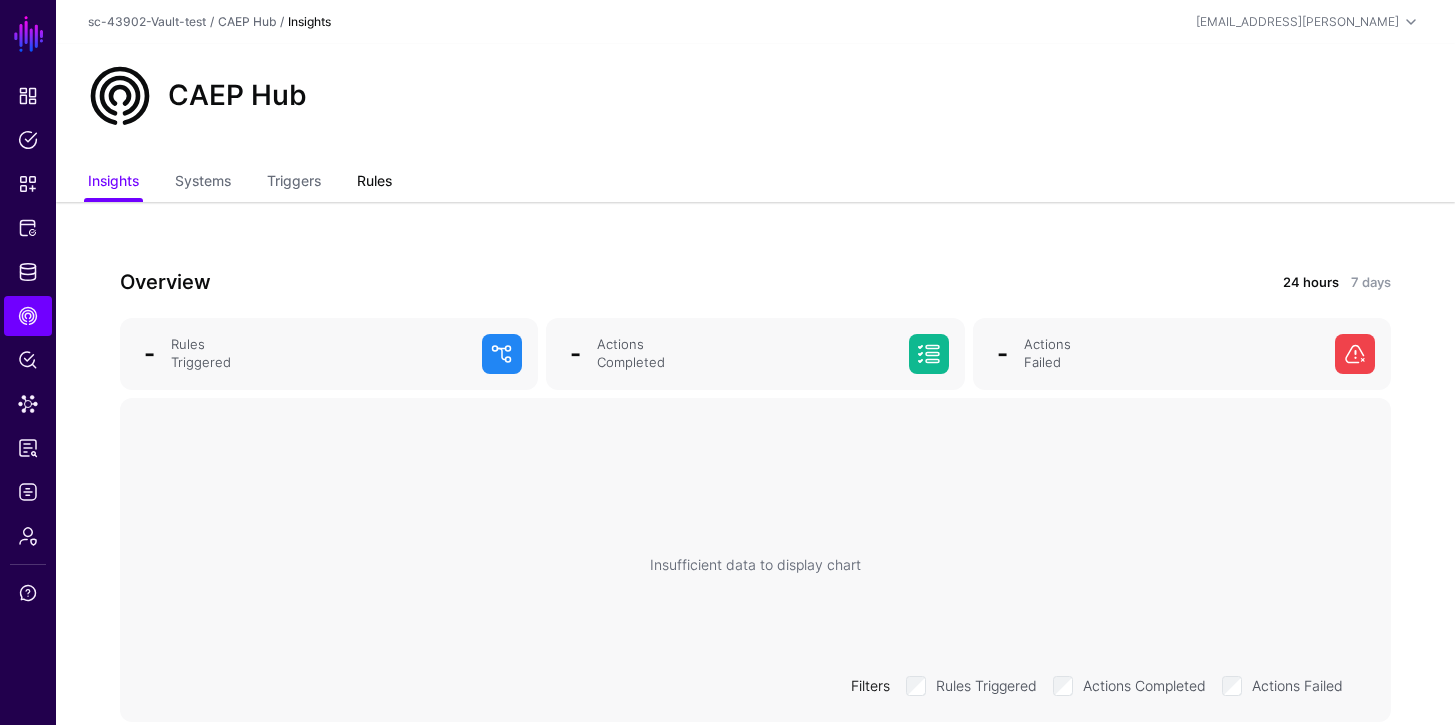 click on "Rules" 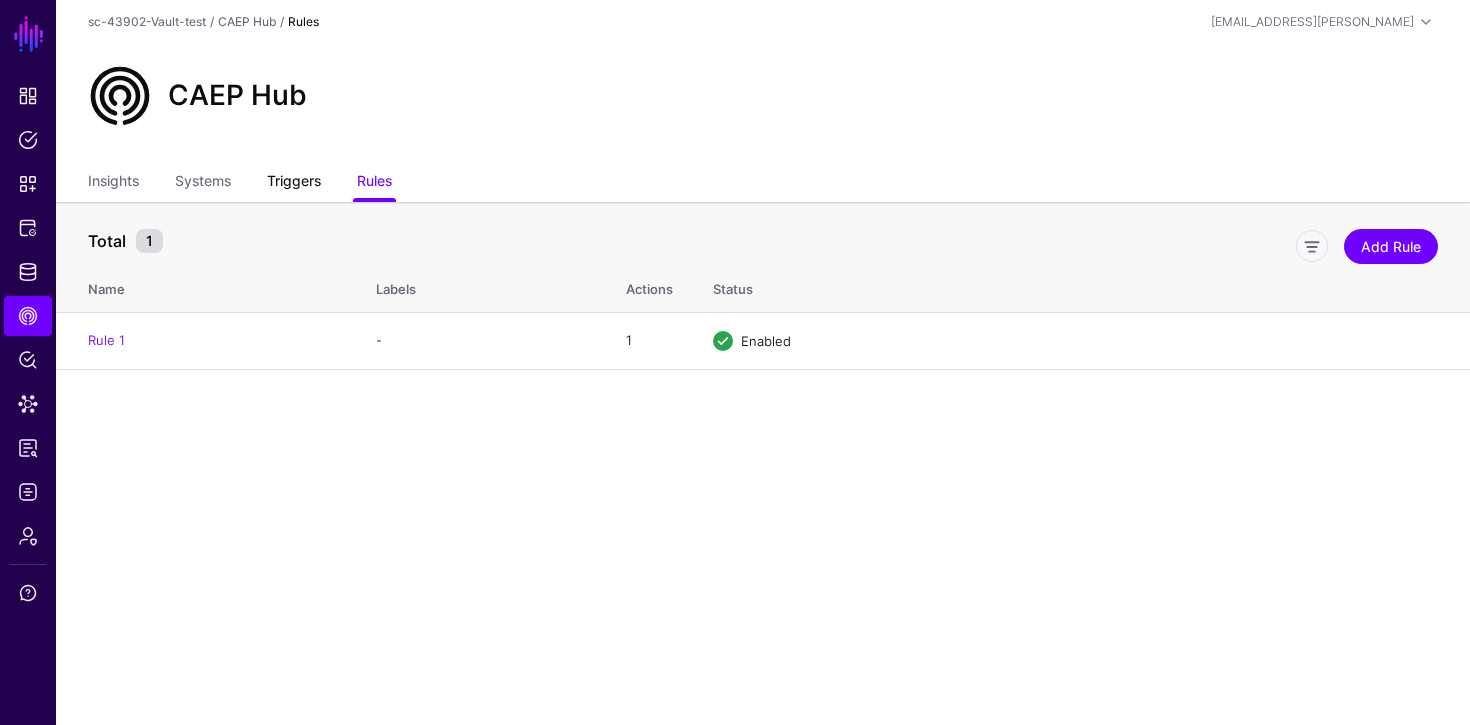 click on "Triggers" 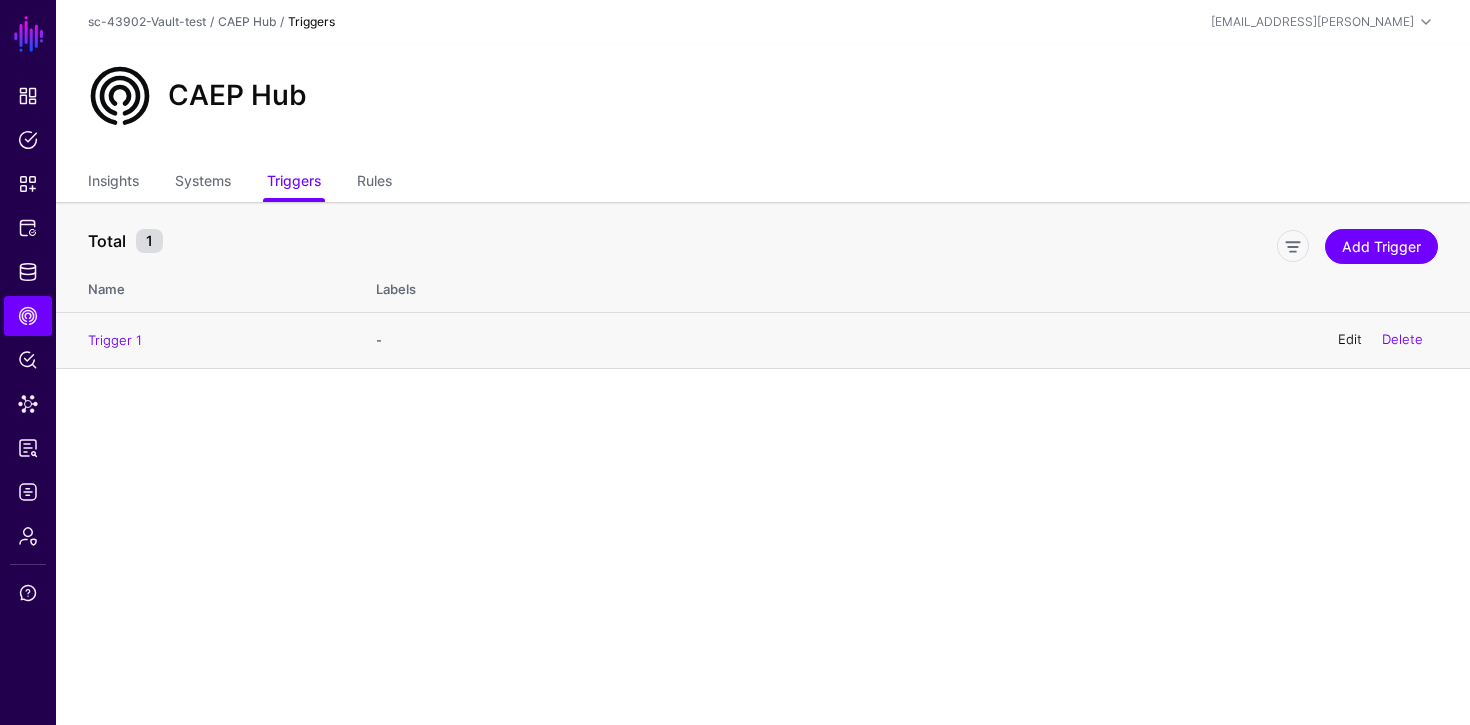 click on "Edit" 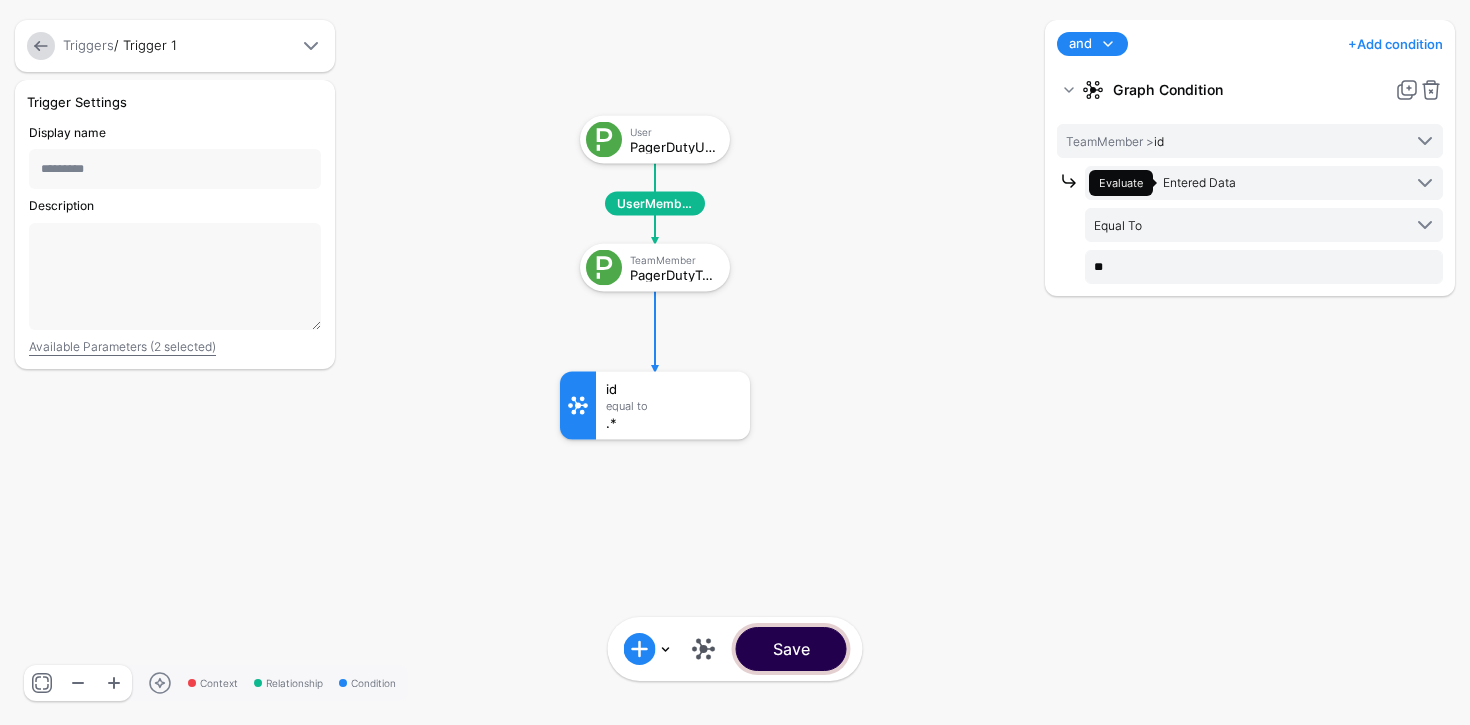 click on "Save" at bounding box center (791, 649) 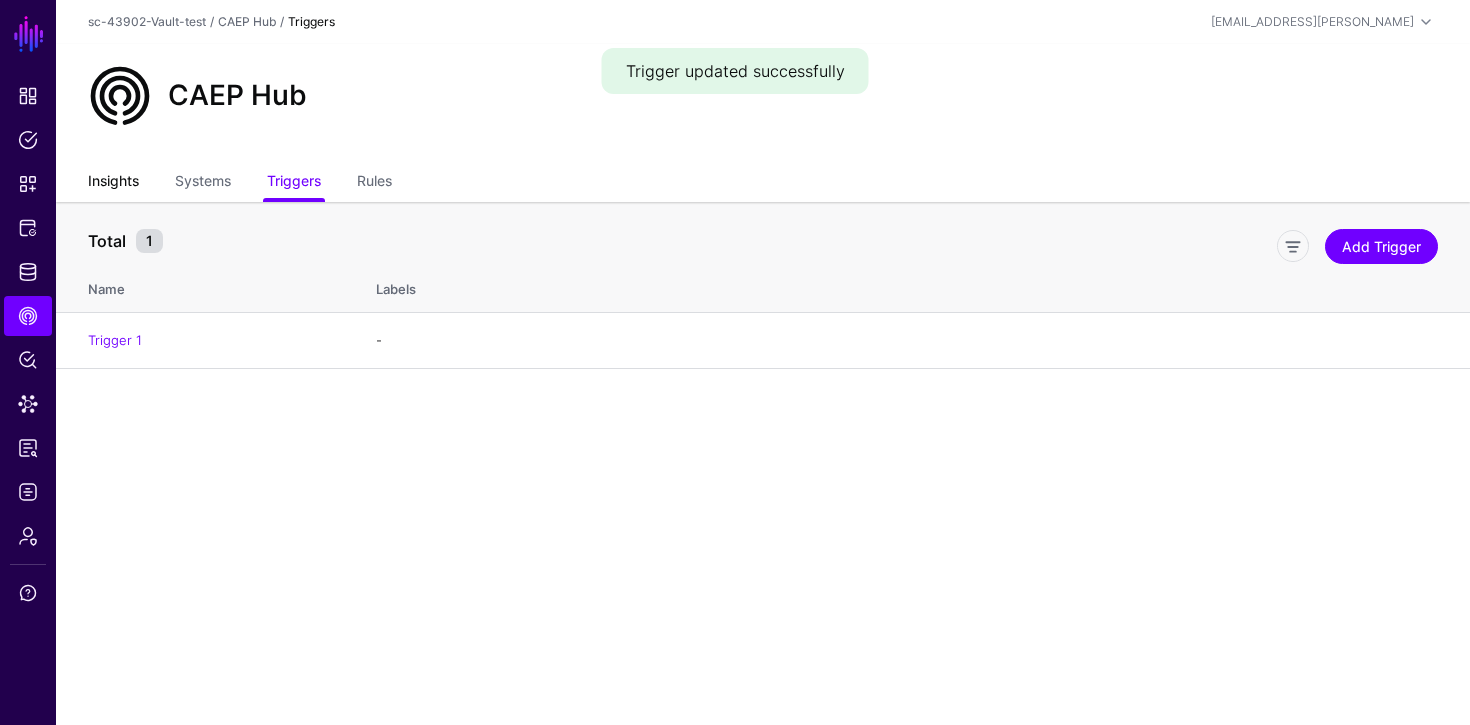 click on "Insights" 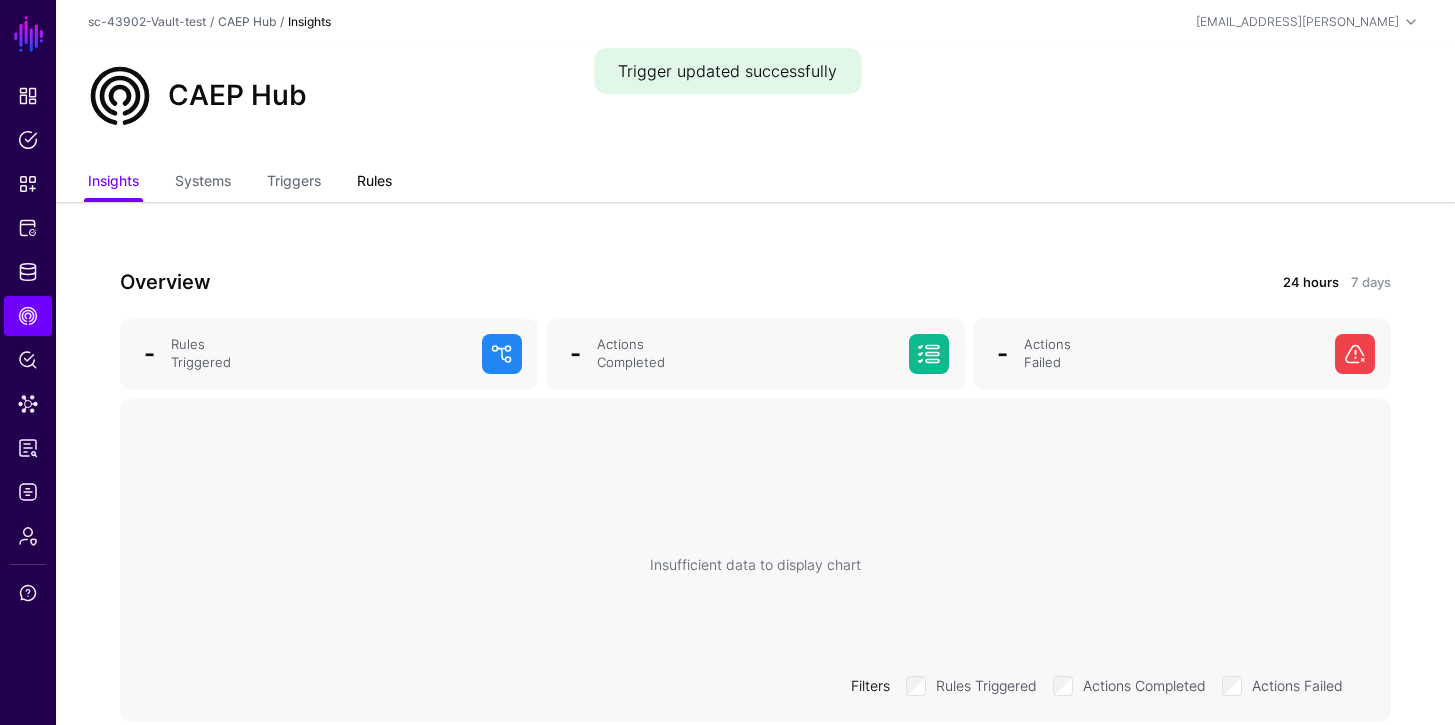 click on "Rules" 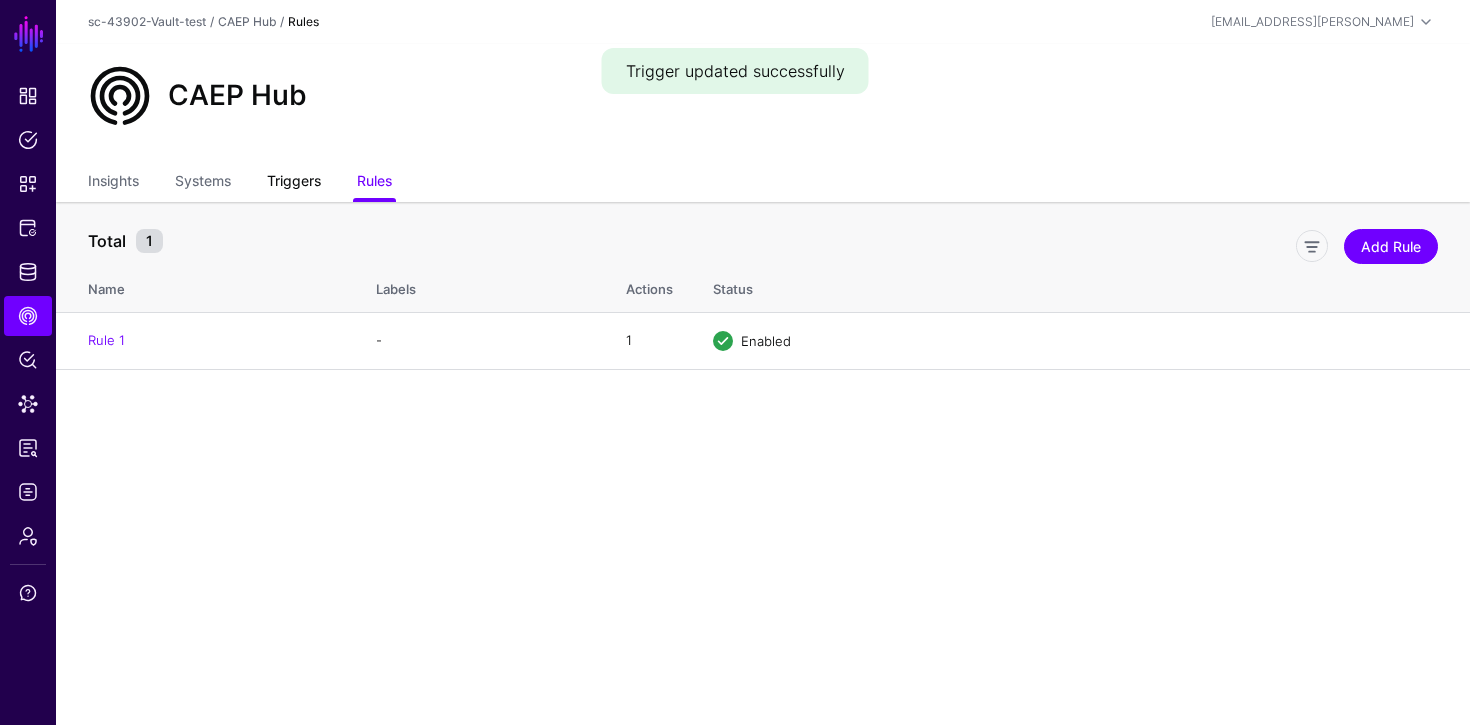 click on "Triggers" 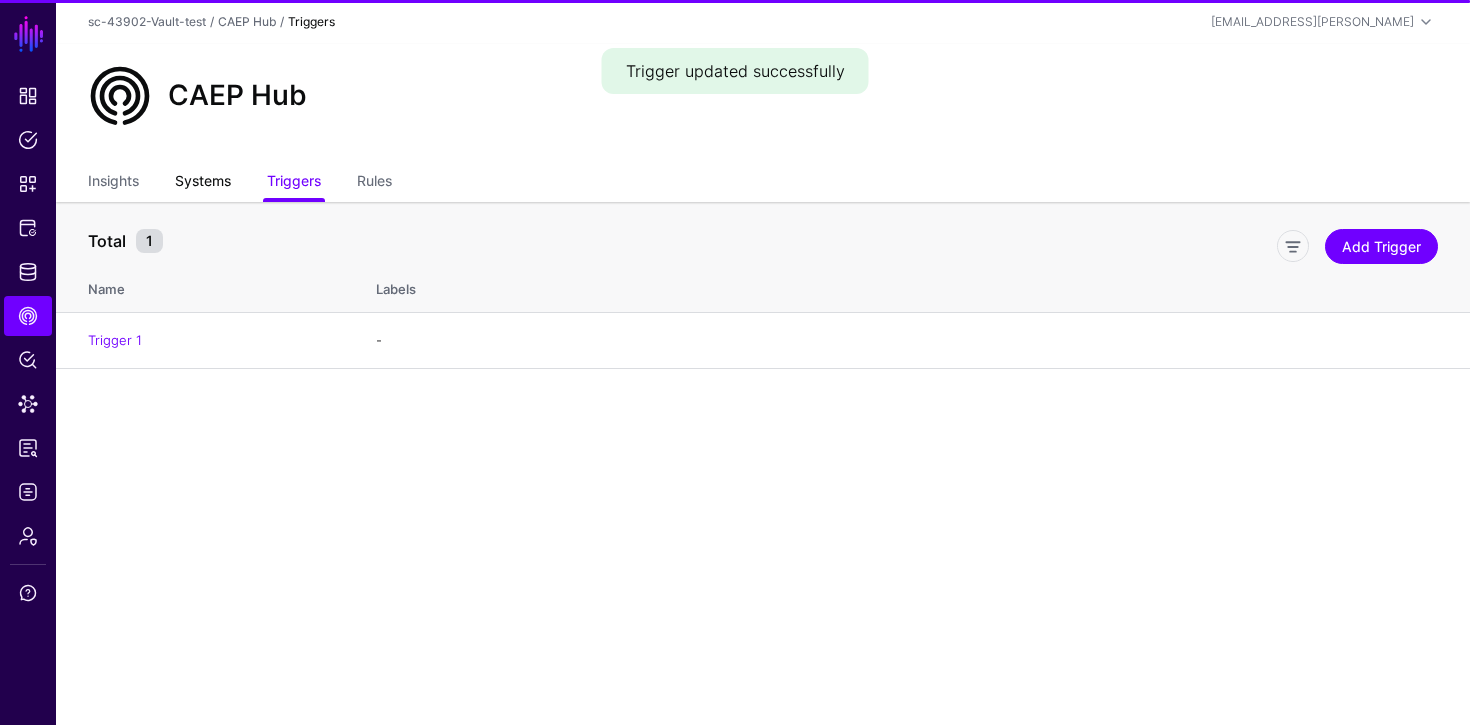 click on "Systems" 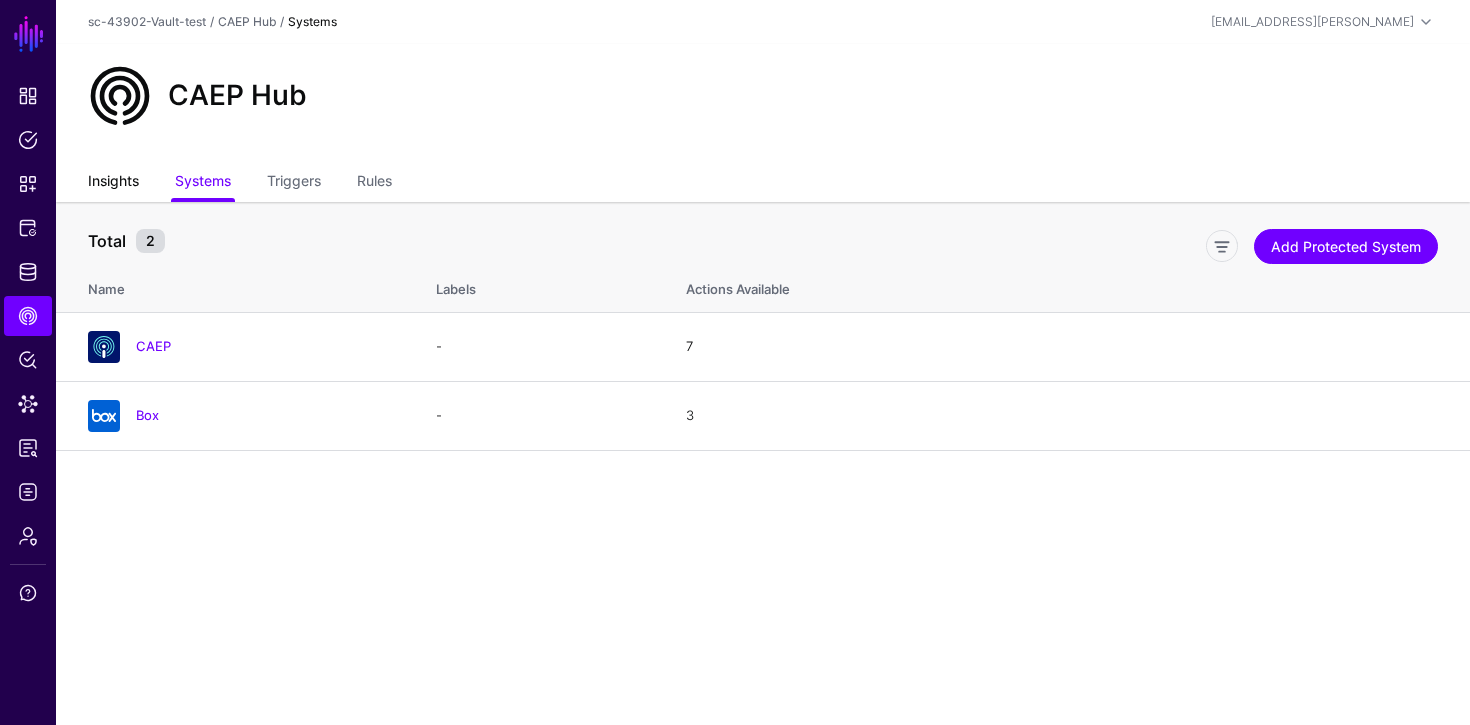 click on "Insights" 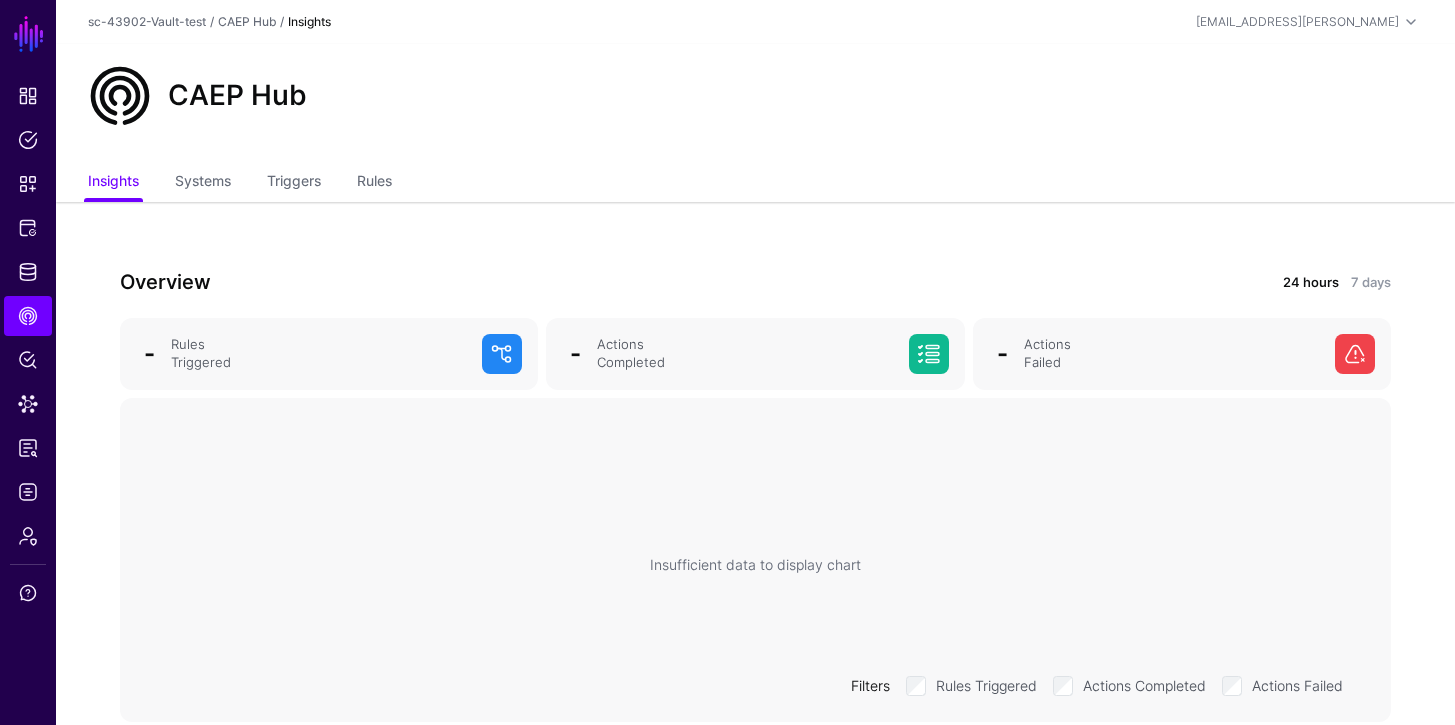 drag, startPoint x: 374, startPoint y: 182, endPoint x: 384, endPoint y: 222, distance: 41.231056 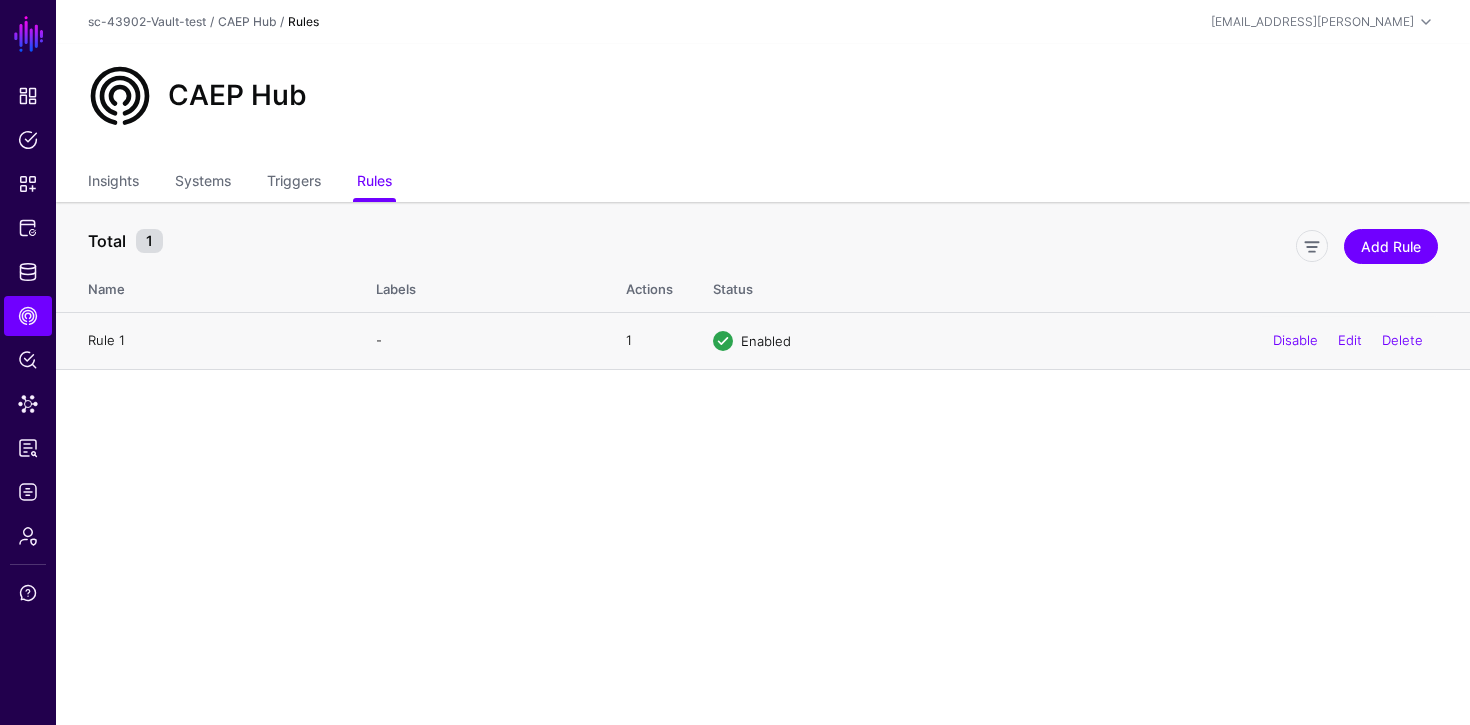 click on "Rule 1" 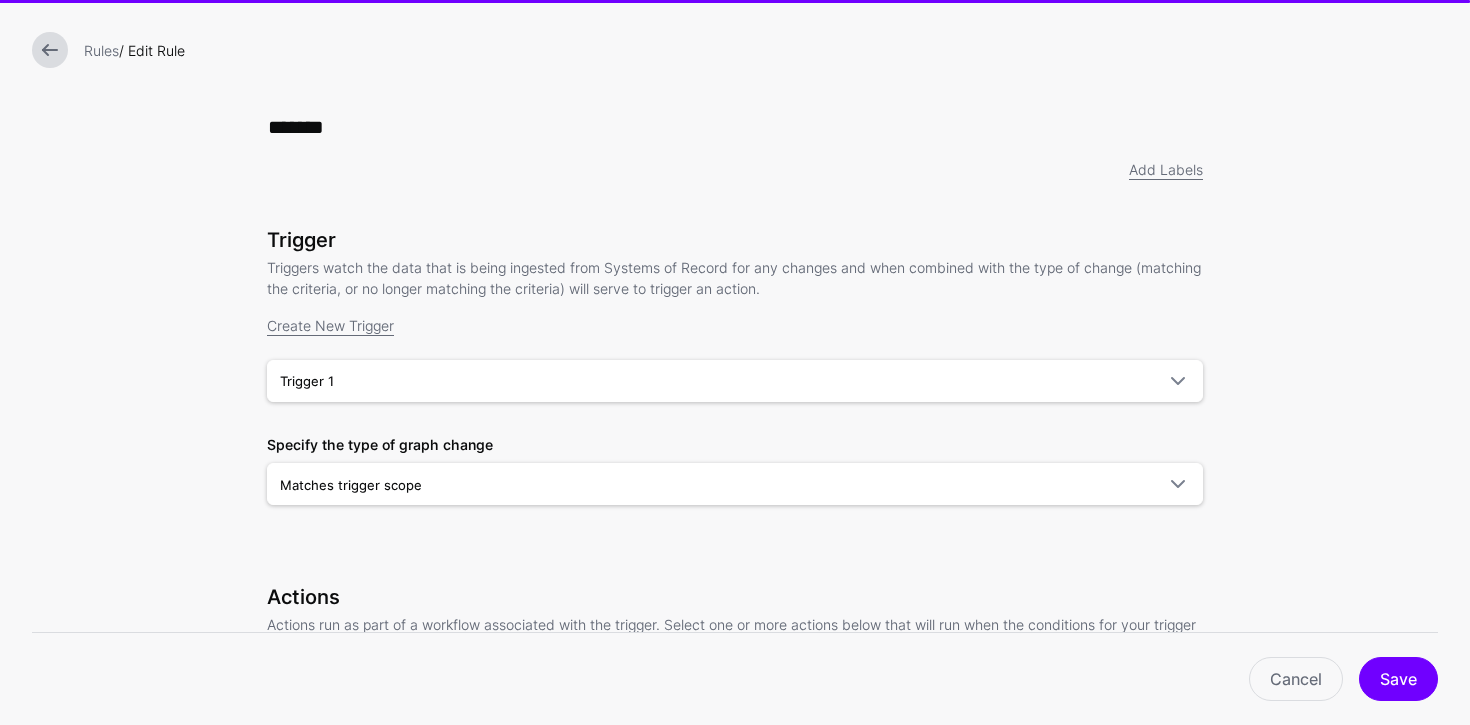 scroll, scrollTop: 623, scrollLeft: 0, axis: vertical 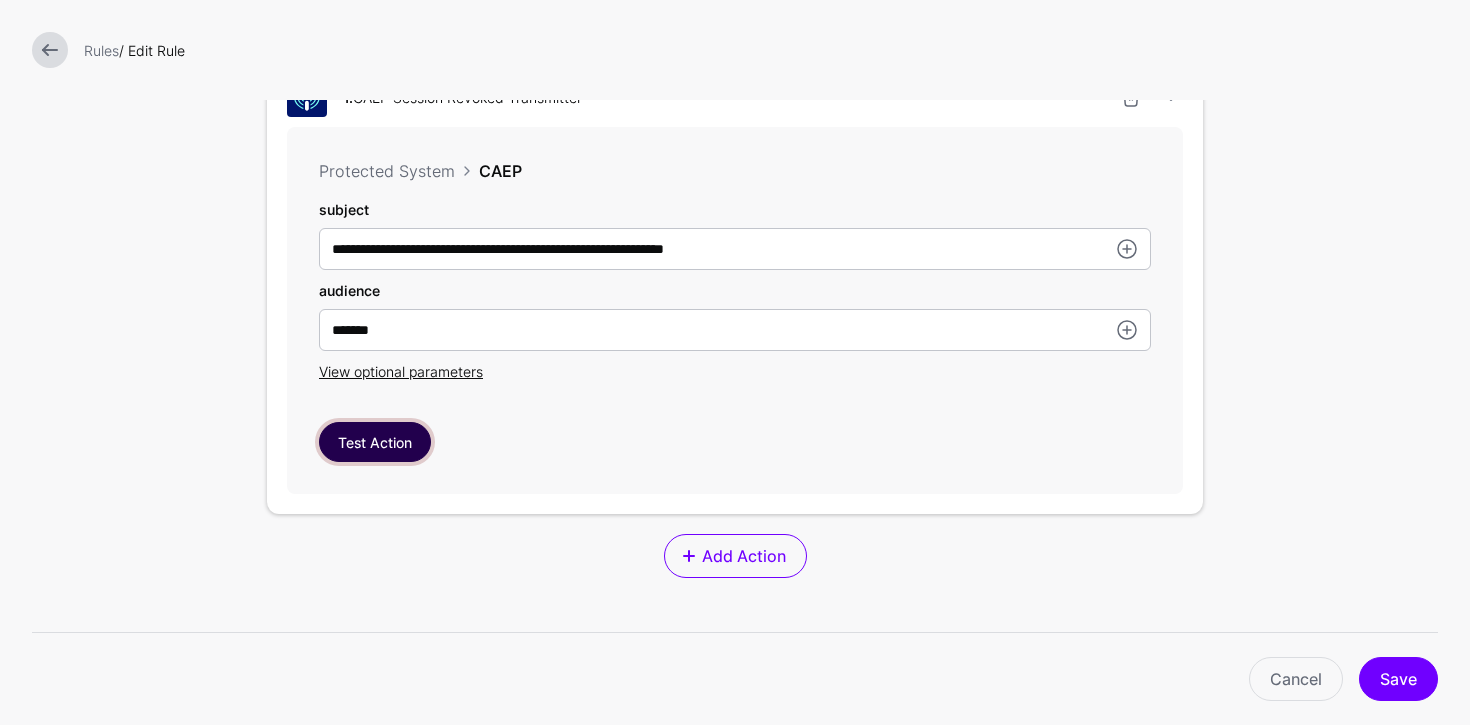 click on "Test Action" at bounding box center [375, 442] 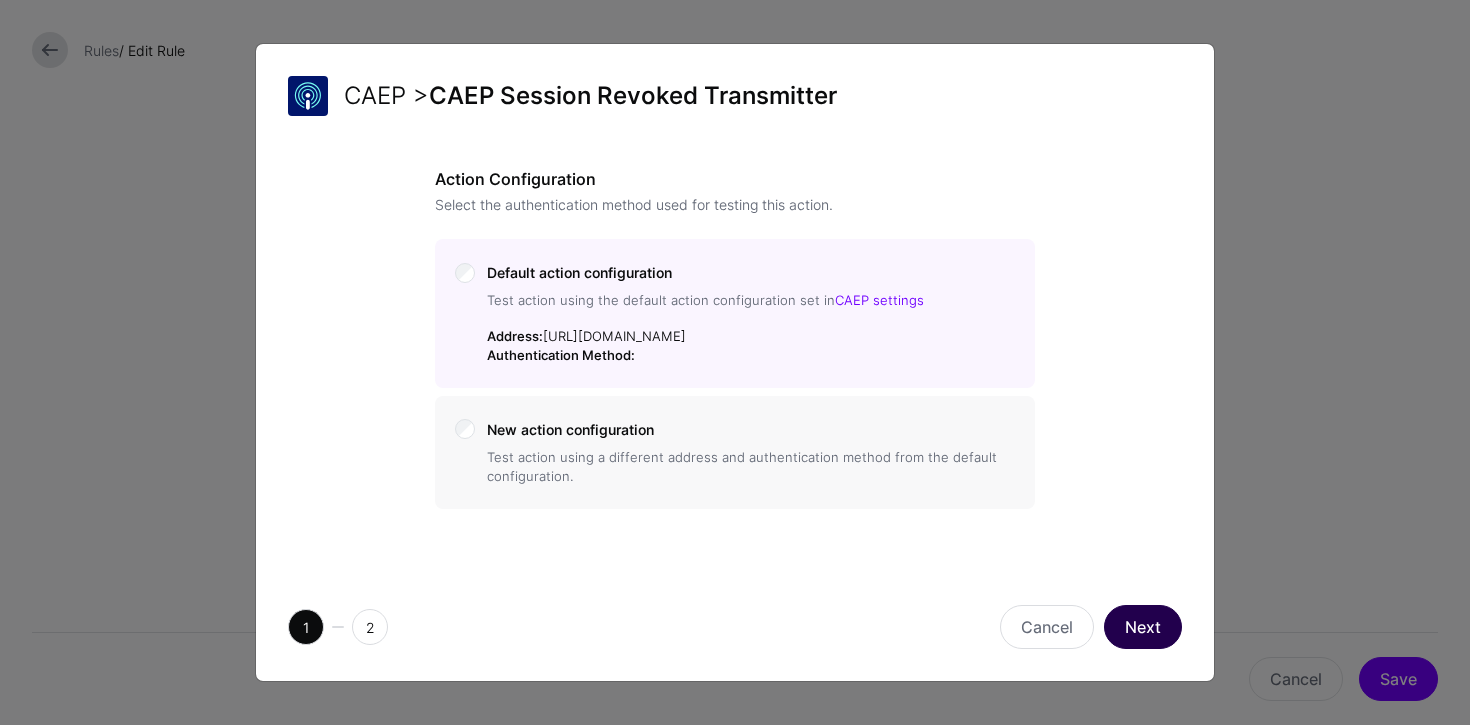 click on "Next" 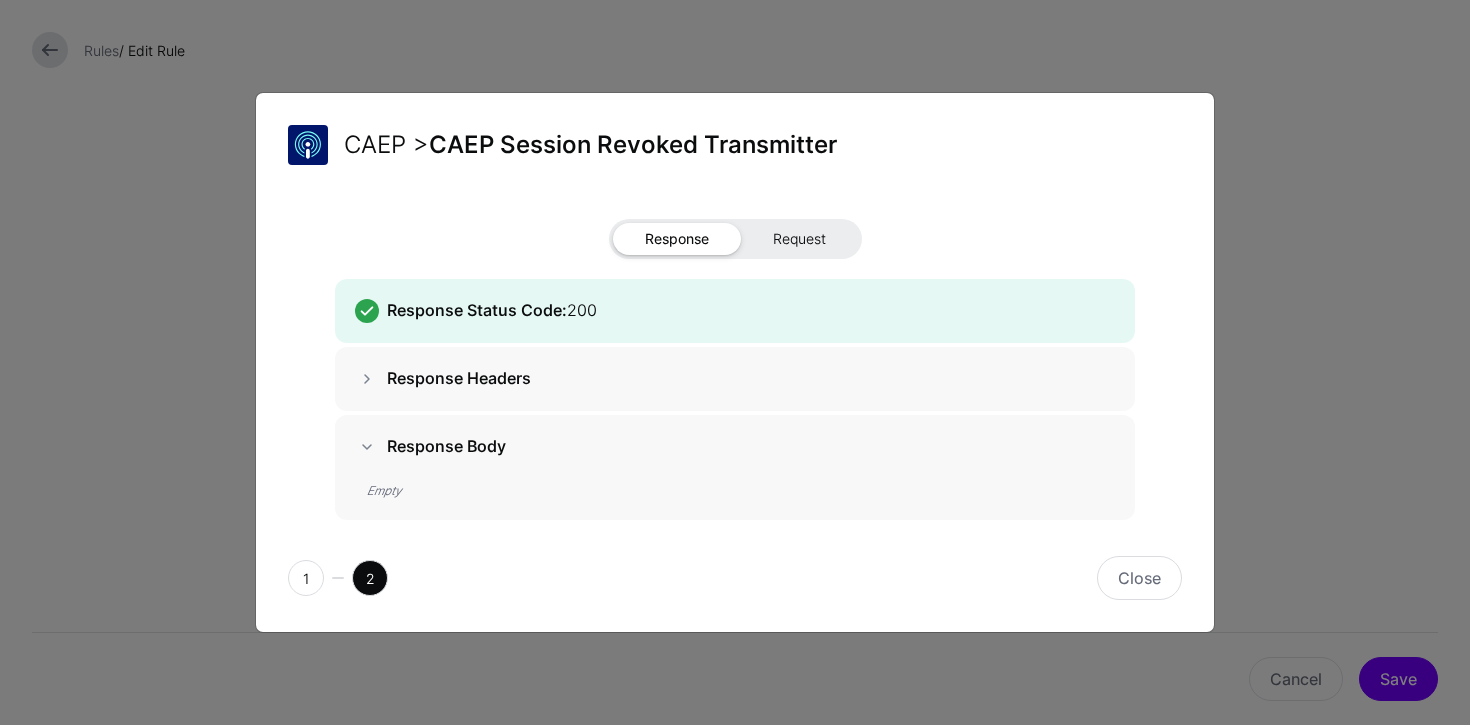 click on "Request" 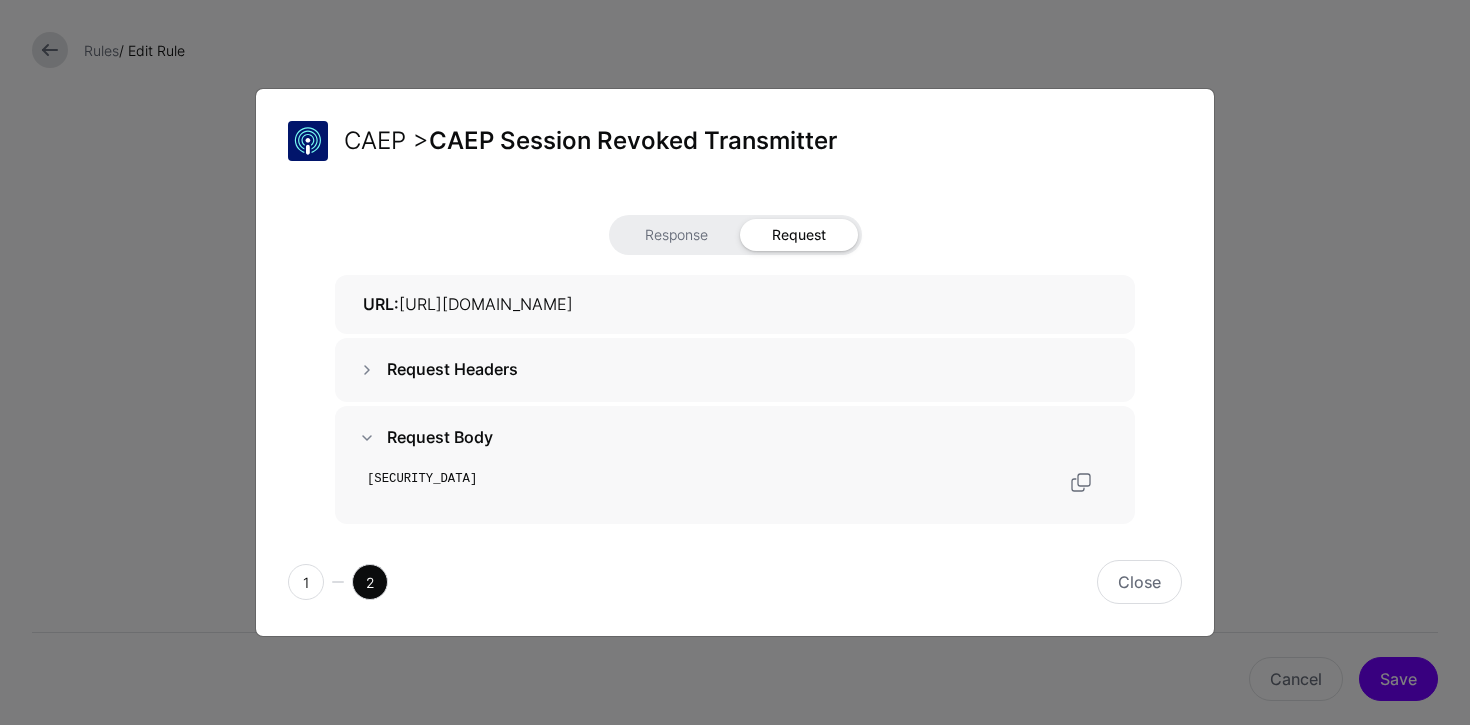 scroll, scrollTop: 16, scrollLeft: 0, axis: vertical 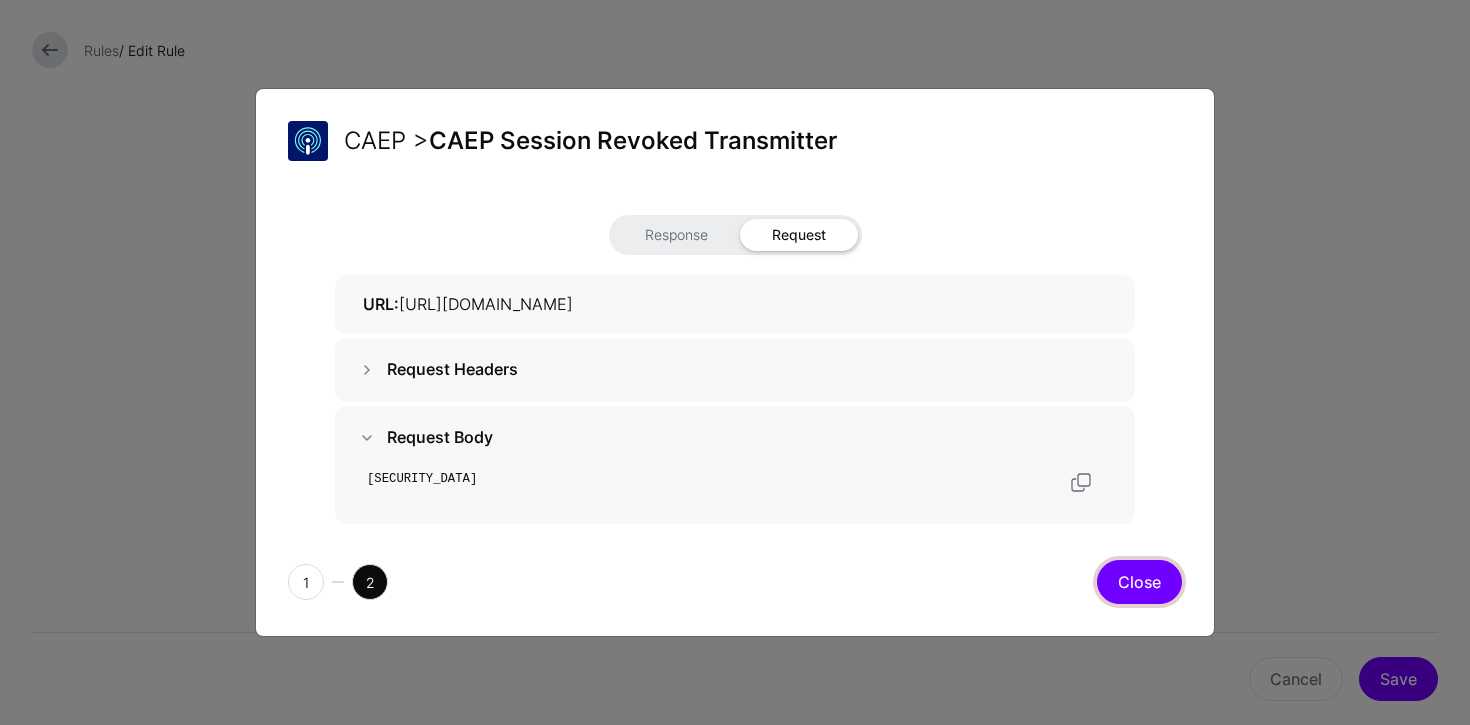 click on "Close" 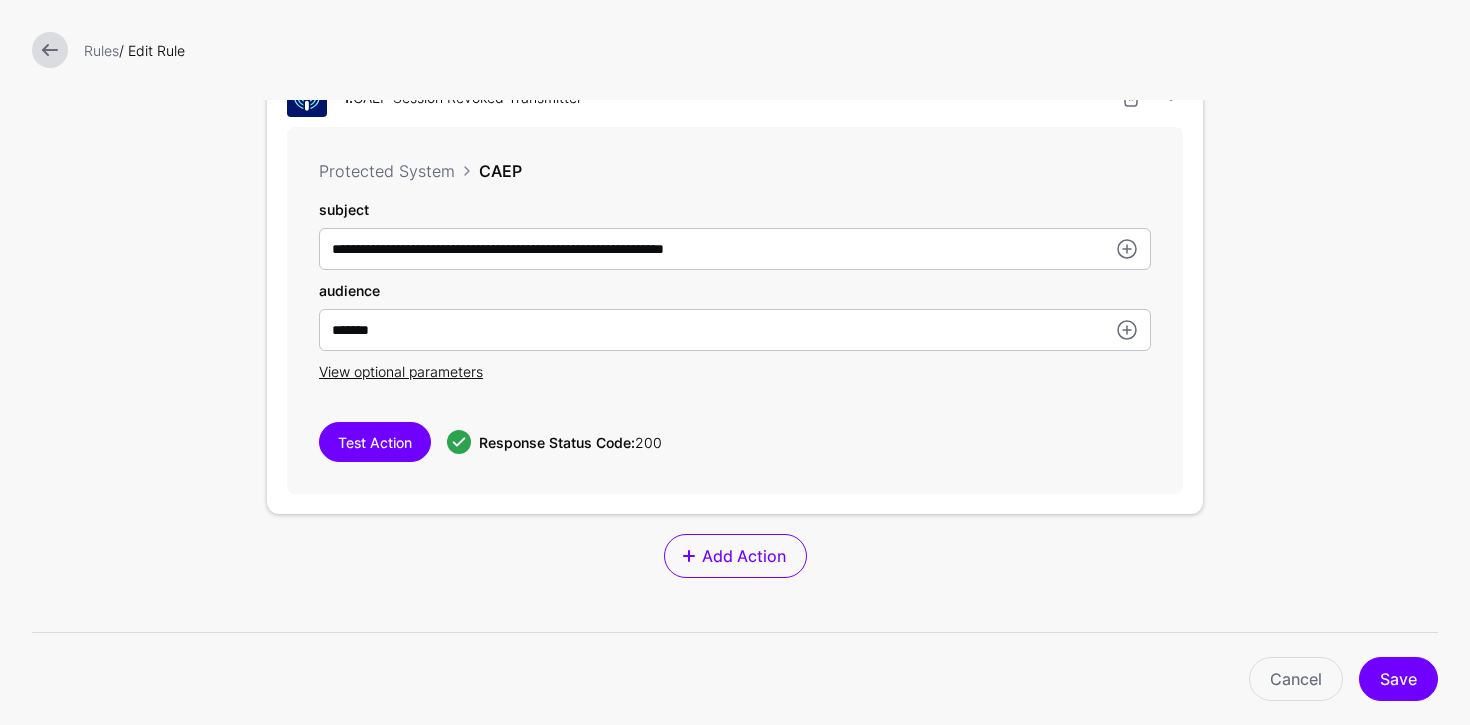 click on "Rules  / Edit Rule" at bounding box center [735, 50] 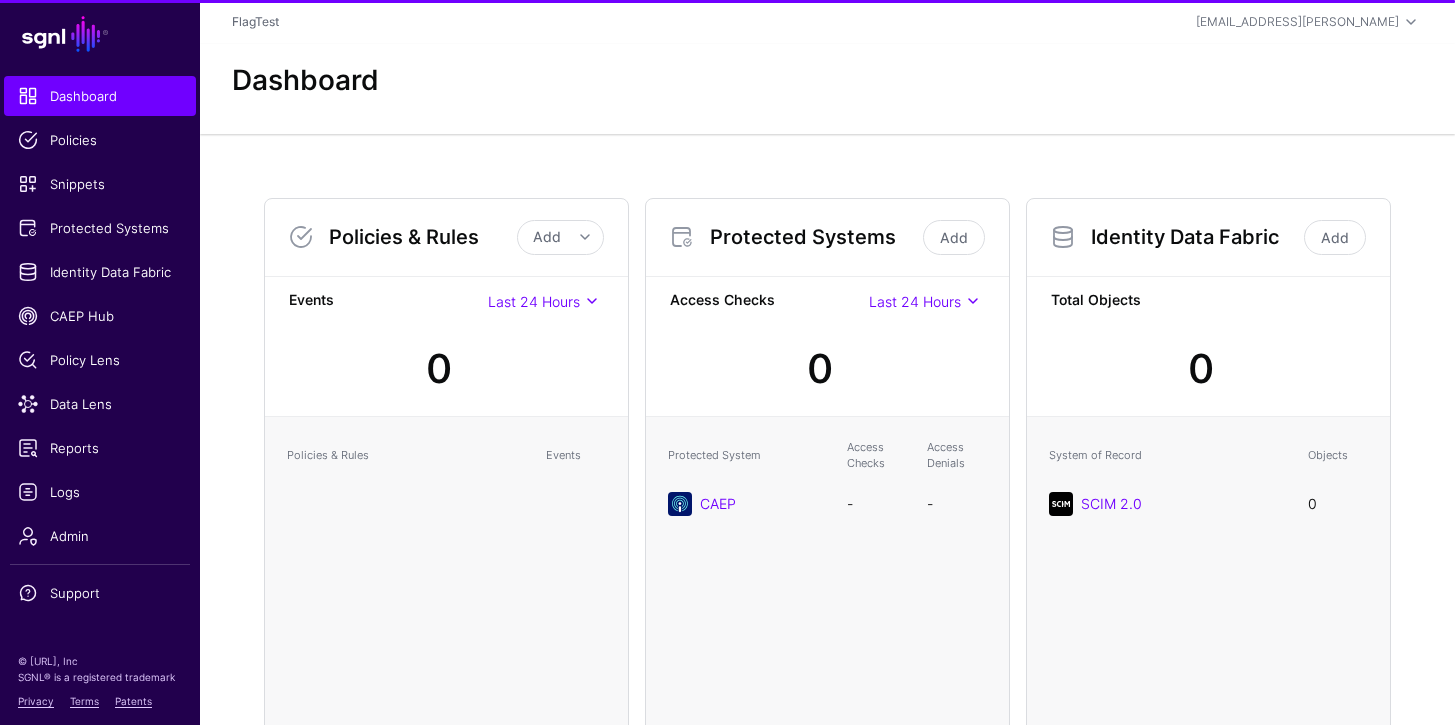 scroll, scrollTop: 0, scrollLeft: 0, axis: both 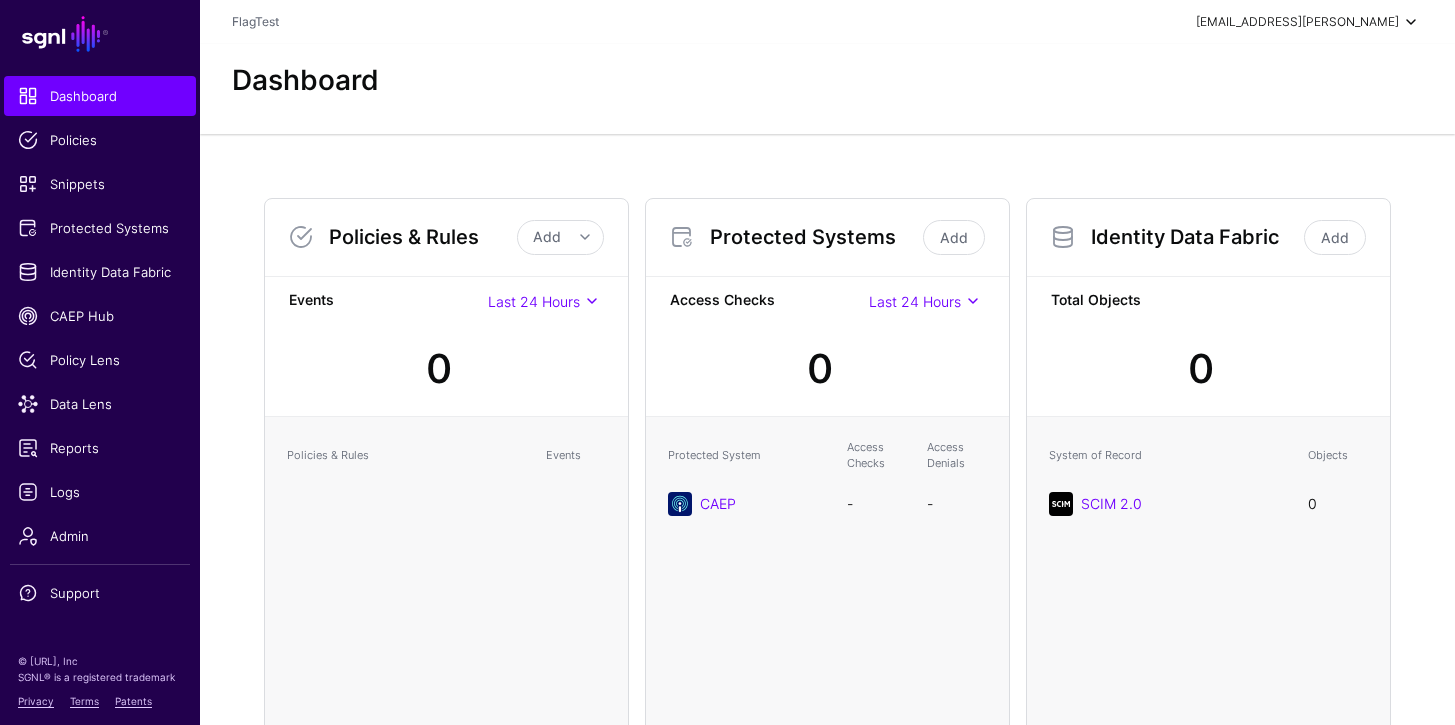 click on "[EMAIL_ADDRESS][PERSON_NAME]" 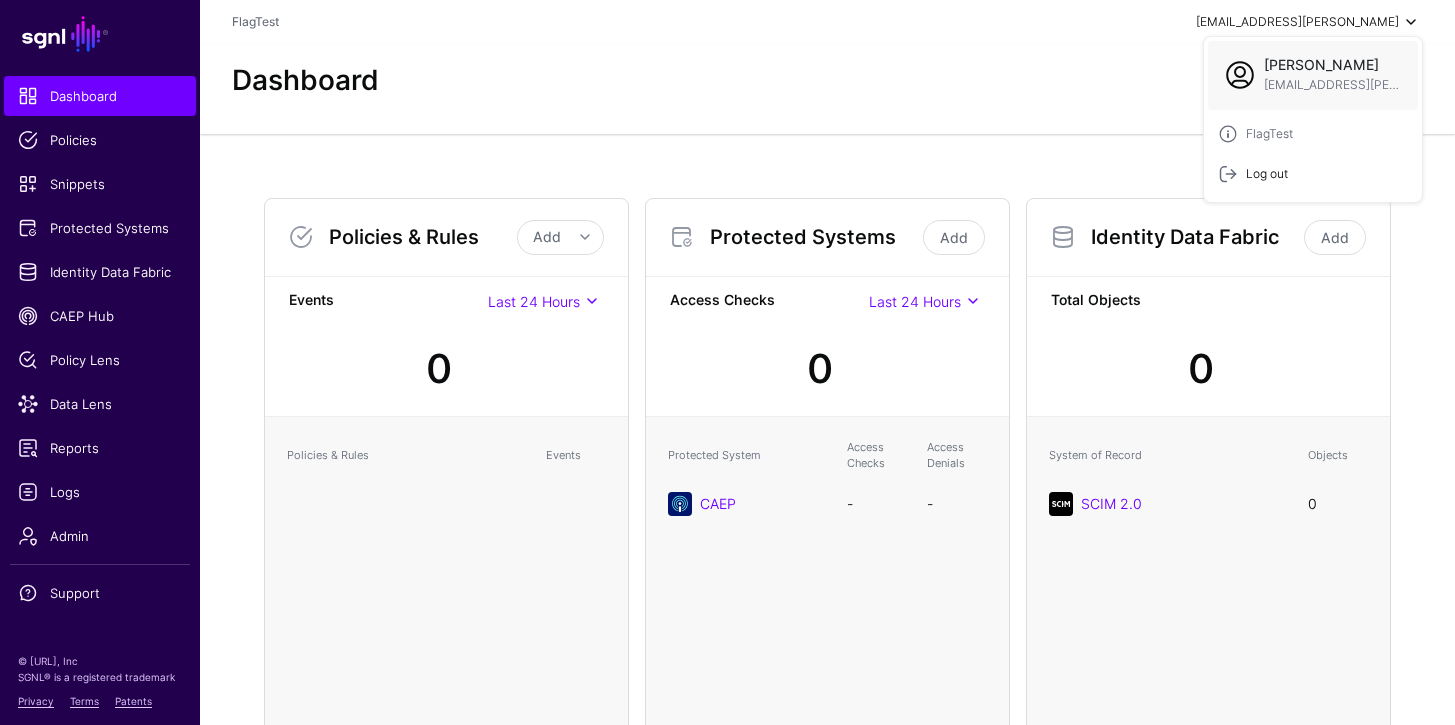click on "Log out" 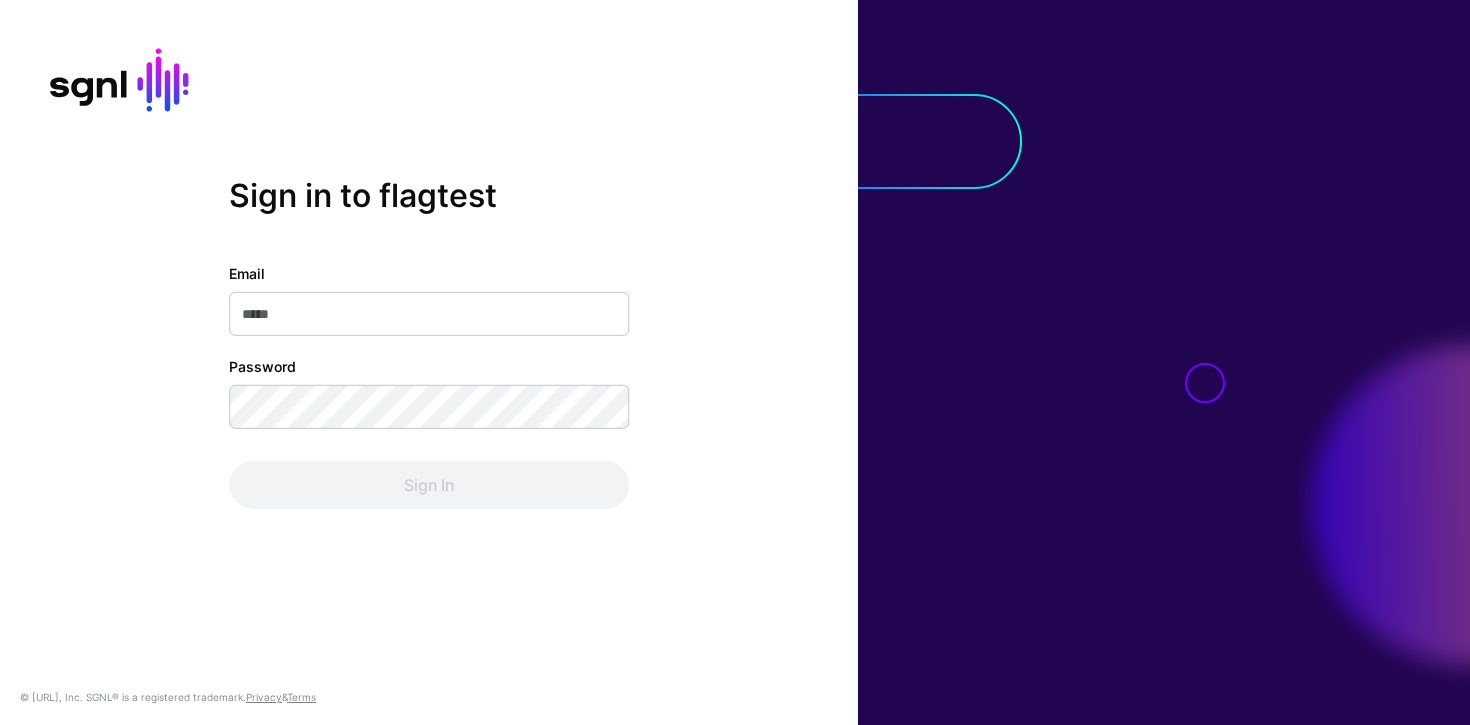 scroll, scrollTop: 0, scrollLeft: 0, axis: both 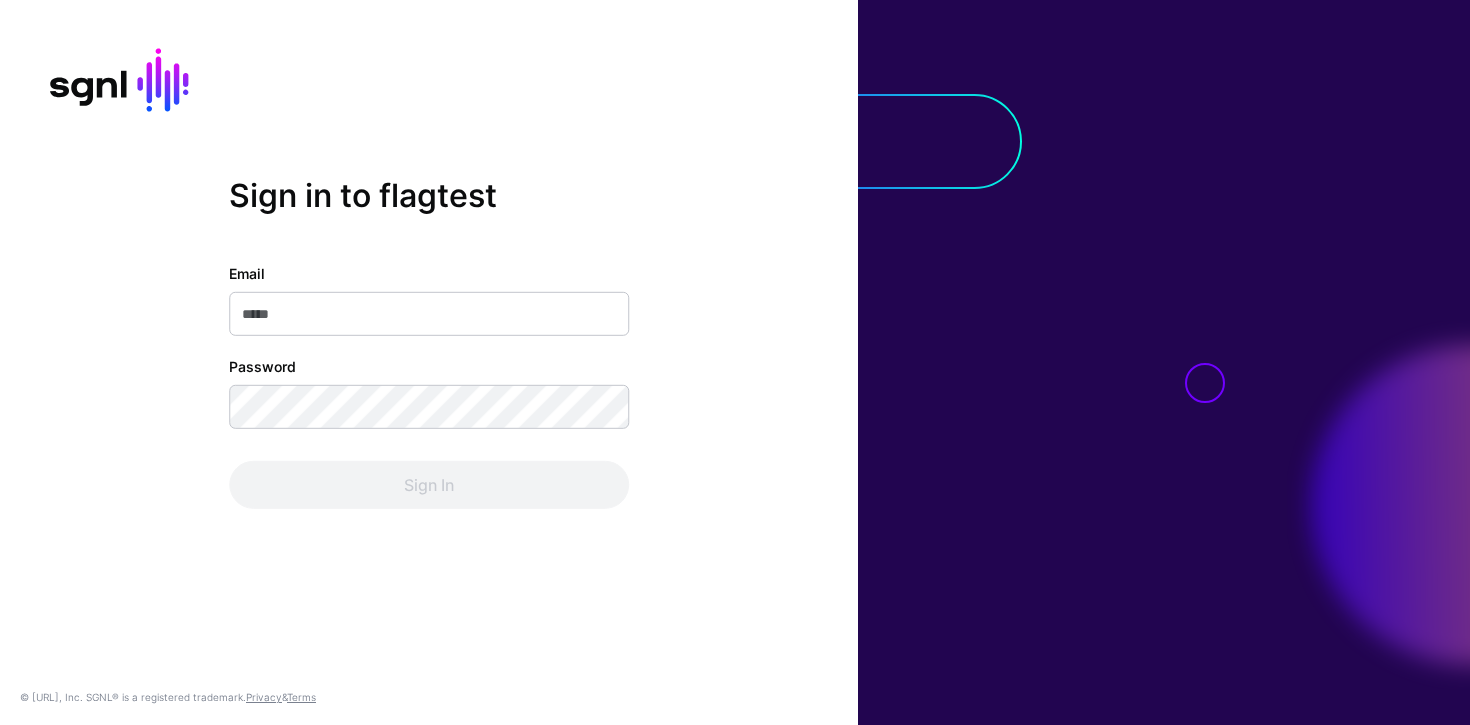 click on "Email" at bounding box center (429, 314) 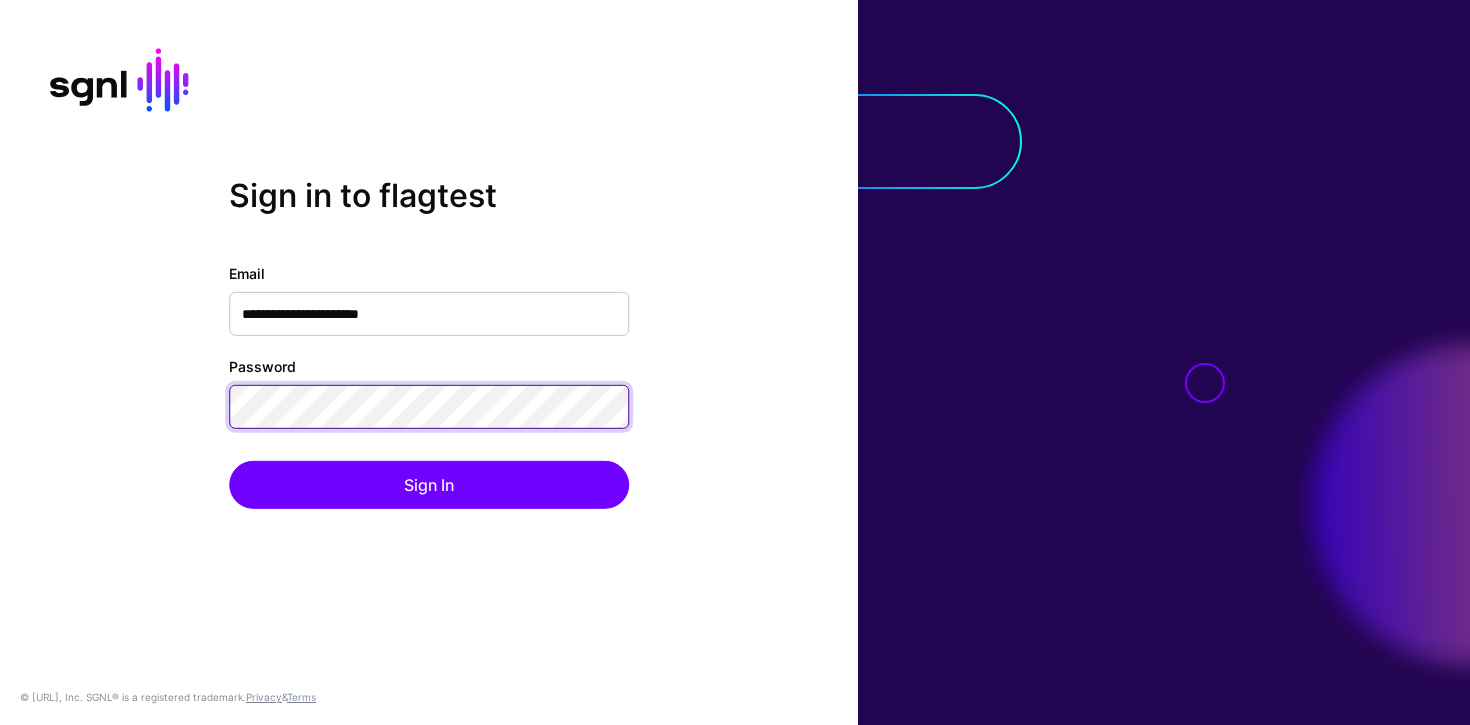 click on "Sign In" 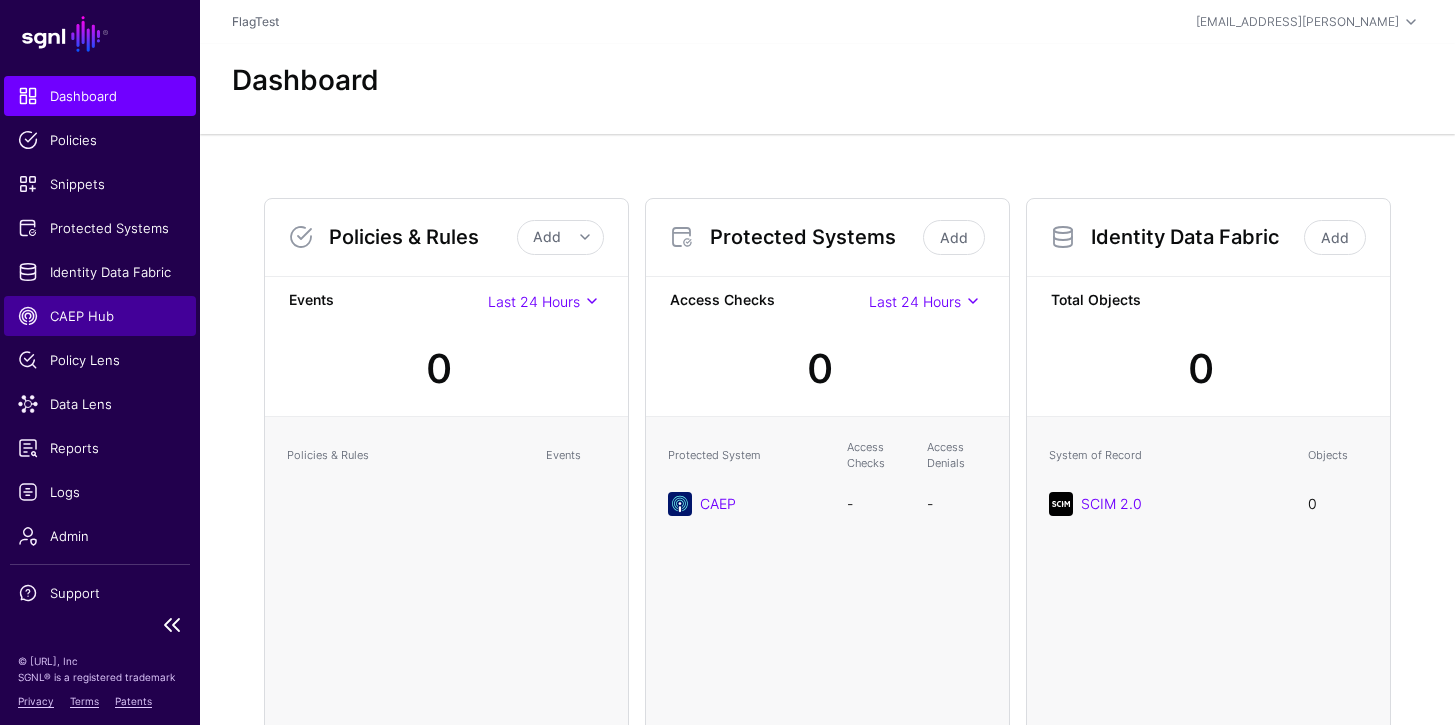 click on "CAEP Hub" 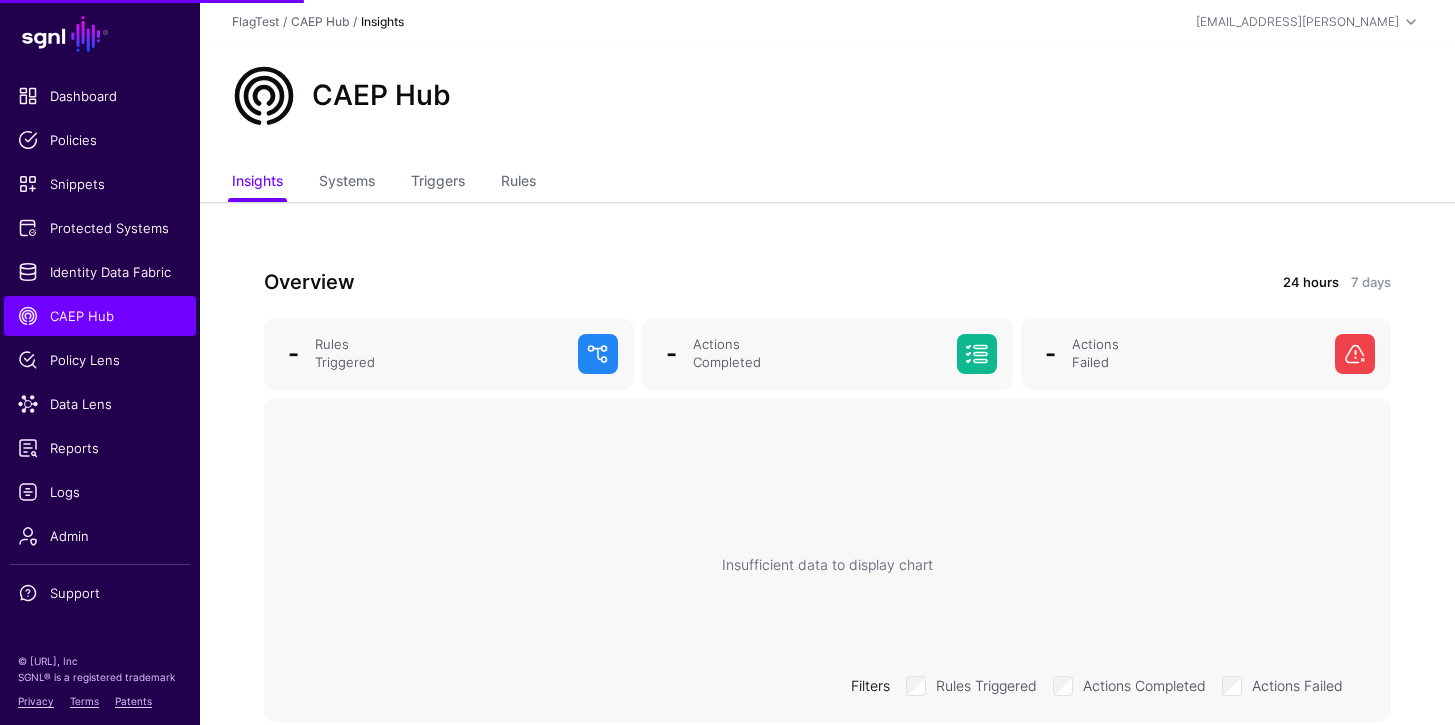 click on "Insights Systems Triggers Rules" 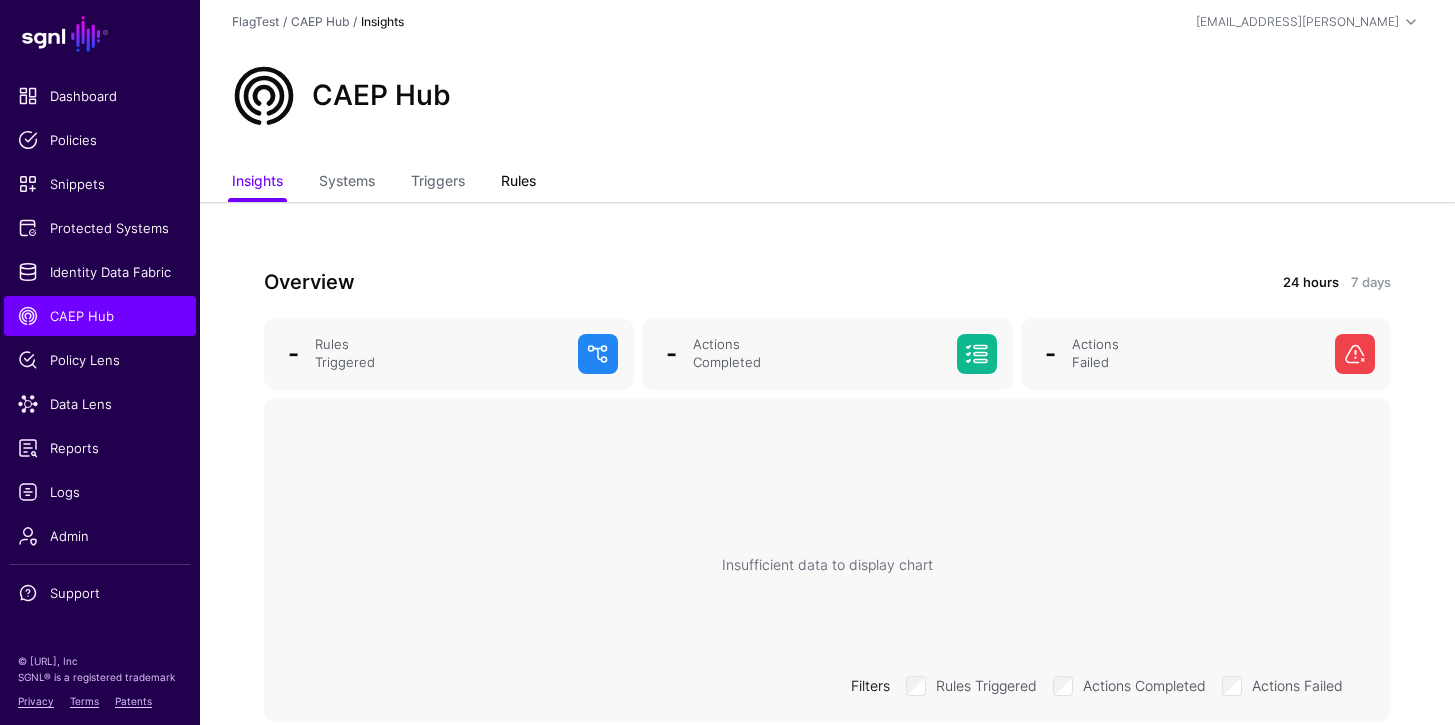 click on "Rules" 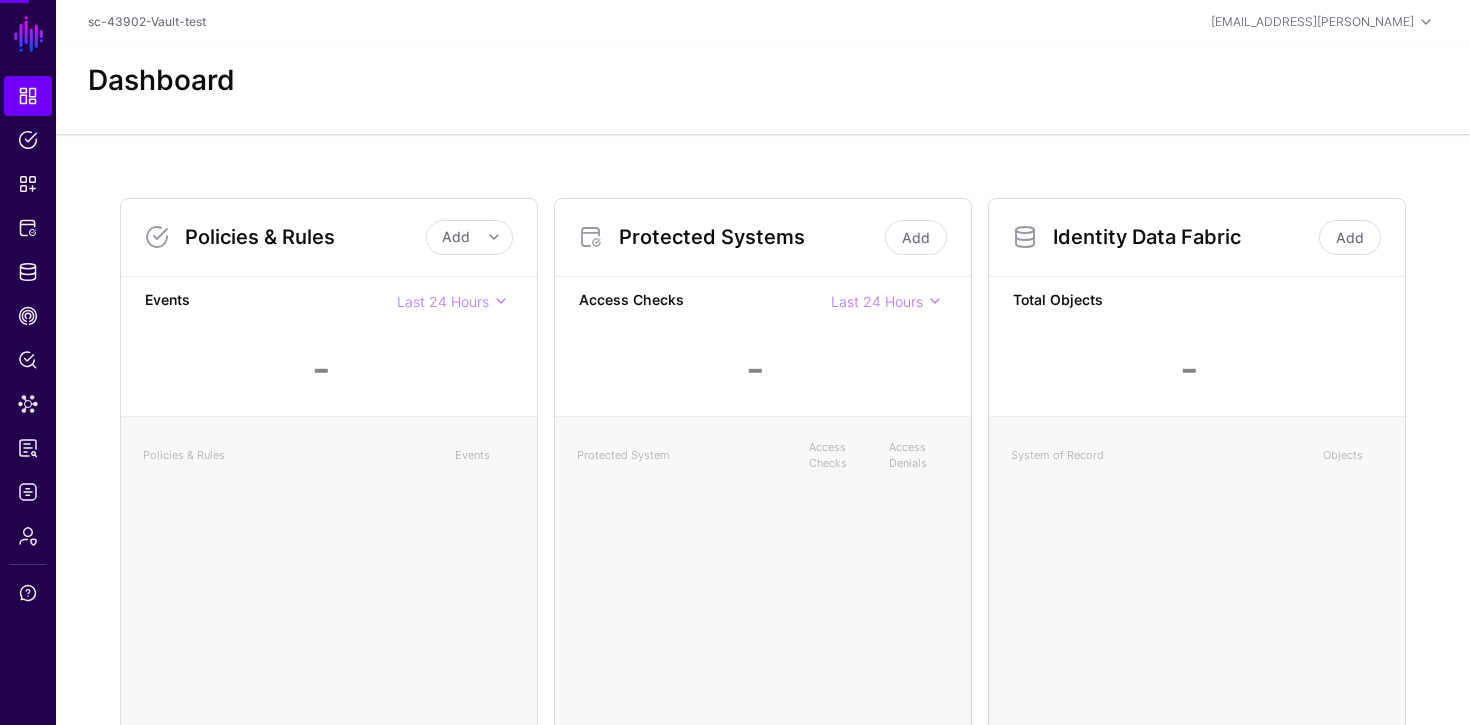 scroll, scrollTop: 0, scrollLeft: 0, axis: both 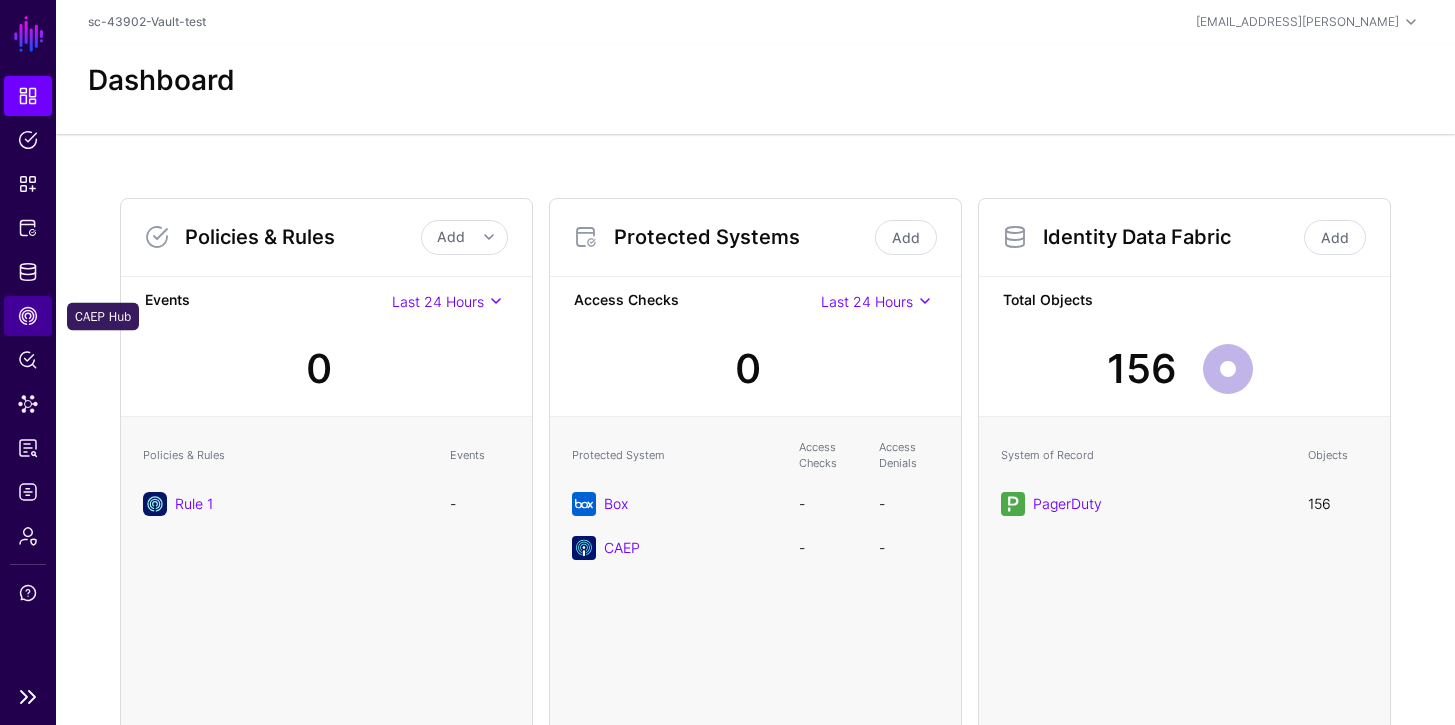 click on "CAEP Hub" 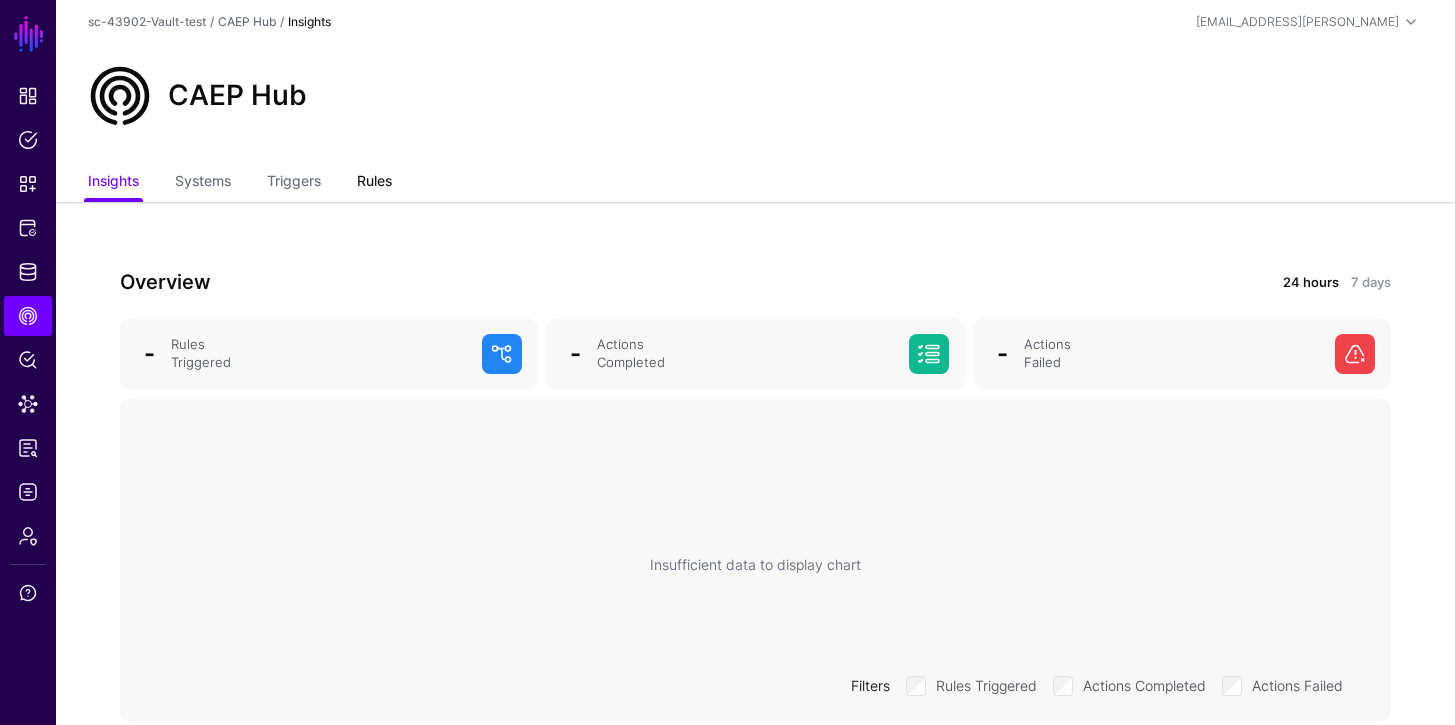 click on "Rules" 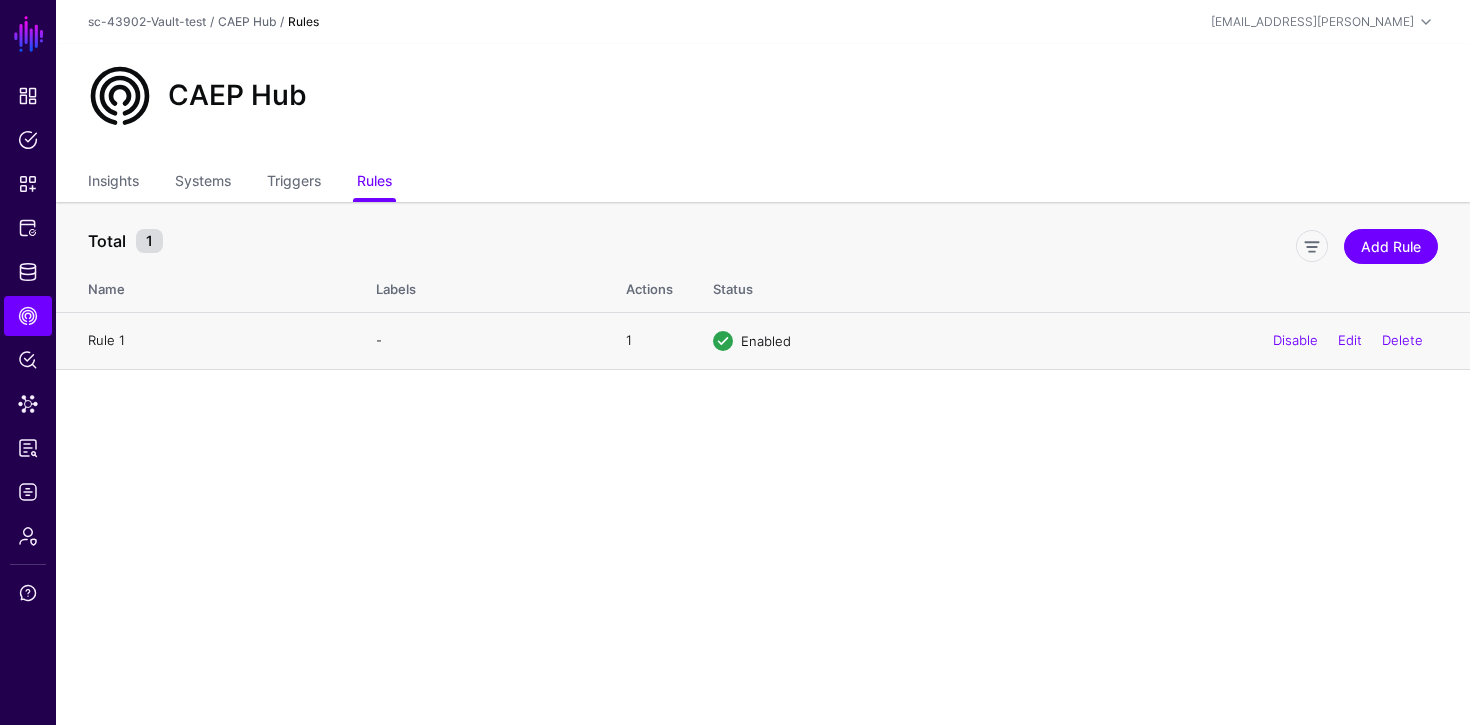click on "Rule 1" 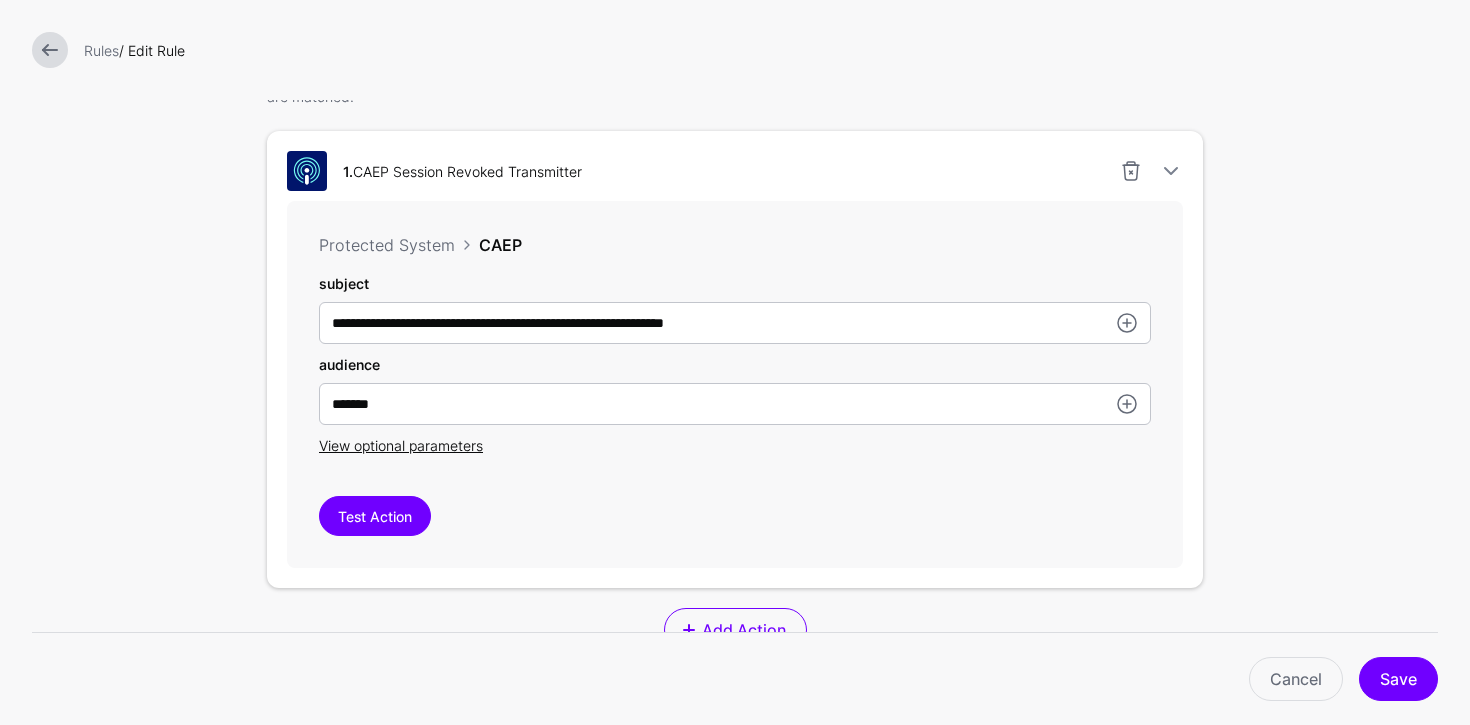 scroll, scrollTop: 549, scrollLeft: 0, axis: vertical 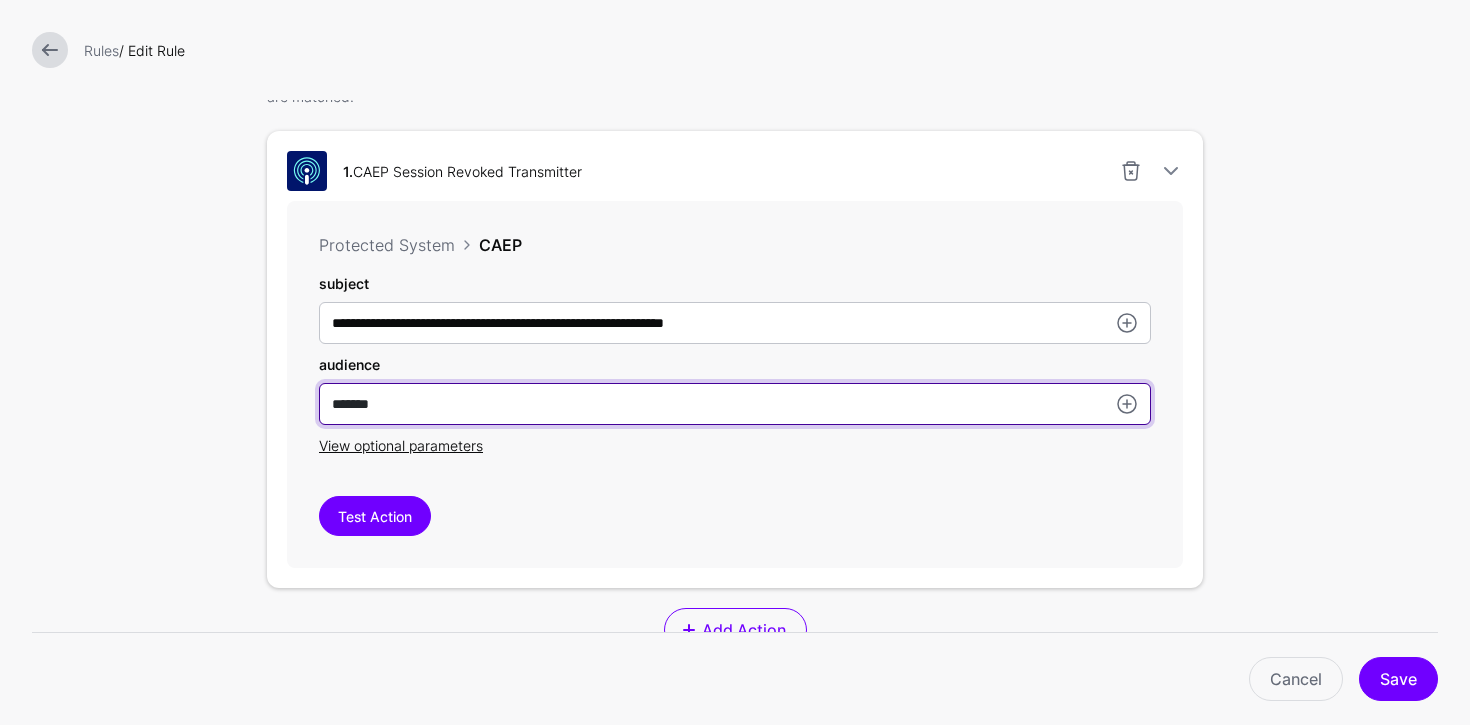 drag, startPoint x: 411, startPoint y: 406, endPoint x: 311, endPoint y: 392, distance: 100.97524 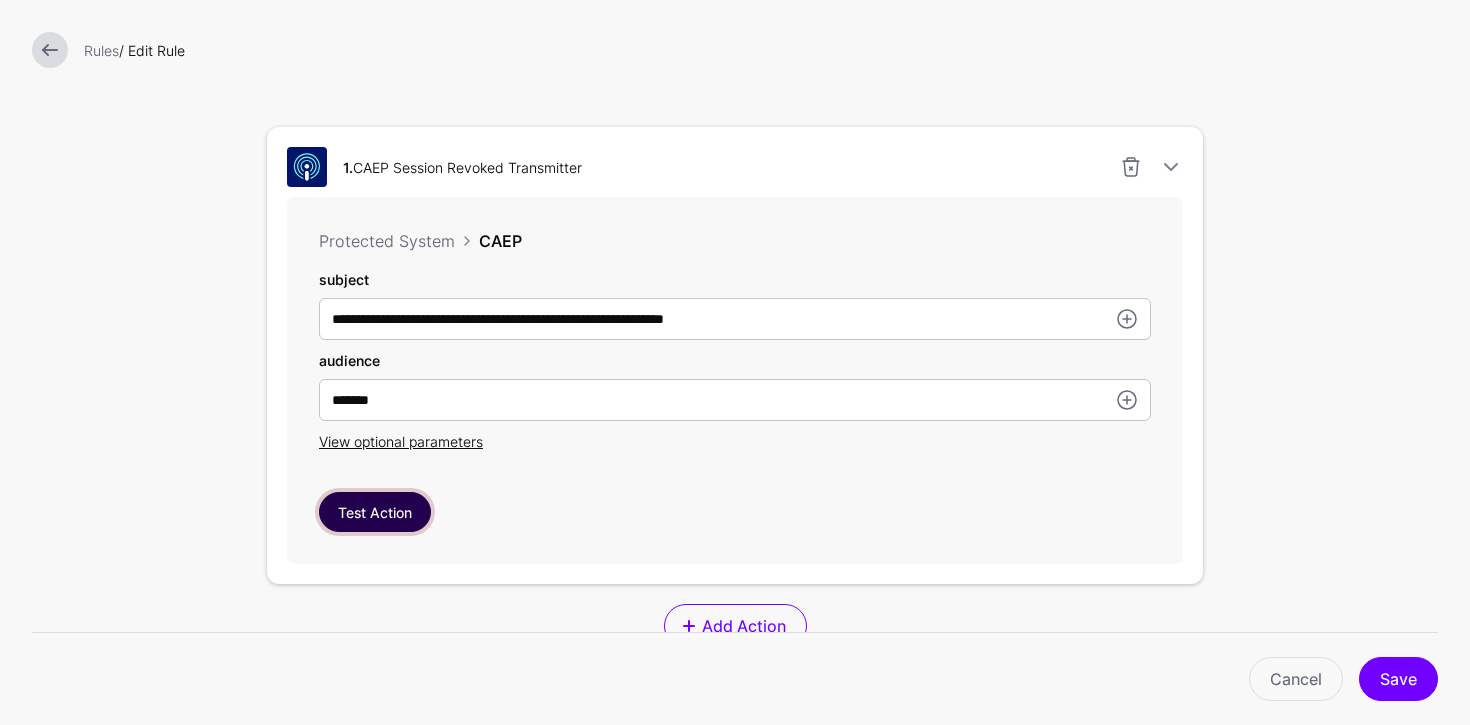 click on "Test Action" at bounding box center [375, 512] 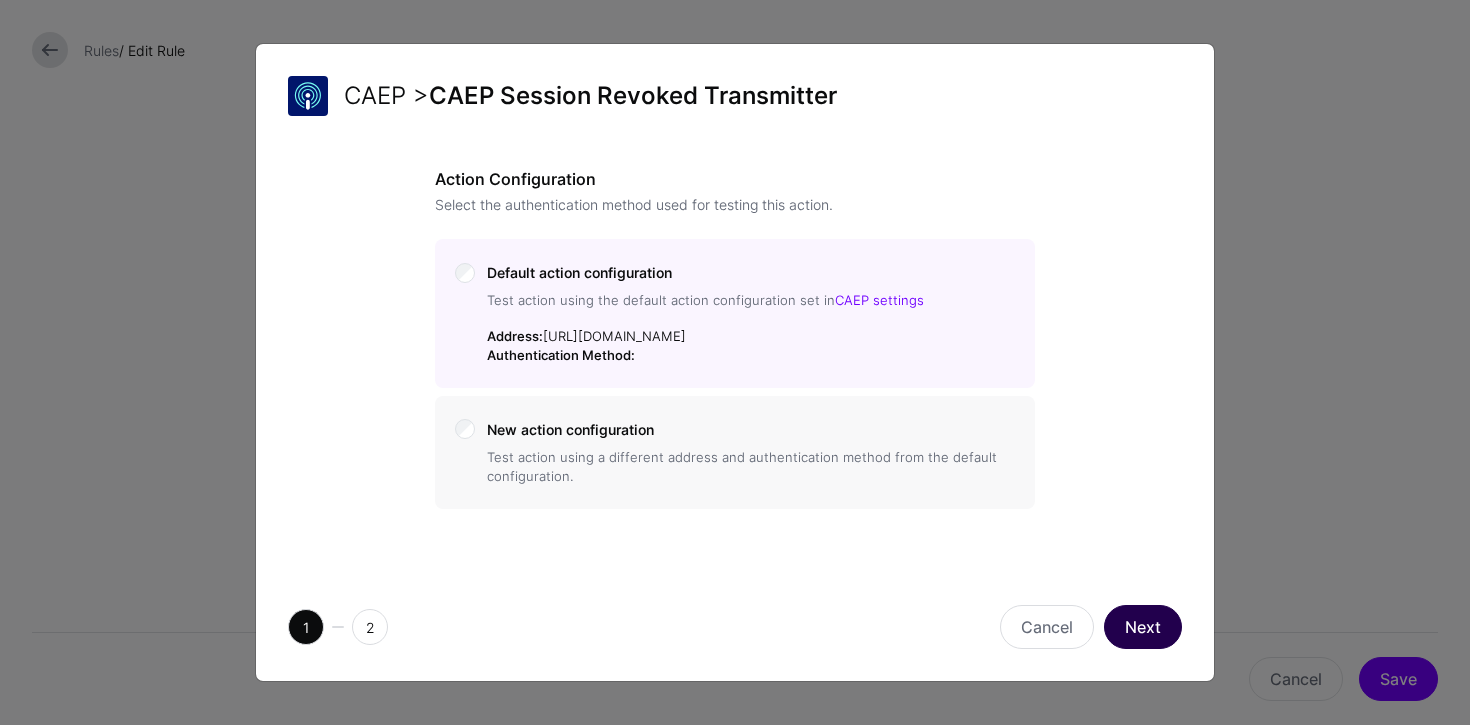 click on "Next" 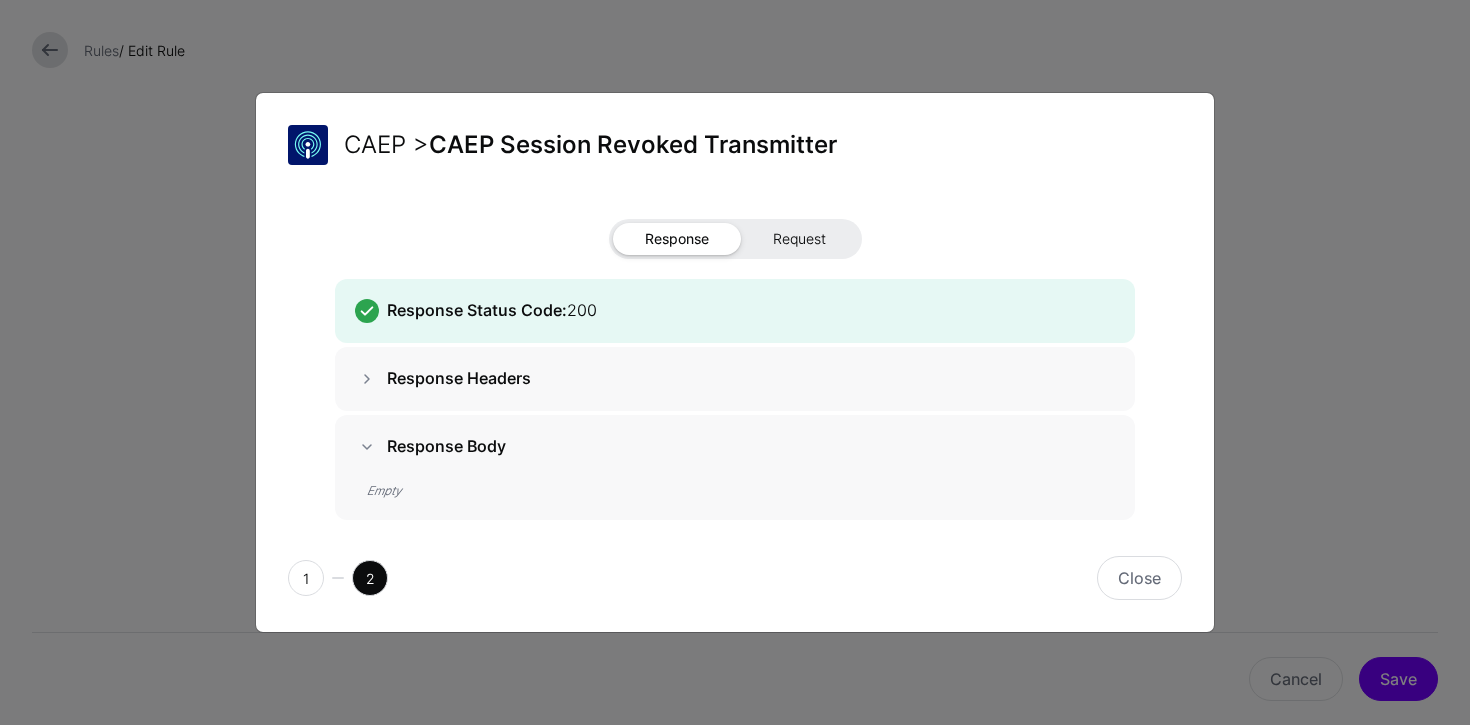 click on "Request" 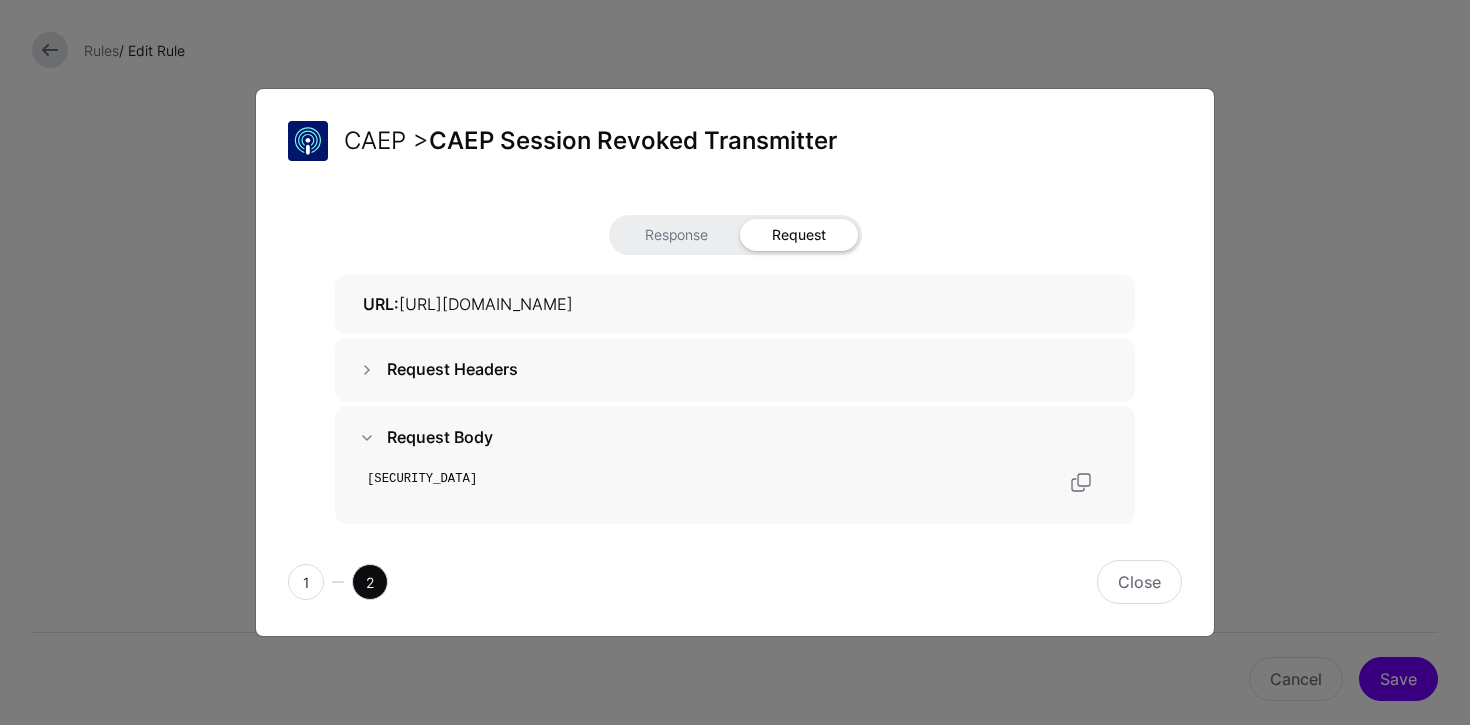 scroll, scrollTop: 31, scrollLeft: 0, axis: vertical 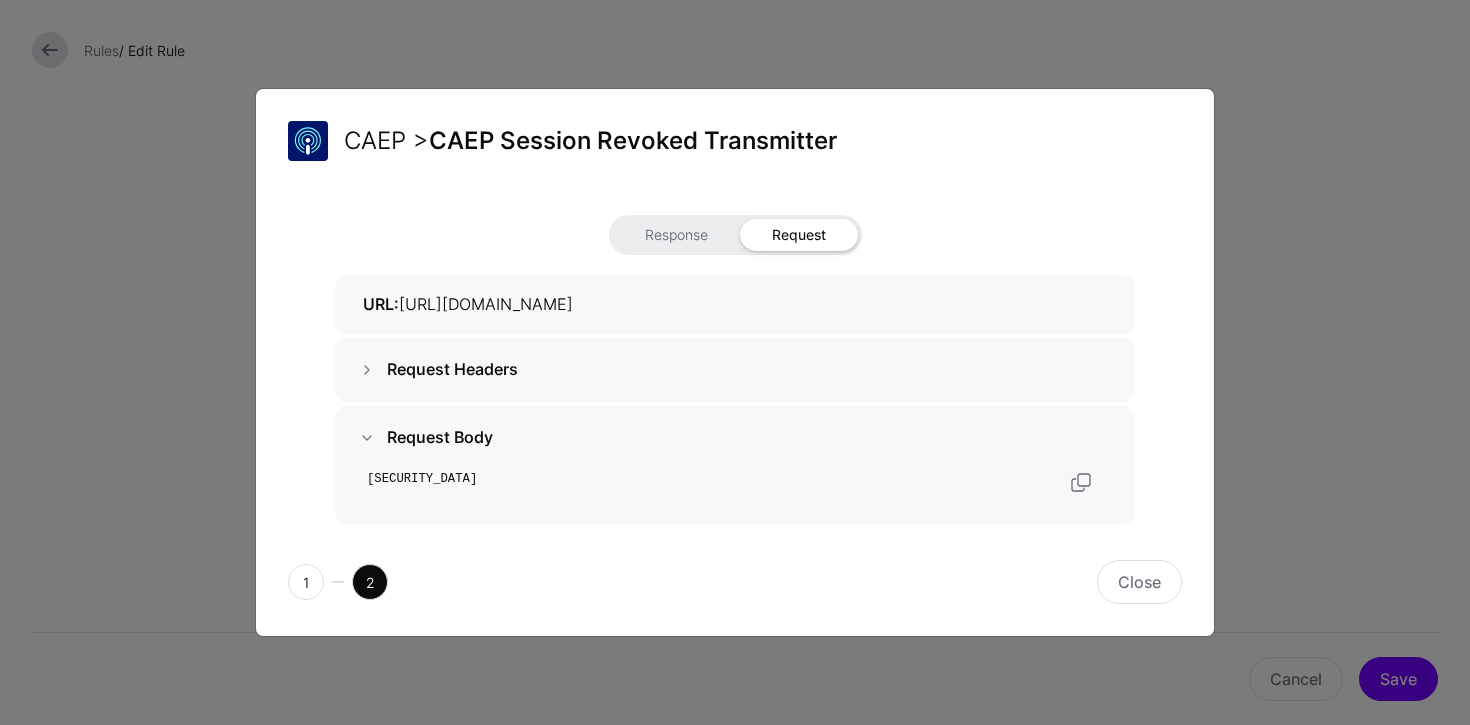 click on "eyJhbGciOiJSUzI1NiIsImtpZCI6IjlmY2NjMGQyLThjZTMtNDg0NC1iMzFkLTcwZDcxYWYzMDhlMyIsInR5cCI6InNlY2V2ZW50K2p3dCJ9.eyJhdWQiOiJQWFBHRjQyIiwiZXZlbnRzIjp7Imh0dHBzOi8vc2NoZW1hcy5vcGVuaWQubmV0L3NlY2V2ZW50L2NhZXAvZXZlbnQtdHlwZS9zZXNzaW9uLXJldm9rZWQiOnsiZXZlbnRfdGltZXN0YW1wIjoxNzUyNjkyNTcwfX0sImlhdCI6MTc1MjY5MjU3MCwiaXNzIjoiaHR0cHM6Ly9zZ25sLmFpIiwianRpIjoiMzhkOThjMzYtMDFlZi00ODAzLWI4MjgtZGMzY2I5NDg2N2NmIiwic3ViX2lkIjp7ImZvcm1hdCI6ImFjY291bnQiLCJ1cmkiOiJhY2N0OmV4YW1wbGUudXNlckBzZXJ2aWNlLmV4YW1wbGUuY29tIn19.p7iN5gOuRdO5qptBsEYrEivzKrLKWtBgY4t6TeLKcrwMvDWZK7HicG5IC4WQdDJCuRXX787AuJnZtD_o9nFILyG4UbYX6aC_aXVNlDW7Xq-dvNaYdcYxFUYm5XuGKyVJVhX3-VuIiSCZ_h3AG2Fz38ApV1I7lx18IKqu6j5yWycFU2yhhSk04lWNd6NdCo2qvaAcl3qSzFt1xOAkS-JLGHZ173Xrr6vmt_W8DGdTu9AXTKsLHFeDg-4WHi6VNDMafDd4UTlbZtRuvJouoHlYgvdnrAJo00tFucMKwdK1vVReVWMLj3Gft9EV9_zAzRMlEQvM5jeuIxN7ldsshsT9LQ" 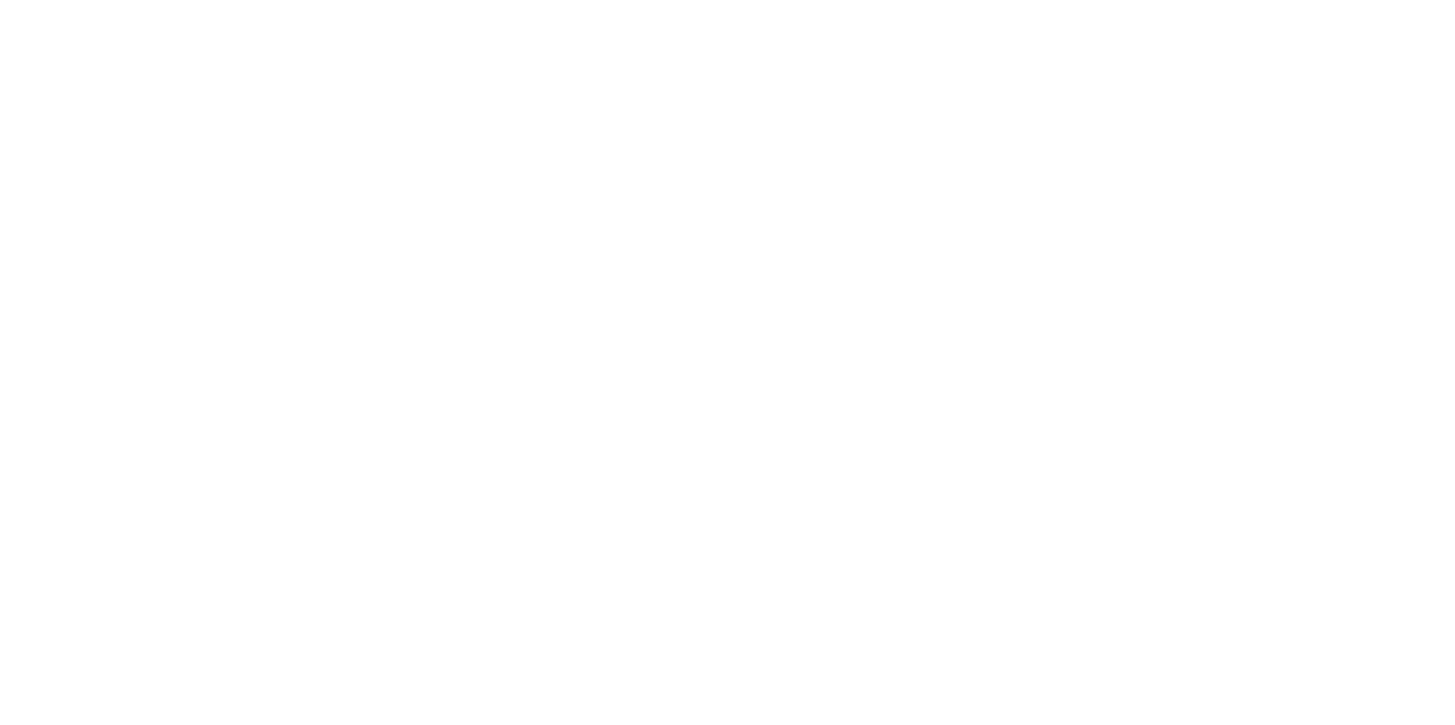 scroll, scrollTop: 0, scrollLeft: 0, axis: both 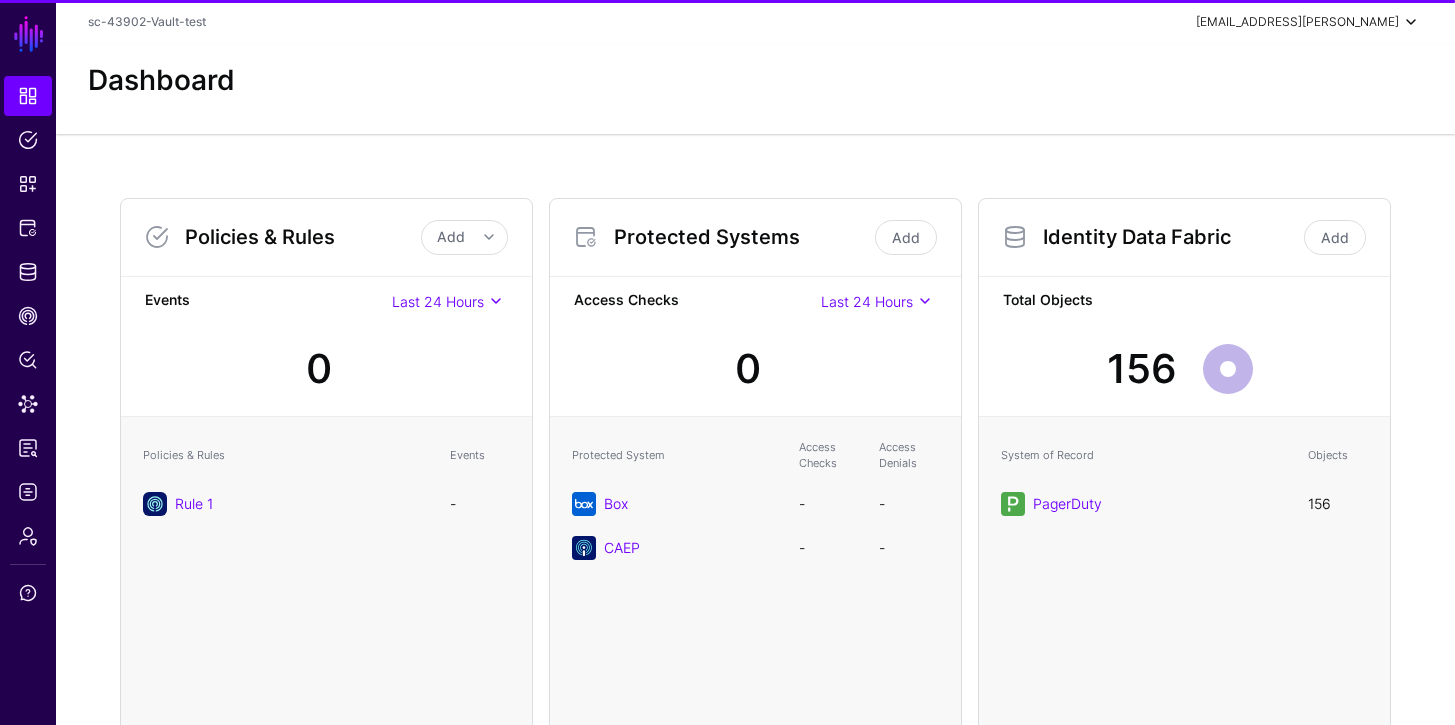 click on "[EMAIL_ADDRESS][PERSON_NAME]" 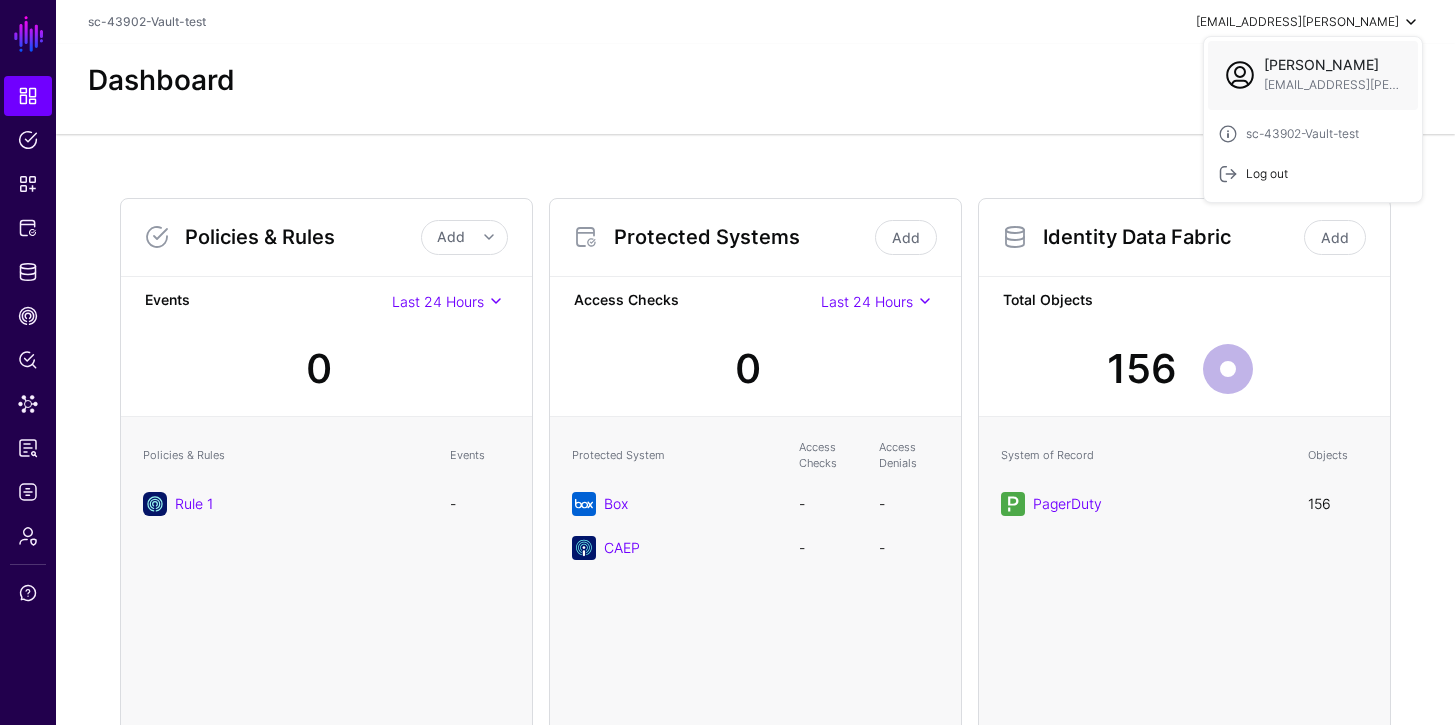 click on "Log out" 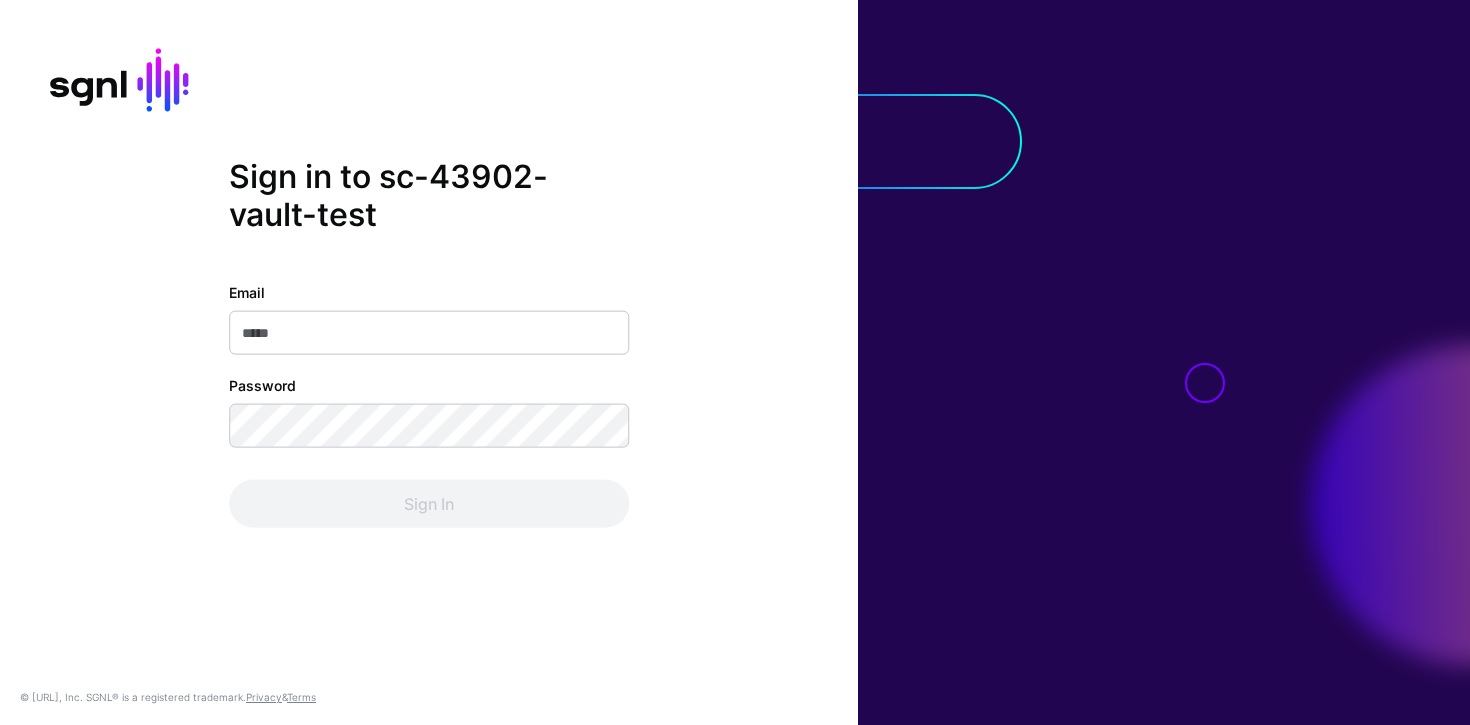 scroll, scrollTop: 0, scrollLeft: 0, axis: both 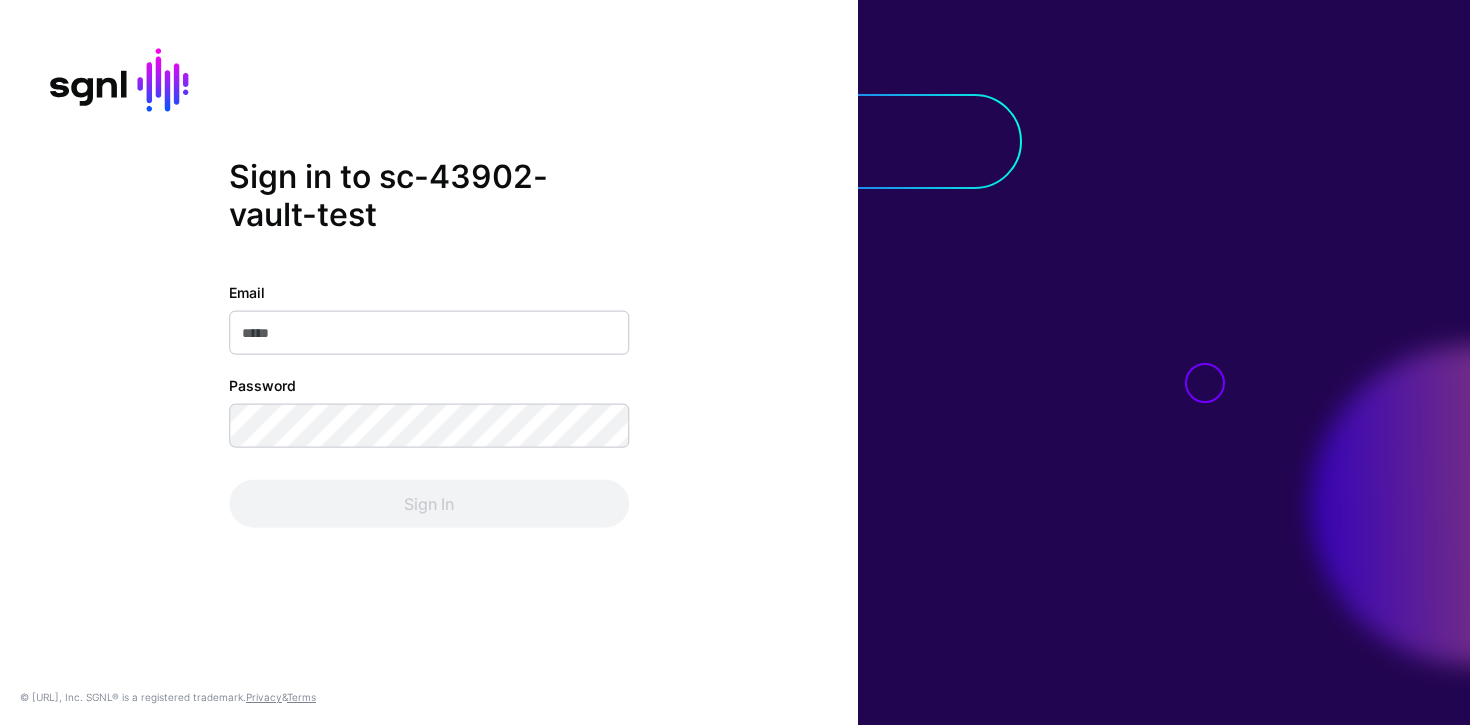 click on "Email" at bounding box center (429, 333) 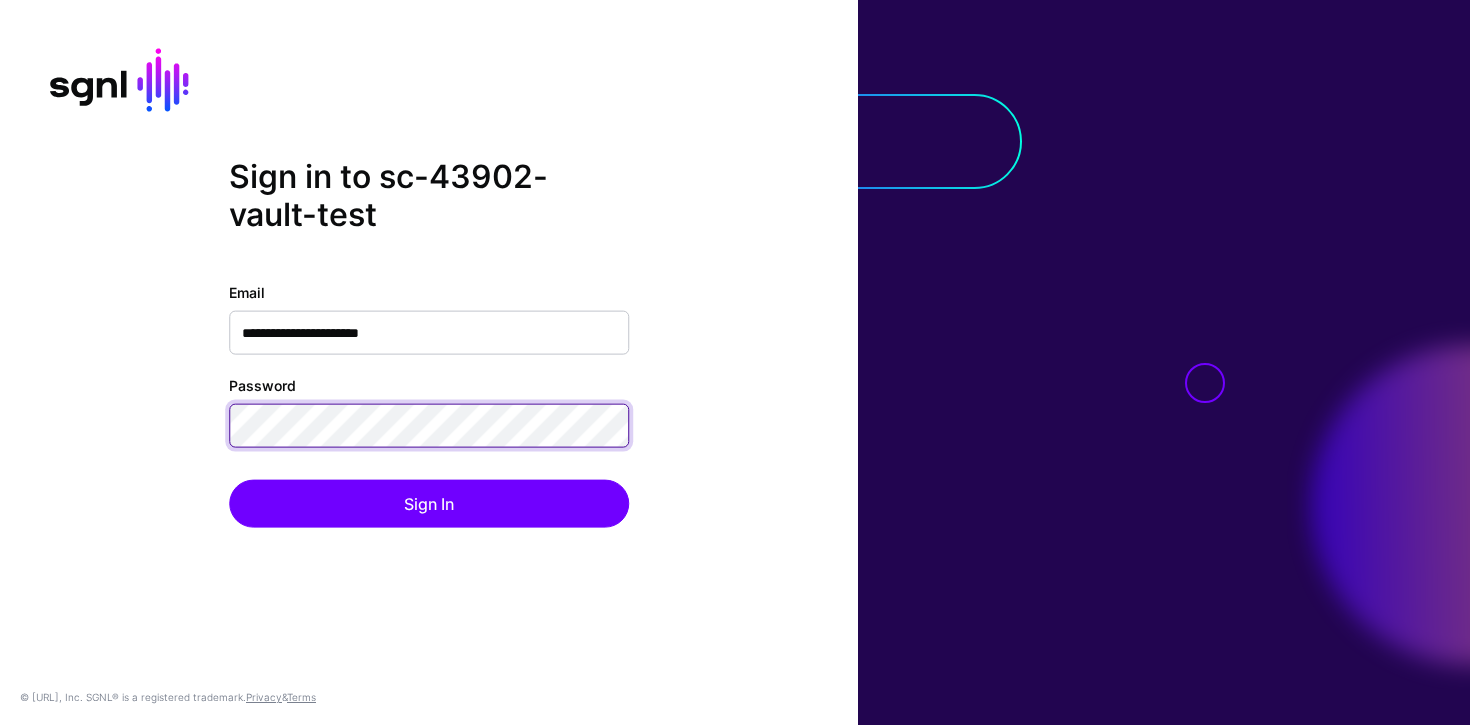 click on "Sign In" 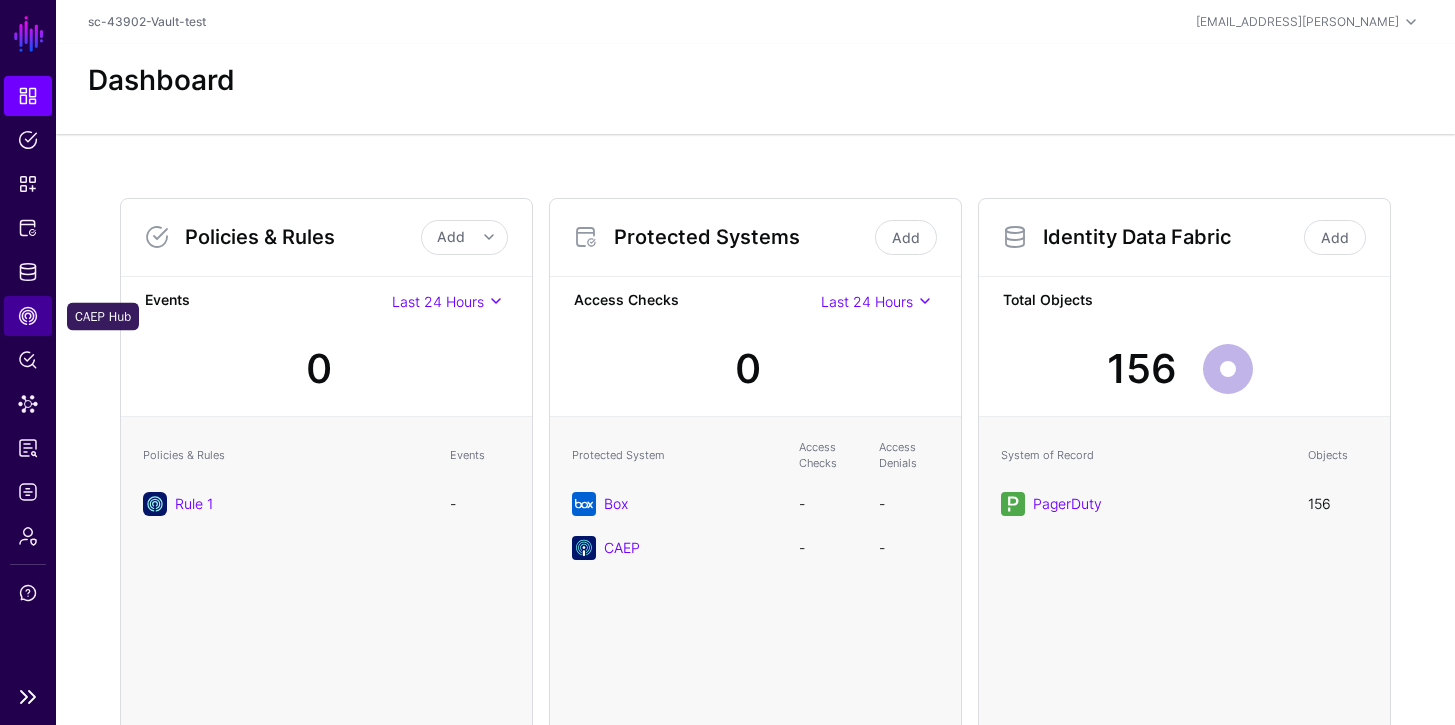 click on "CAEP Hub" 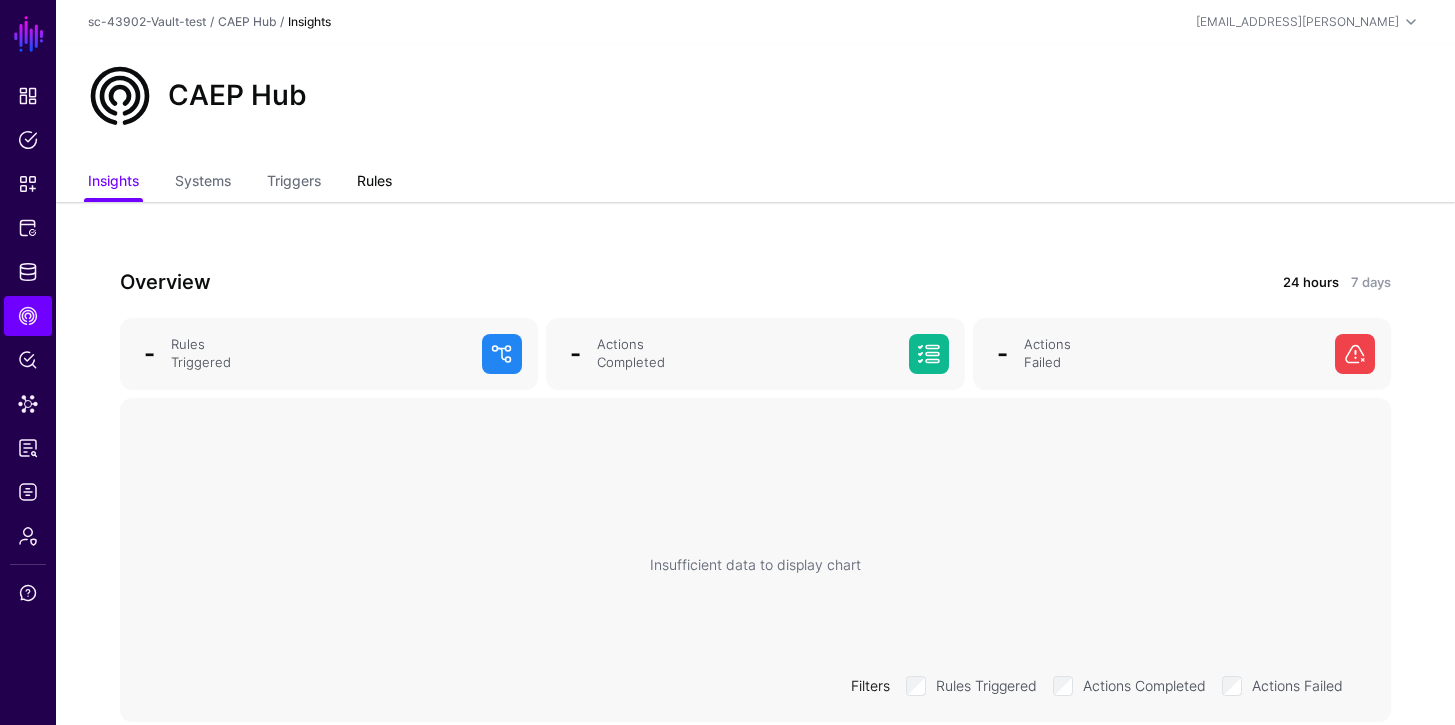click on "Rules" 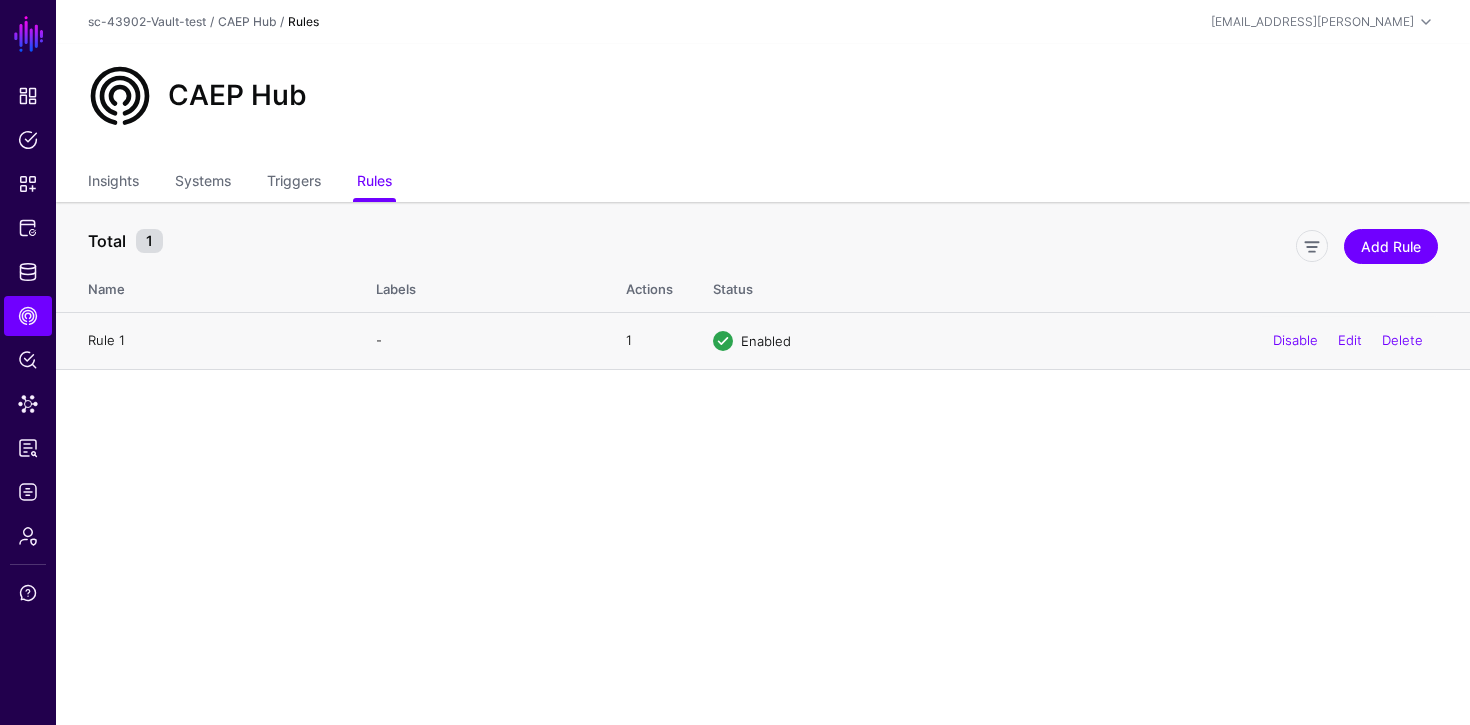 click on "Rule 1" 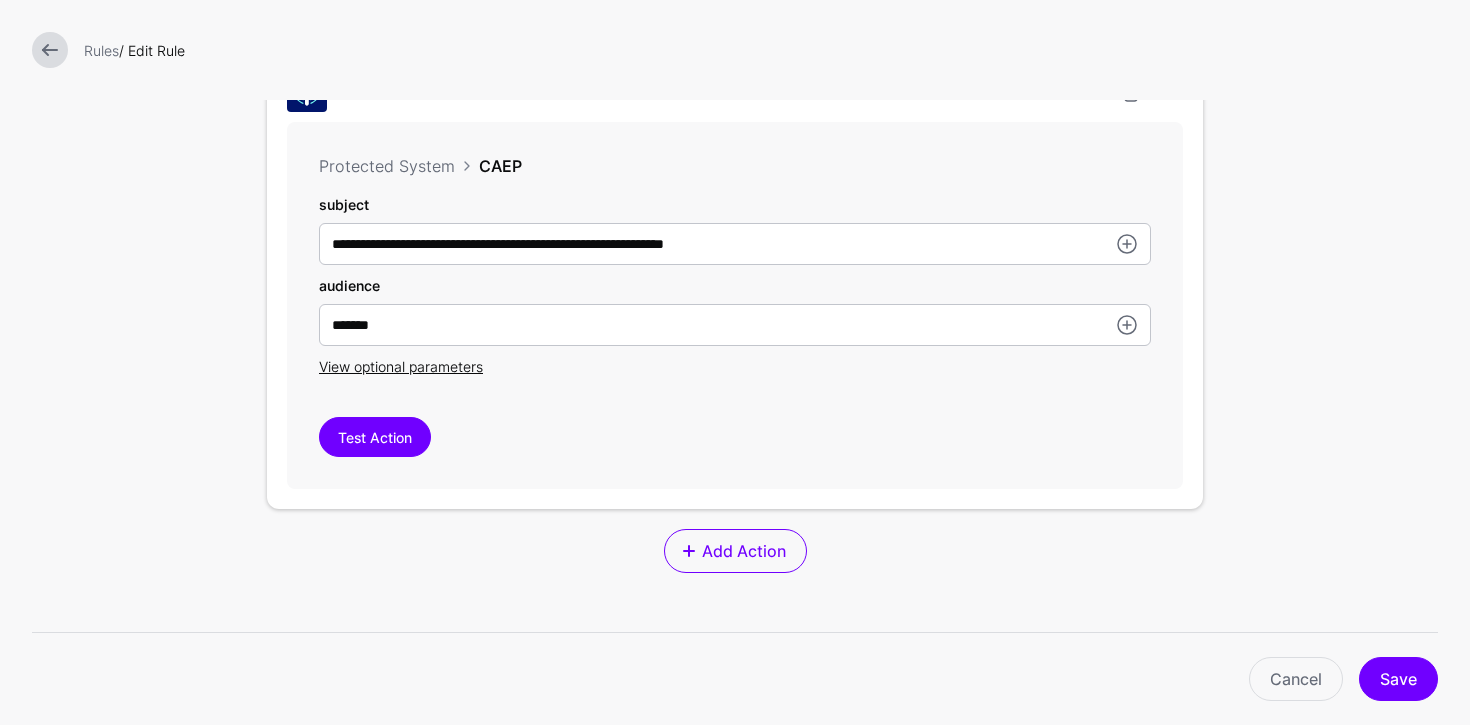 scroll, scrollTop: 631, scrollLeft: 0, axis: vertical 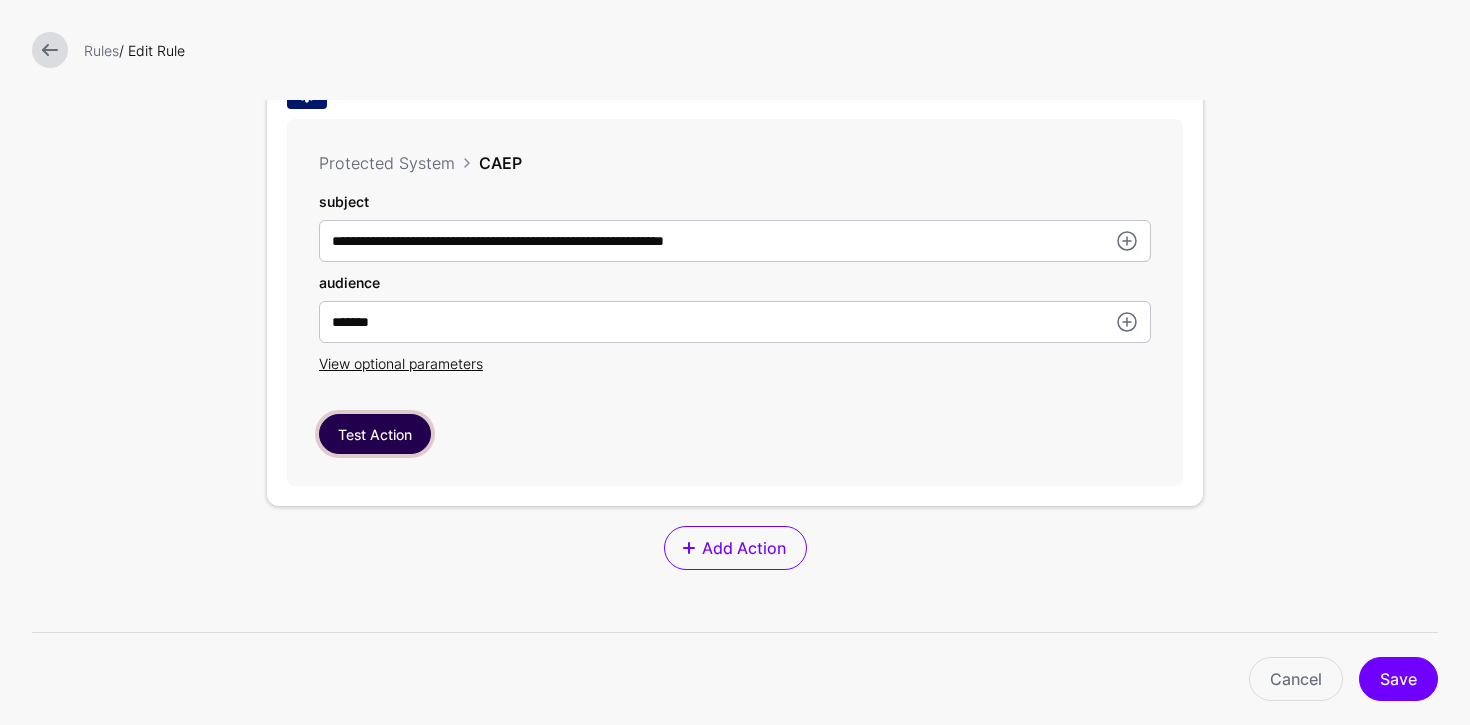 click on "Test Action" at bounding box center (375, 434) 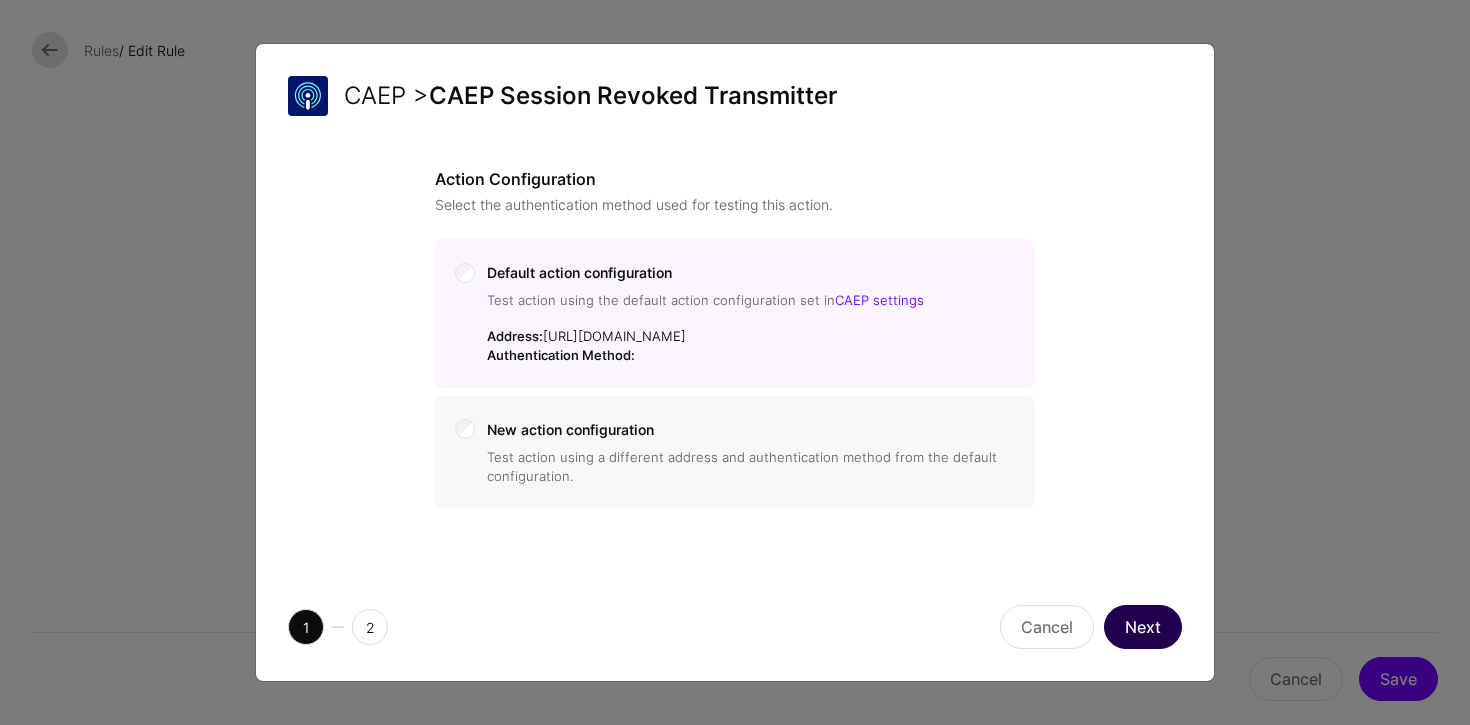 click on "Next" 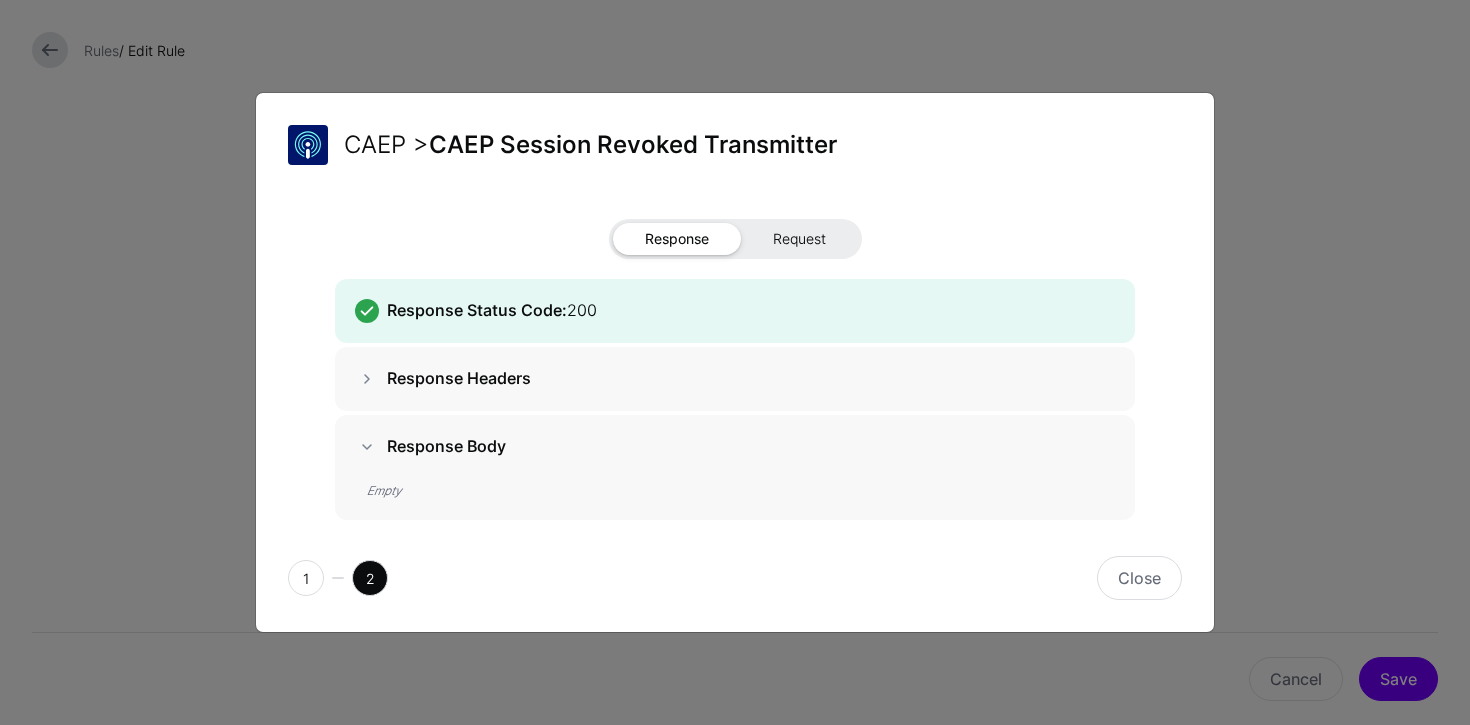 click on "Request" 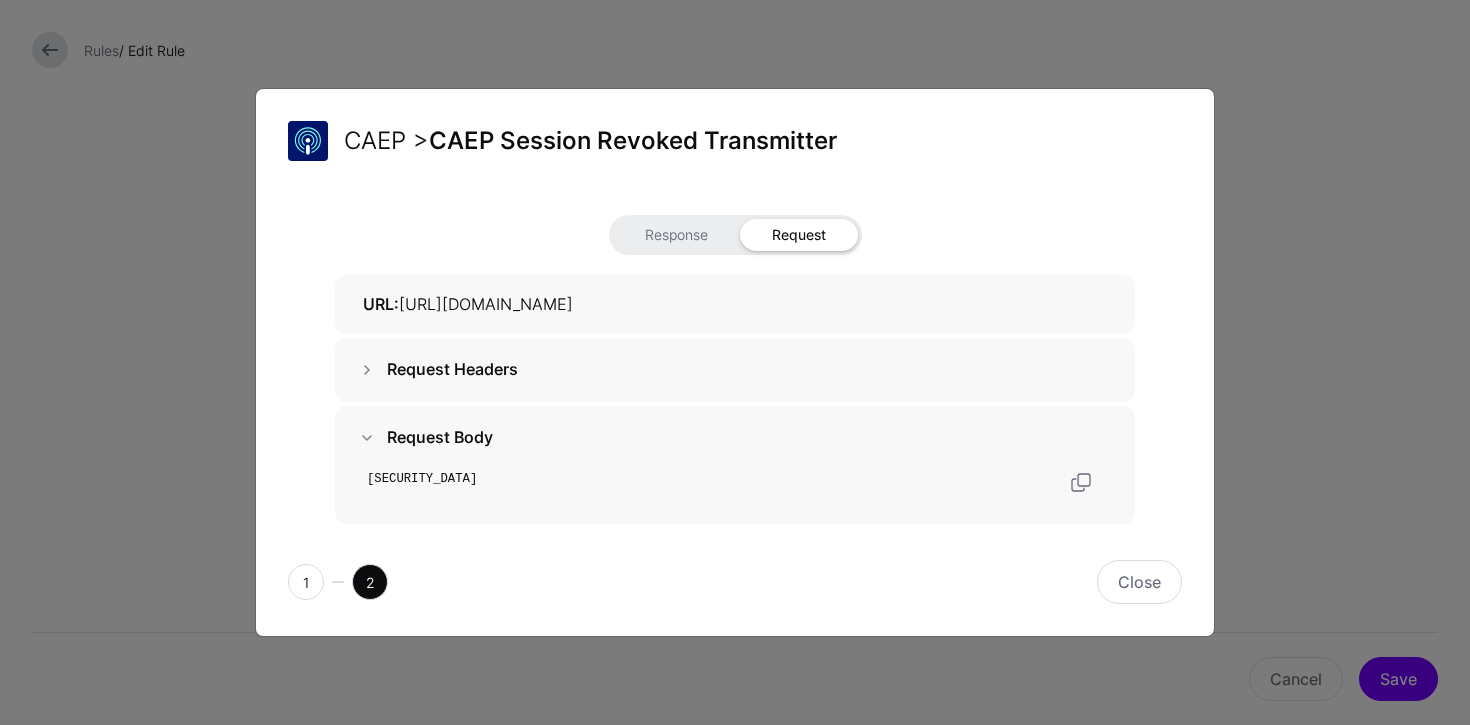 scroll, scrollTop: 27, scrollLeft: 0, axis: vertical 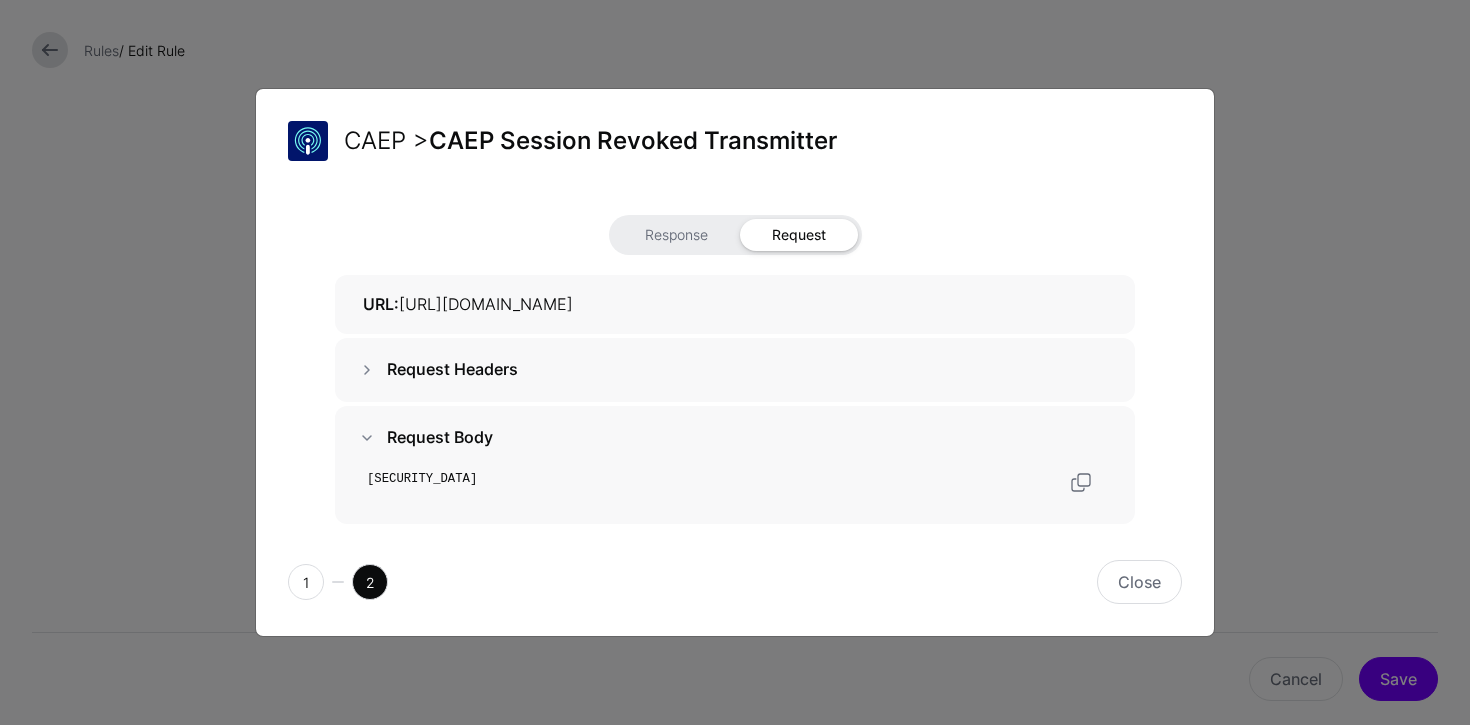 click on "eyJhbGciOiJSUzI1NiIsImtpZCI6IjlmY2NjMGQyLThjZTMtNDg0NC1iMzFkLTcwZDcxYWYzMDhlMyIsInR5cCI6InNlY2V2ZW50K2p3dCJ9.eyJhdWQiOiJQWFBHRjQyIiwiZXZlbnRzIjp7Imh0dHBzOi8vc2NoZW1hcy5vcGVuaWQubmV0L3NlY2V2ZW50L2NhZXAvZXZlbnQtdHlwZS9zZXNzaW9uLXJldm9rZWQiOnsiZXZlbnRfdGltZXN0YW1wIjoxNzUyNjkyNjIzfX0sImlhdCI6MTc1MjY5MjYyMywiaXNzIjoiaHR0cHM6Ly9zZ25sLmFpIiwianRpIjoiZjIzMmZhMzYtYWZkNi00MjNkLTk3MWEtYjdjNTViMWM5MjMxIiwic3ViX2lkIjp7ImZvcm1hdCI6ImFjY291bnQiLCJ1cmkiOiJhY2N0OmV4YW1wbGUudXNlckBzZXJ2aWNlLmV4YW1wbGUuY29tIn19.jdPMpYMAk7gT8Mw_LraIjGIp96NYRso9P7fXcKXlNjc4PYWKqcwZnuAbLO1dfQ2bB9W1Q8akxoEYrczZSZtsxz9T7E84eEkSMT6wsWtvUCT1G1MugVJsbDc74-vAtC7ercwfvrUK0iIqAXbde4y3INITHeBpw8C0XwjbZ4xlU6exjnqtHkD_bj_1qvhECftU4Z0t4ppWkeUd6Sx-e0T2yZMTrCTRlnmhV6T3__kHKJbr3F4z1ewrNxbCWdAKB3irehT6hJCdFWM2IkvX_k64z4c_gOH0YTQkzH4pzOTIN9dEQHdG44973peDTXQA-zvDbaelyS84TMFJ9LMezHF0-w" 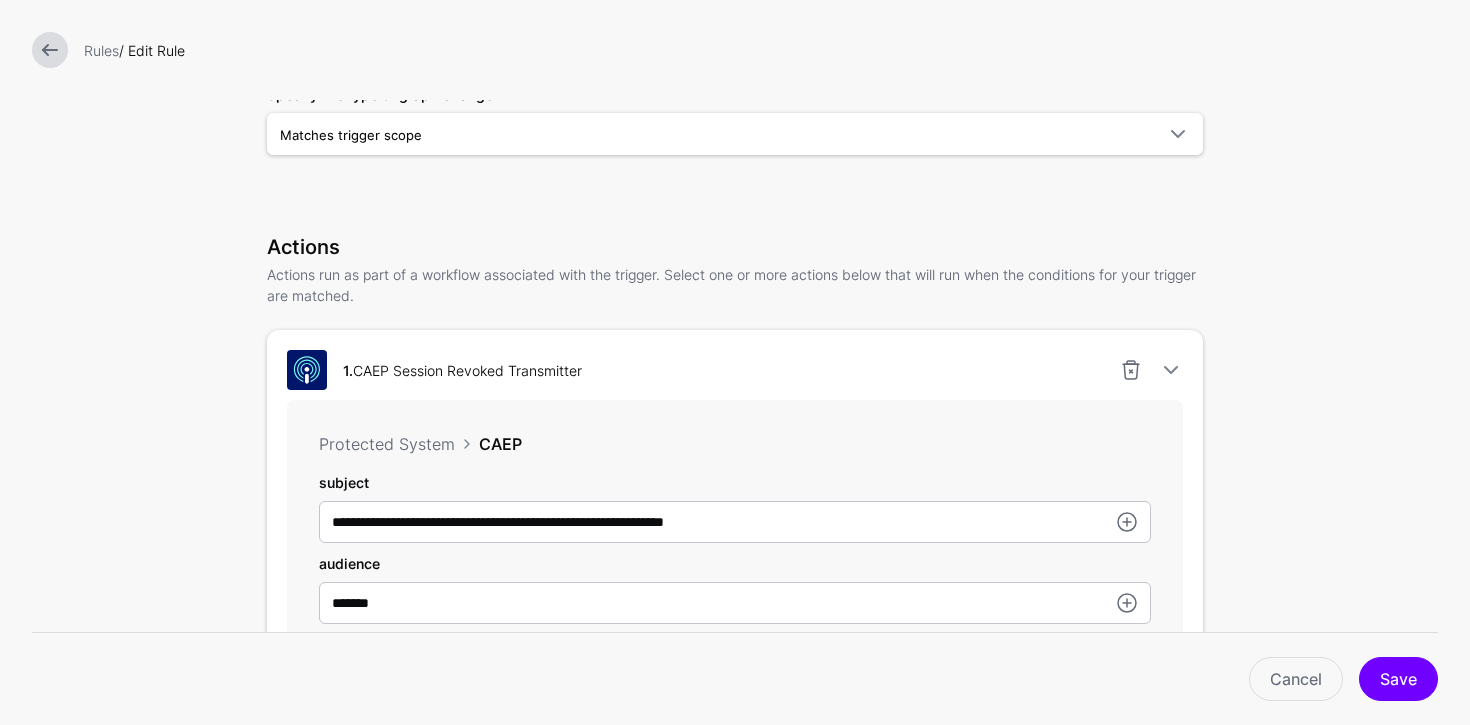 scroll, scrollTop: 0, scrollLeft: 0, axis: both 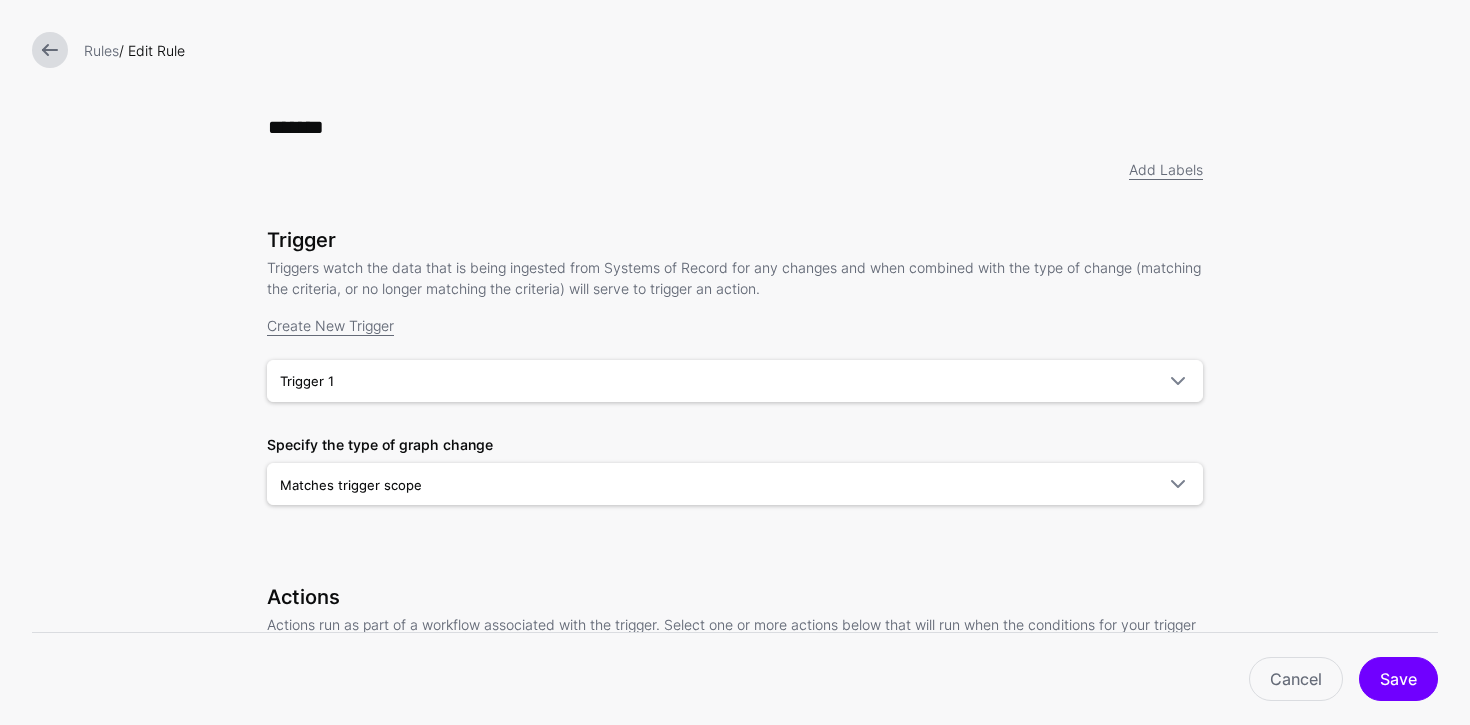click at bounding box center [50, 50] 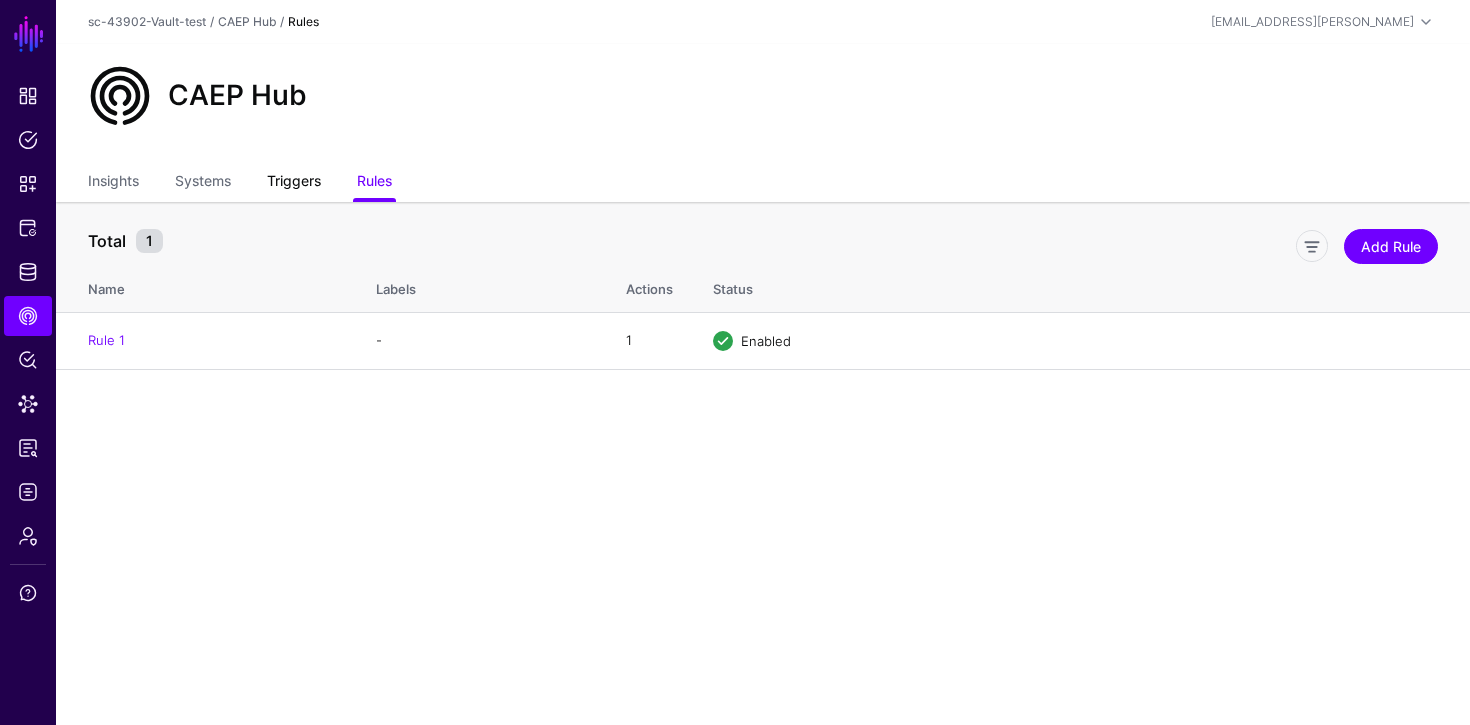 click on "Triggers" 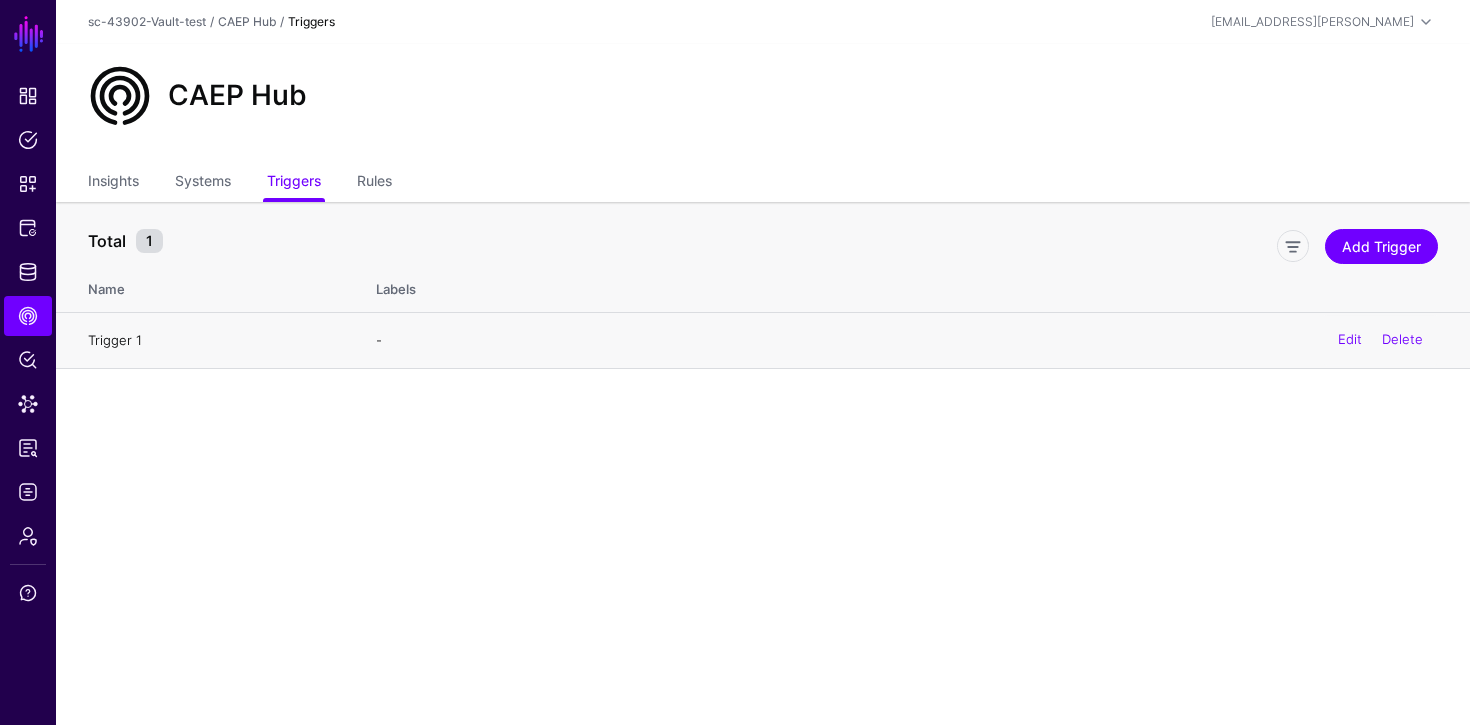 click on "Trigger 1" 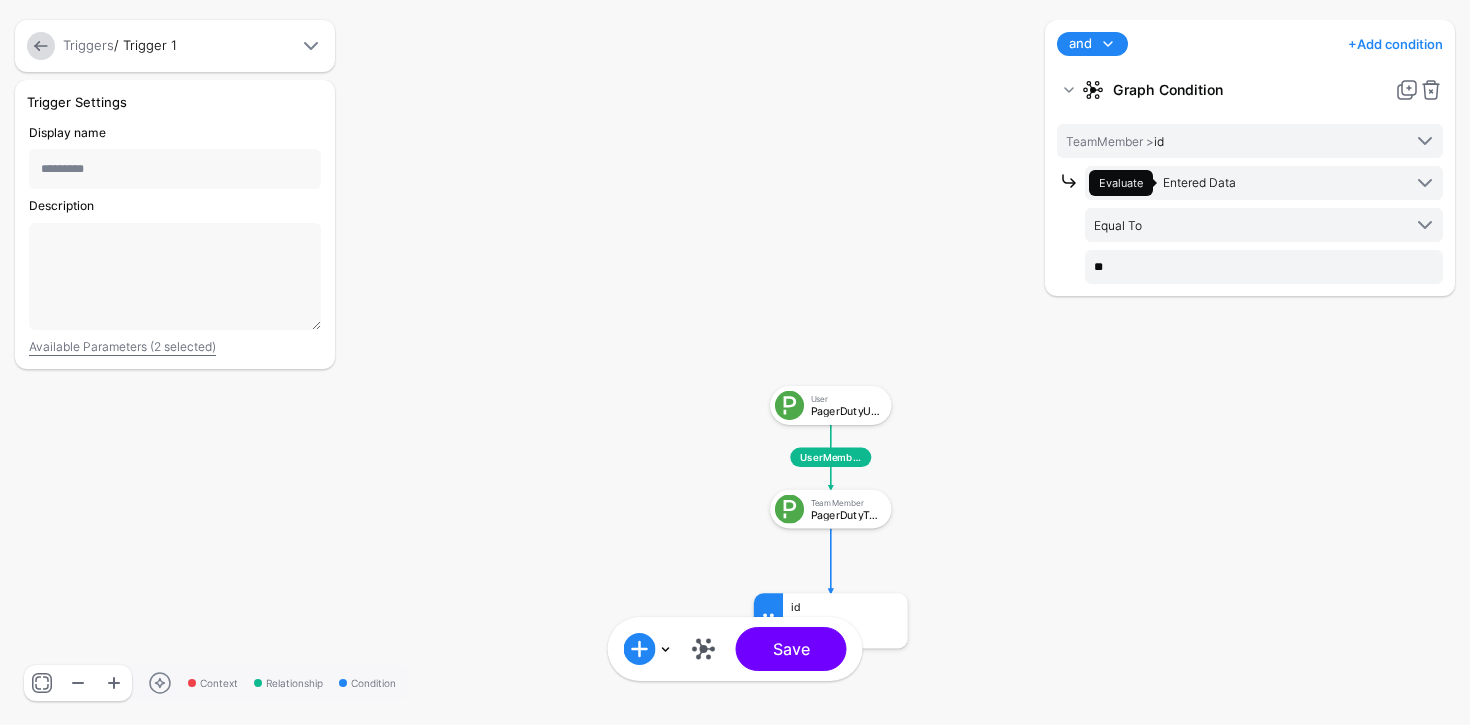 drag, startPoint x: 839, startPoint y: 402, endPoint x: 717, endPoint y: 291, distance: 164.93938 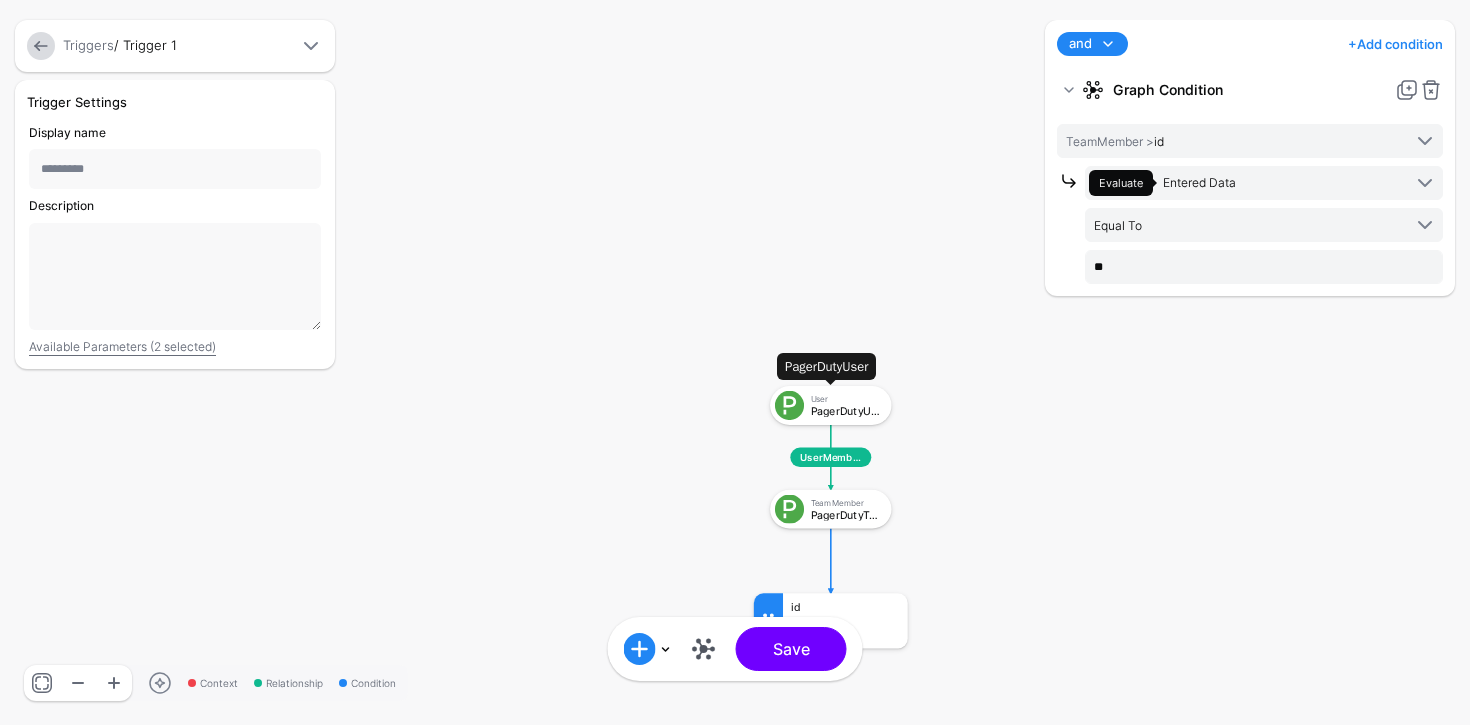 click on "User   PagerDutyUser" 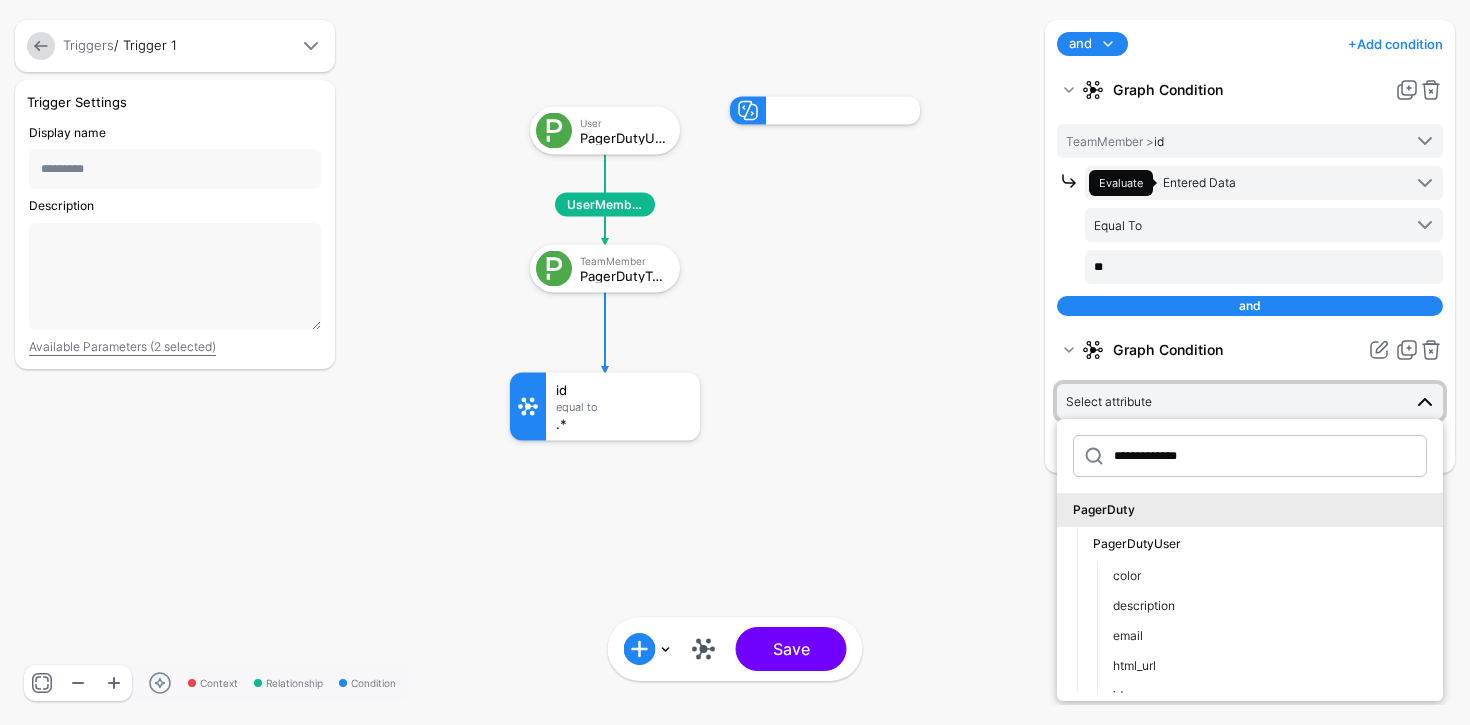 drag, startPoint x: 834, startPoint y: 407, endPoint x: 777, endPoint y: 394, distance: 58.463665 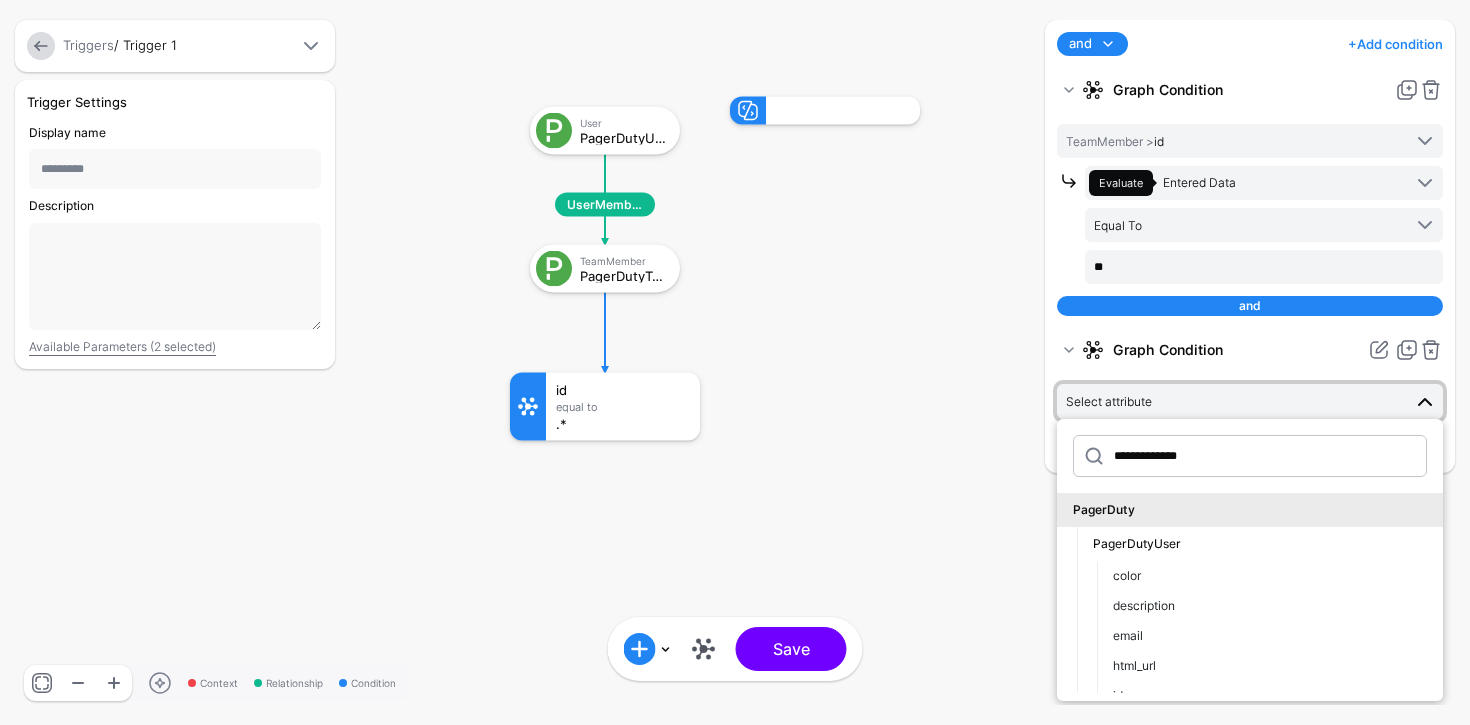 click 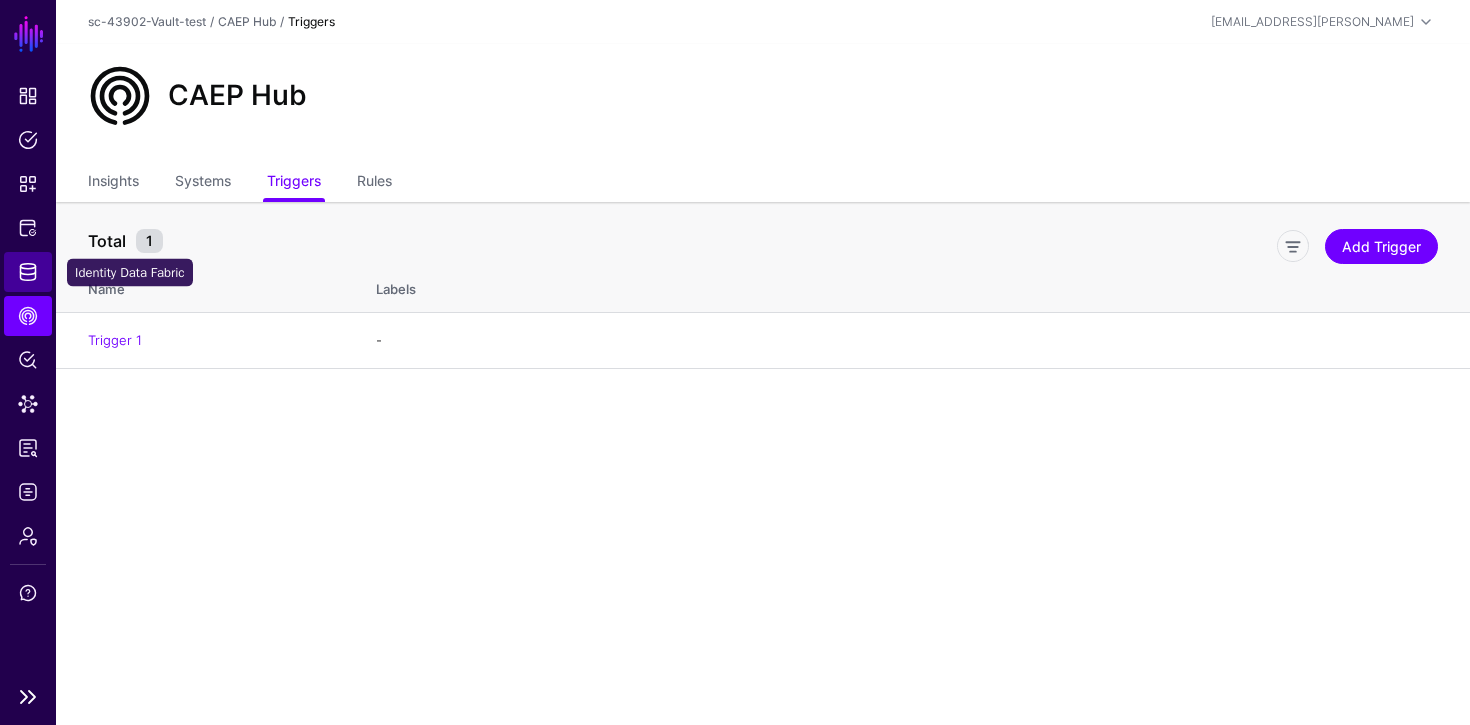 click on "Identity Data Fabric" 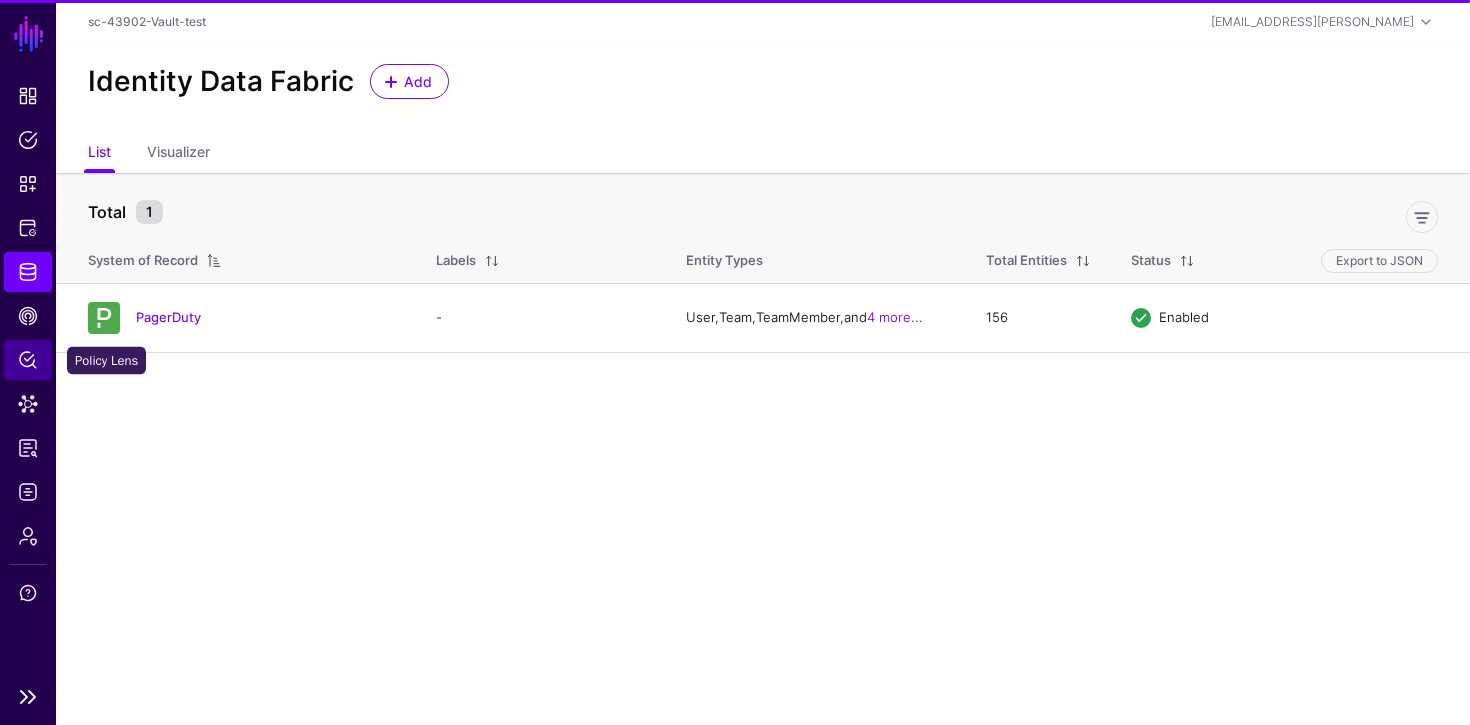 click on "Policy Lens" 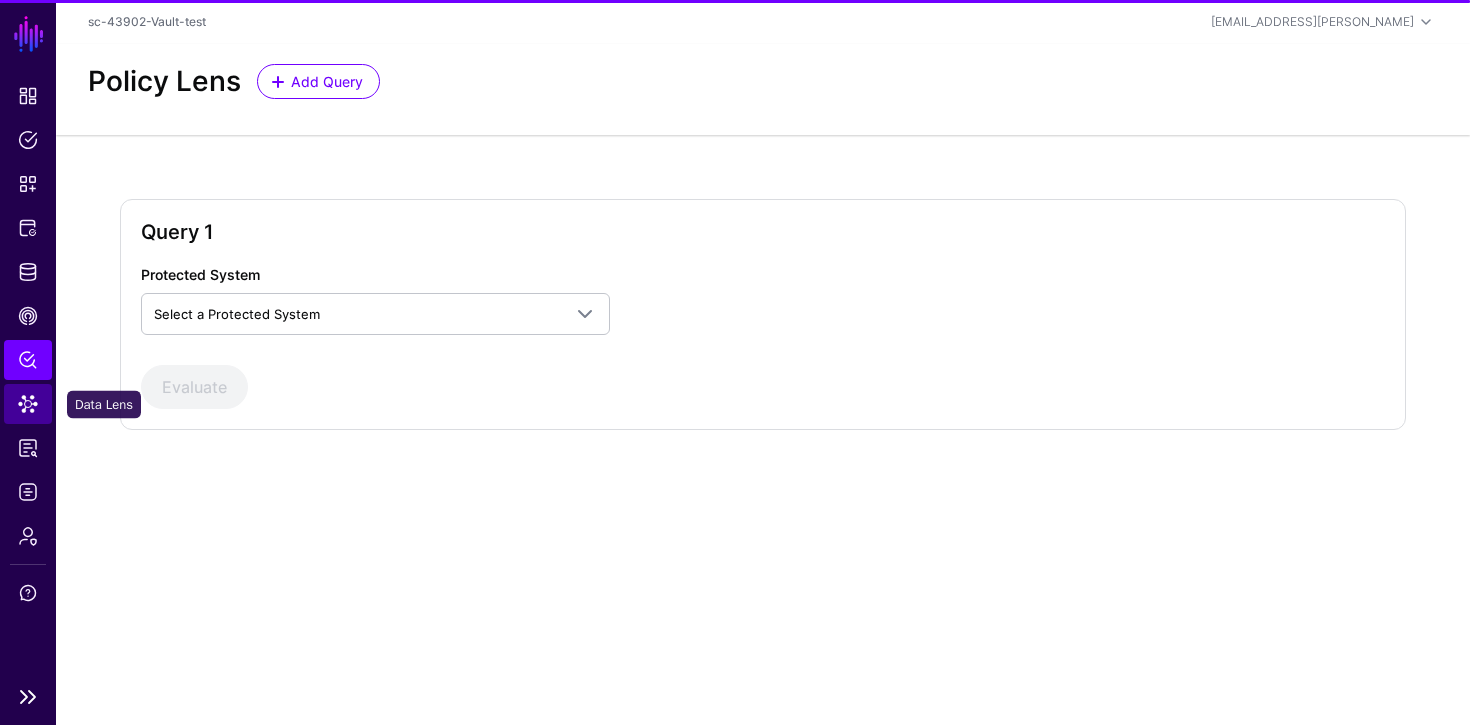 click on "Data Lens" 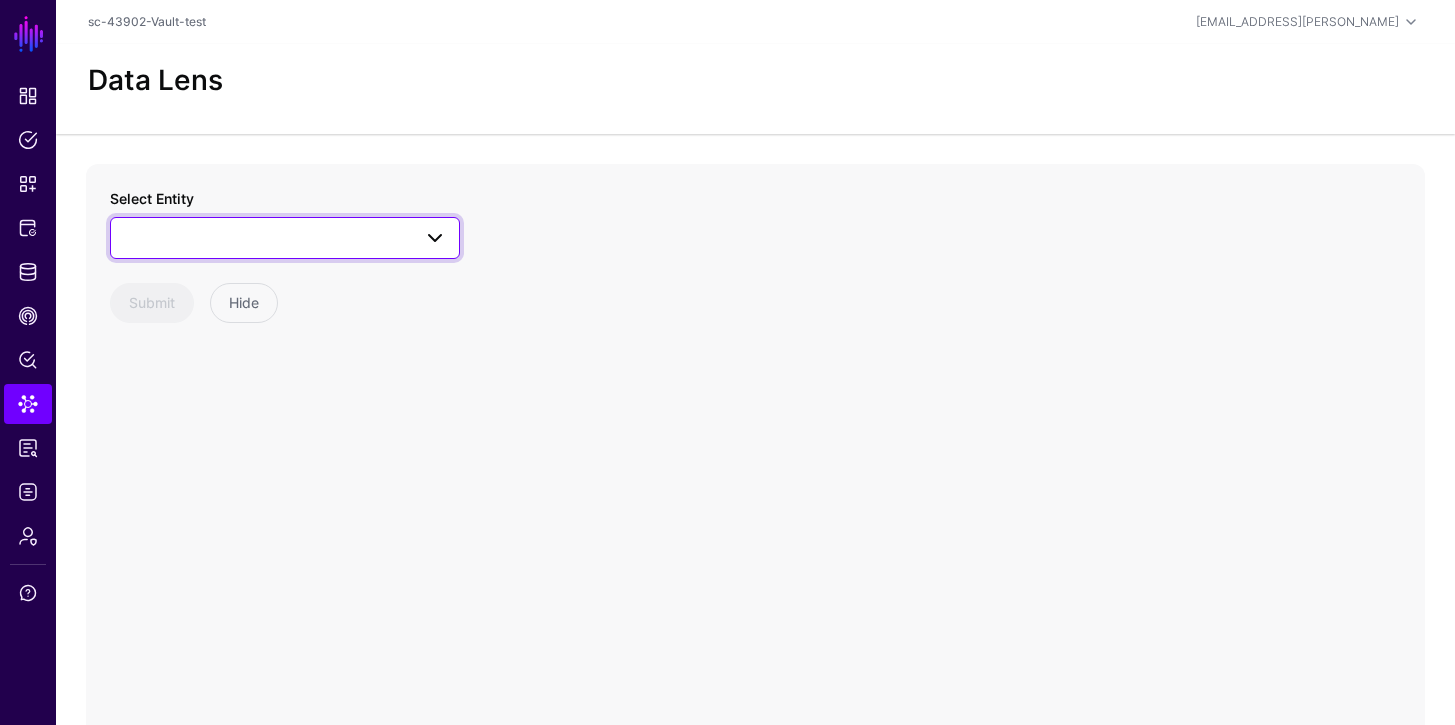 click at bounding box center [285, 238] 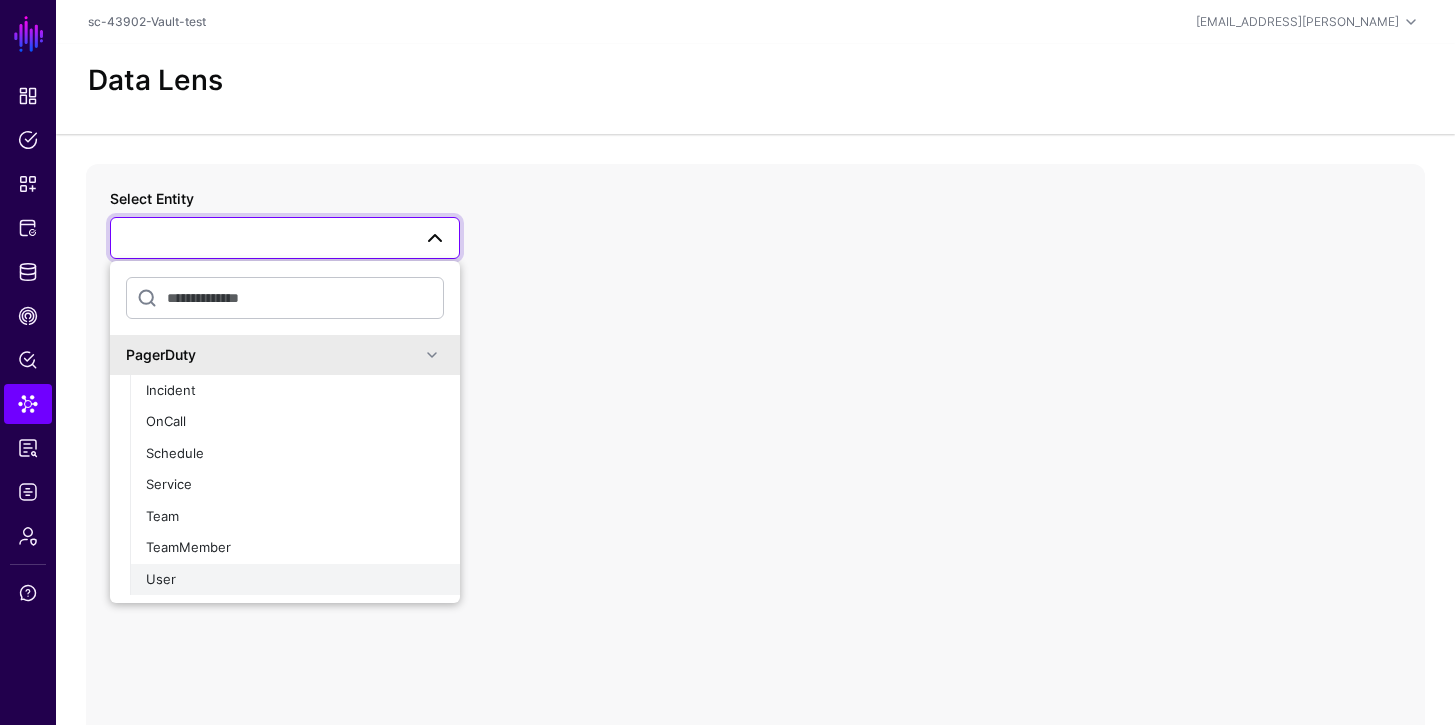 click on "User" 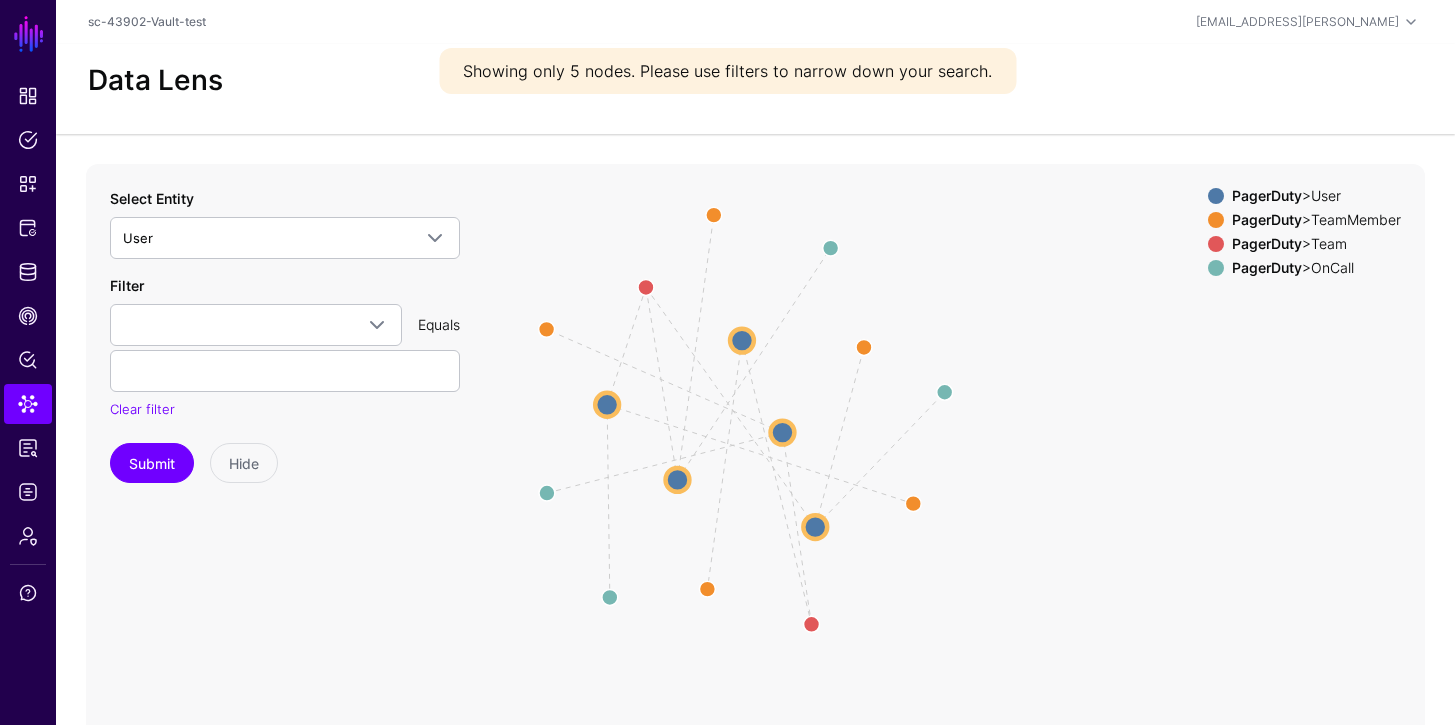 drag, startPoint x: 692, startPoint y: 497, endPoint x: 682, endPoint y: 382, distance: 115.43397 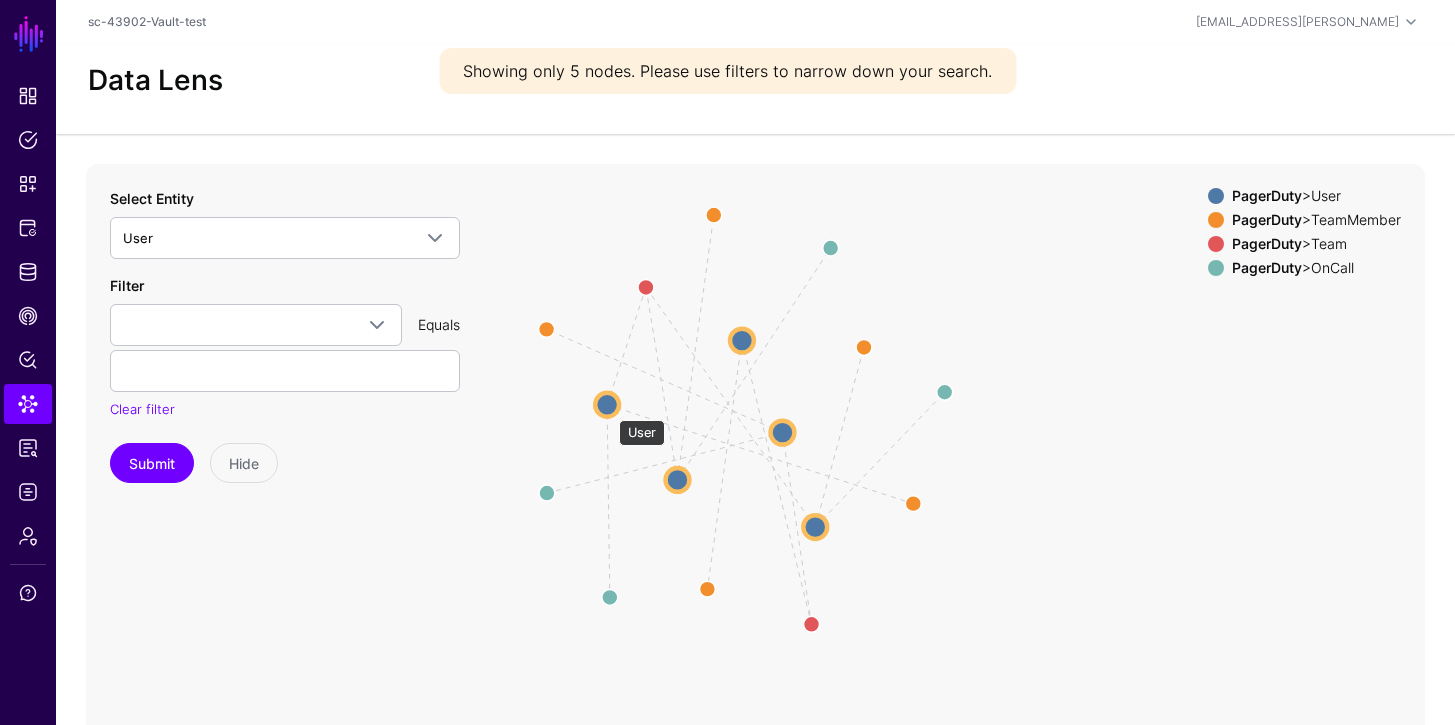 click 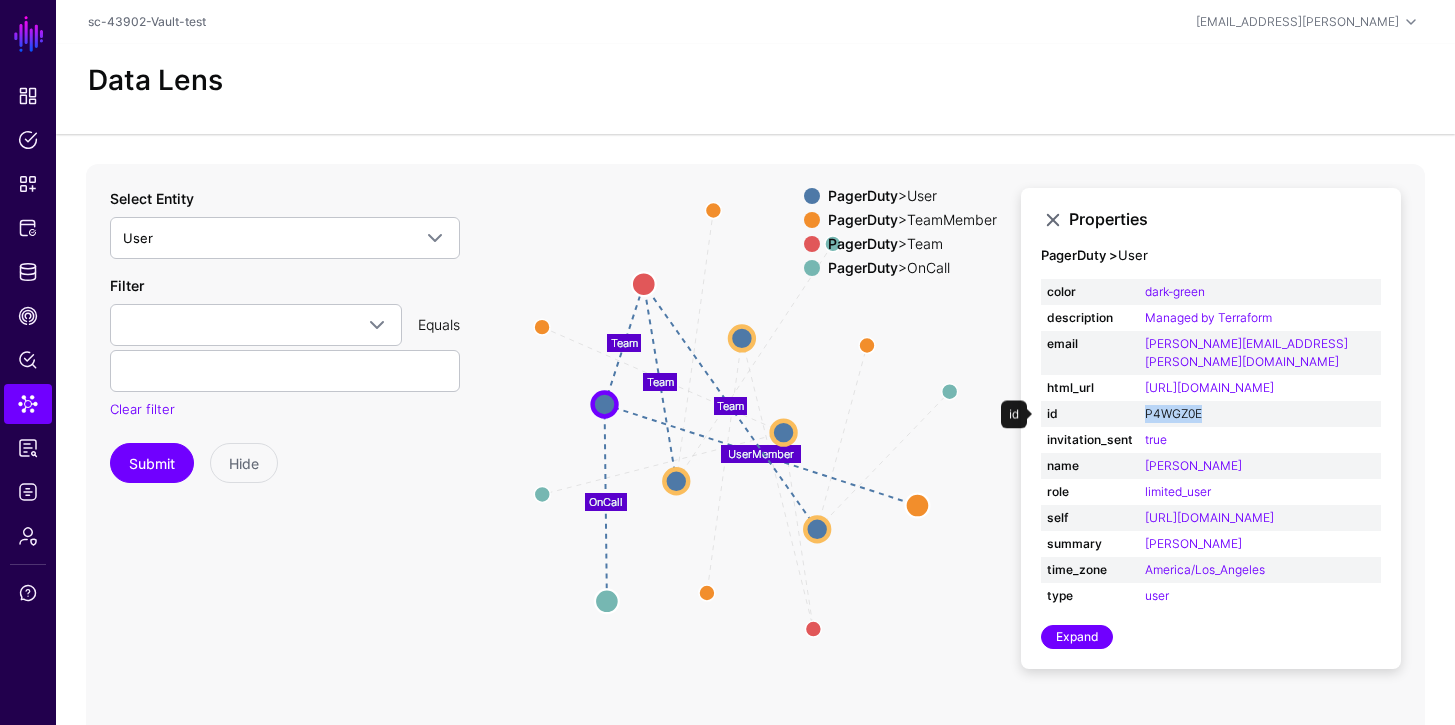 copy on "P4WGZ0E" 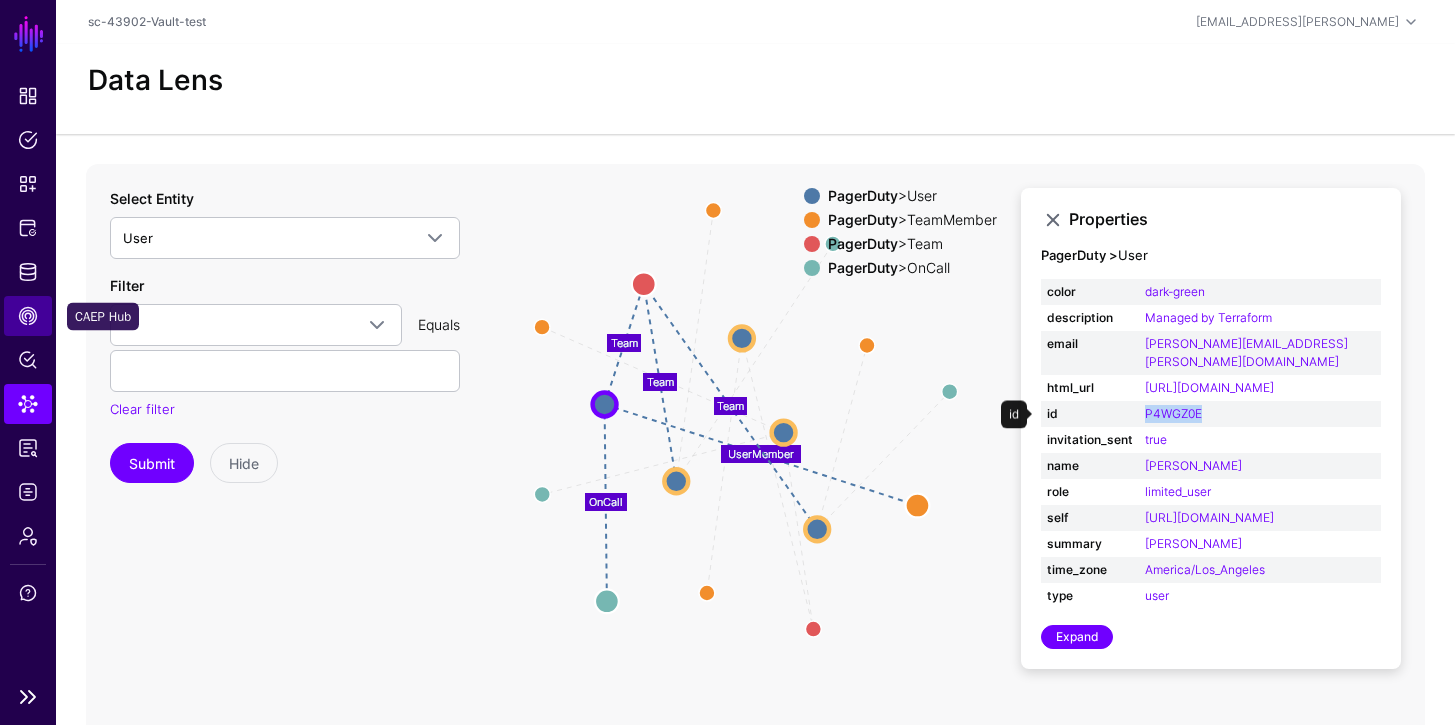 click on "CAEP Hub" 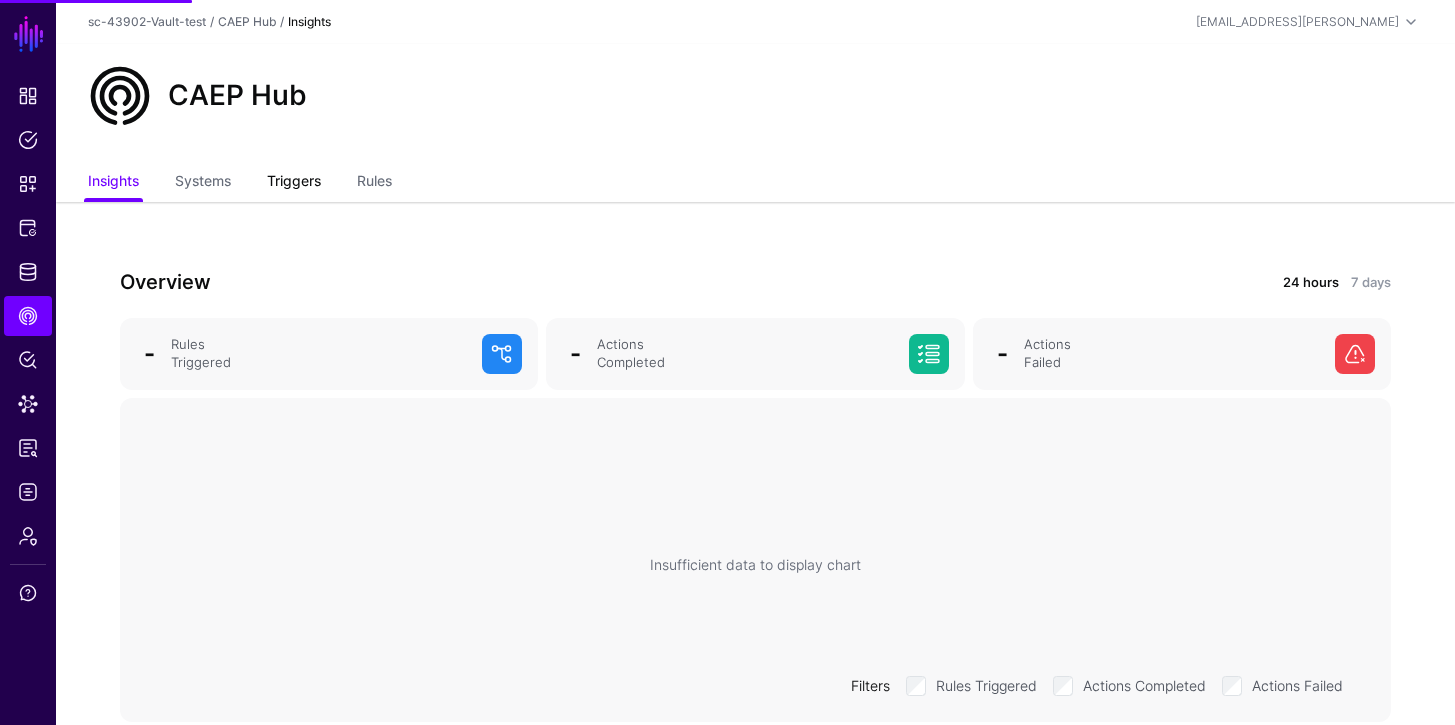 click on "Triggers" 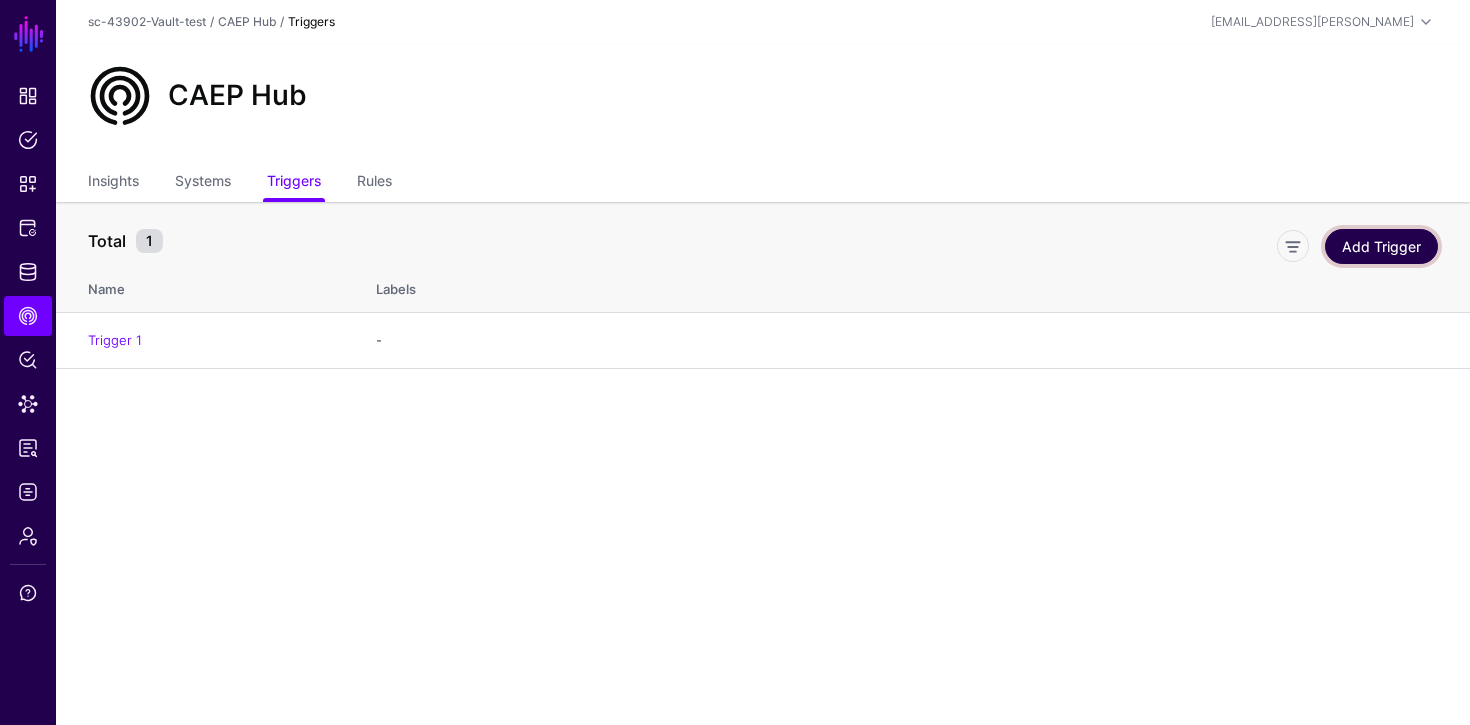 click on "Add Trigger" 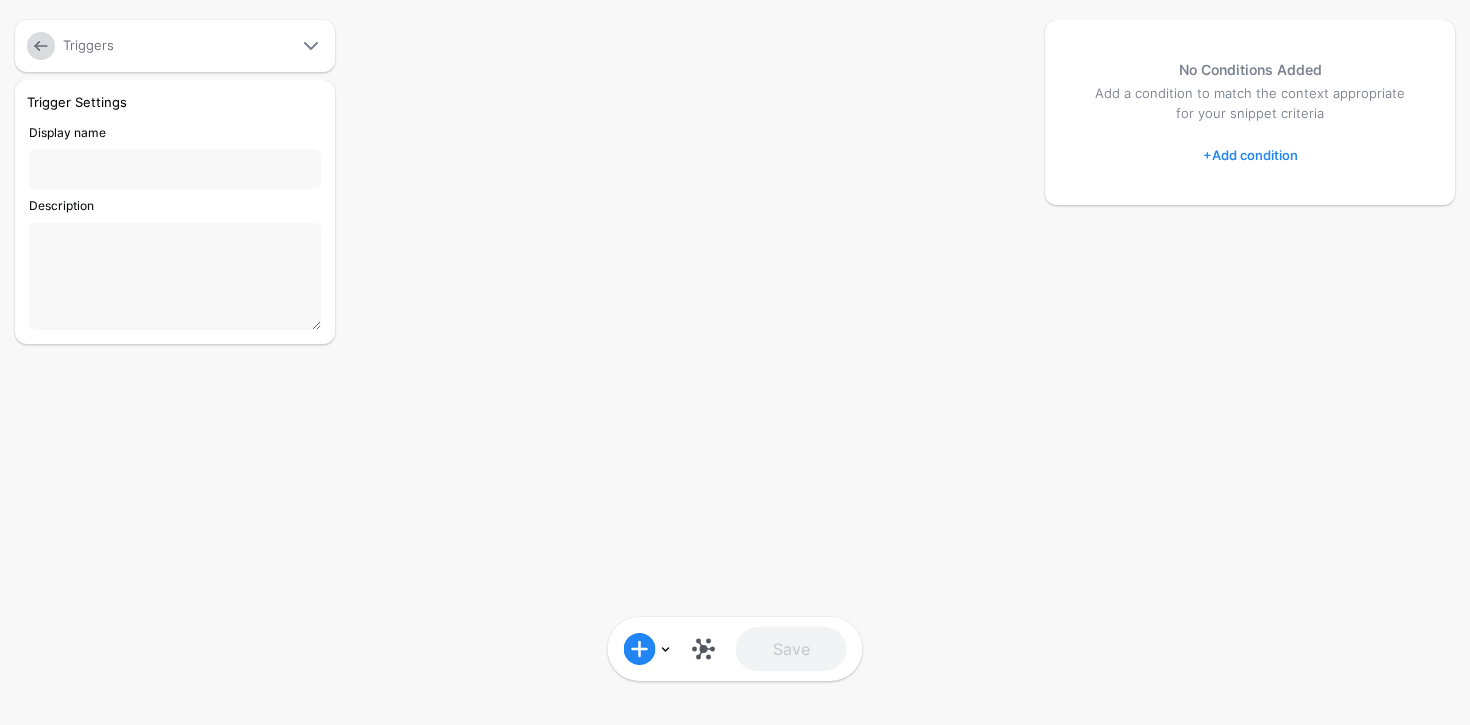 click on "Display name" at bounding box center [175, 169] 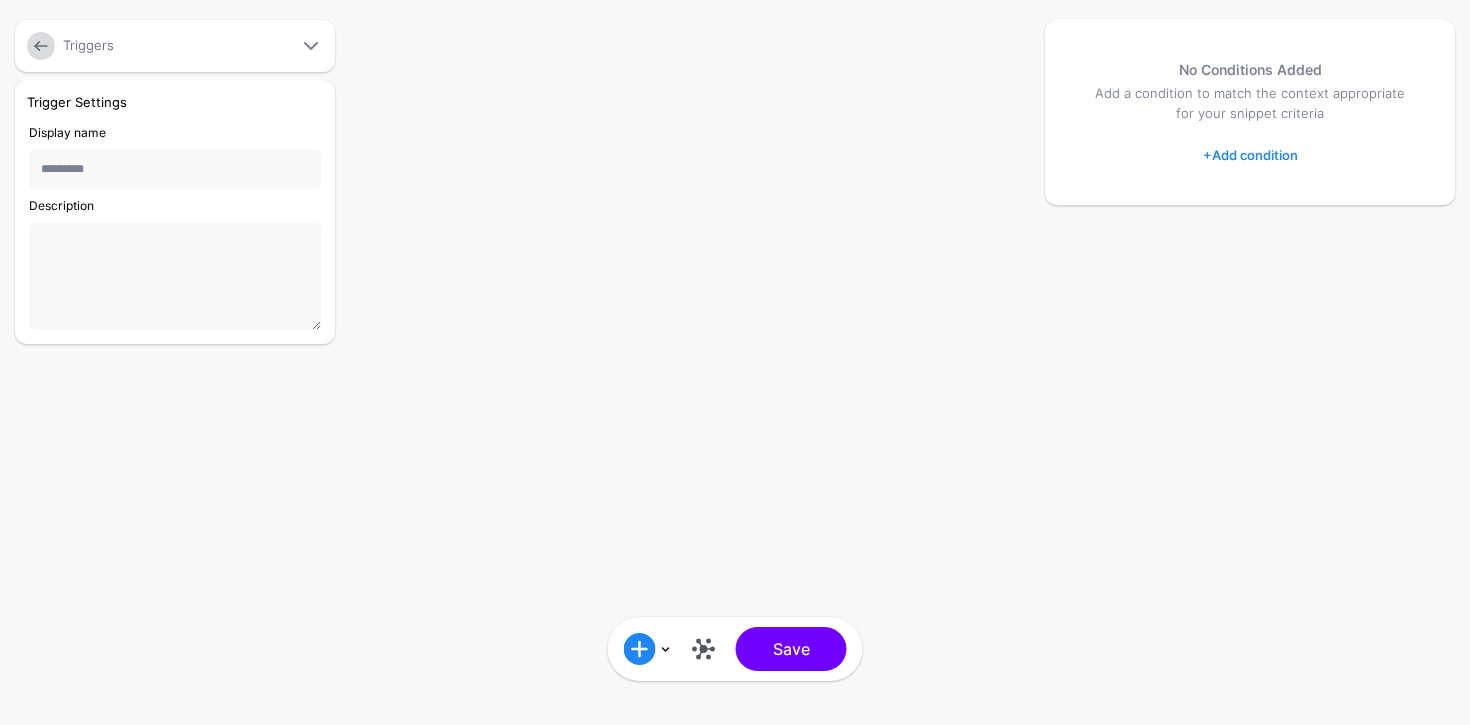type on "*********" 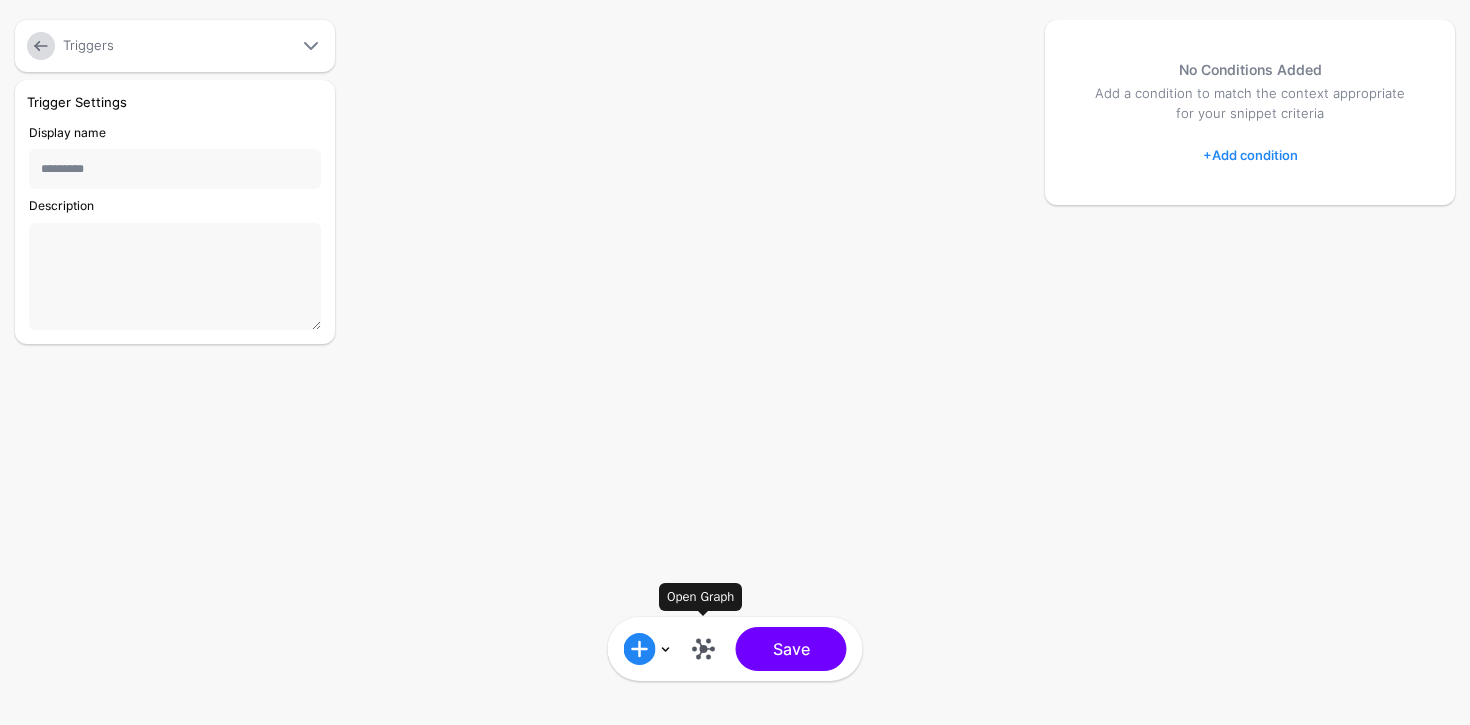 click at bounding box center [704, 649] 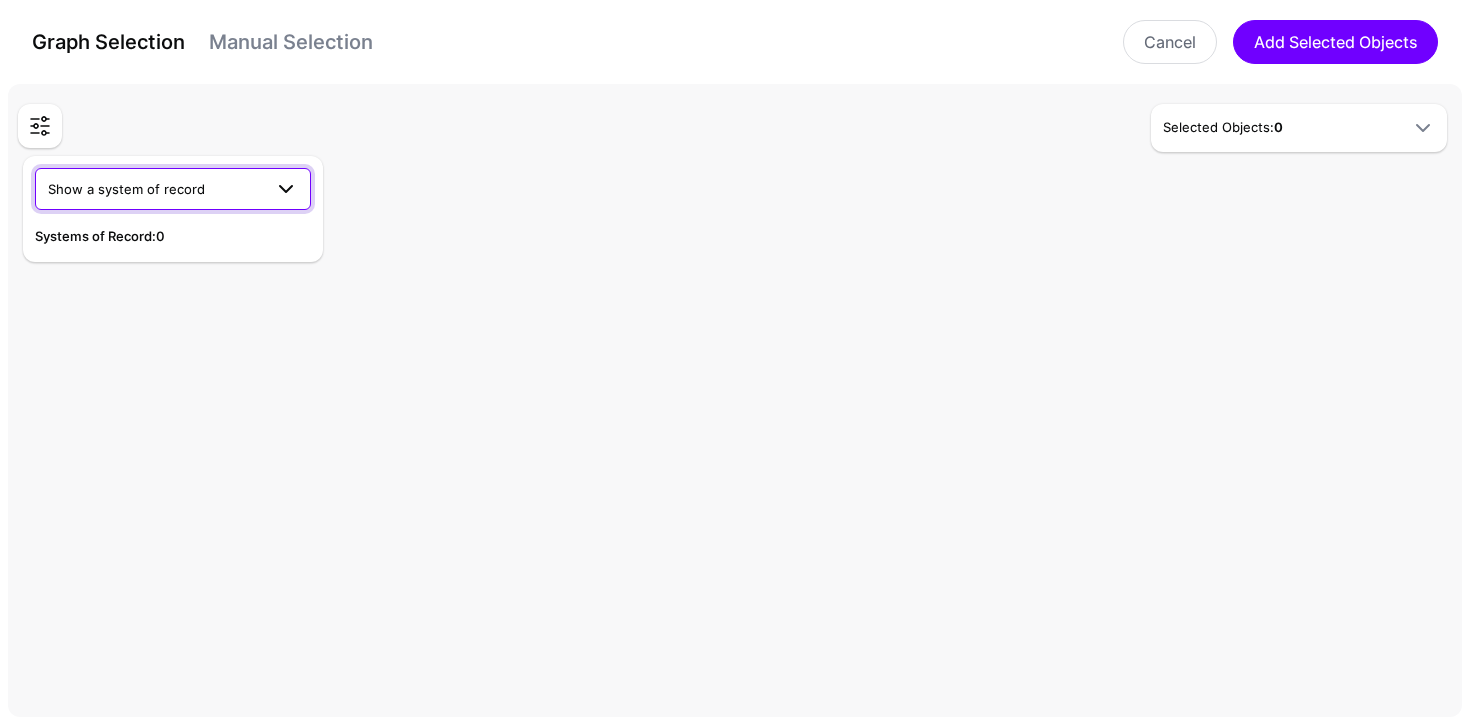 click on "Show a system of record" at bounding box center [155, 189] 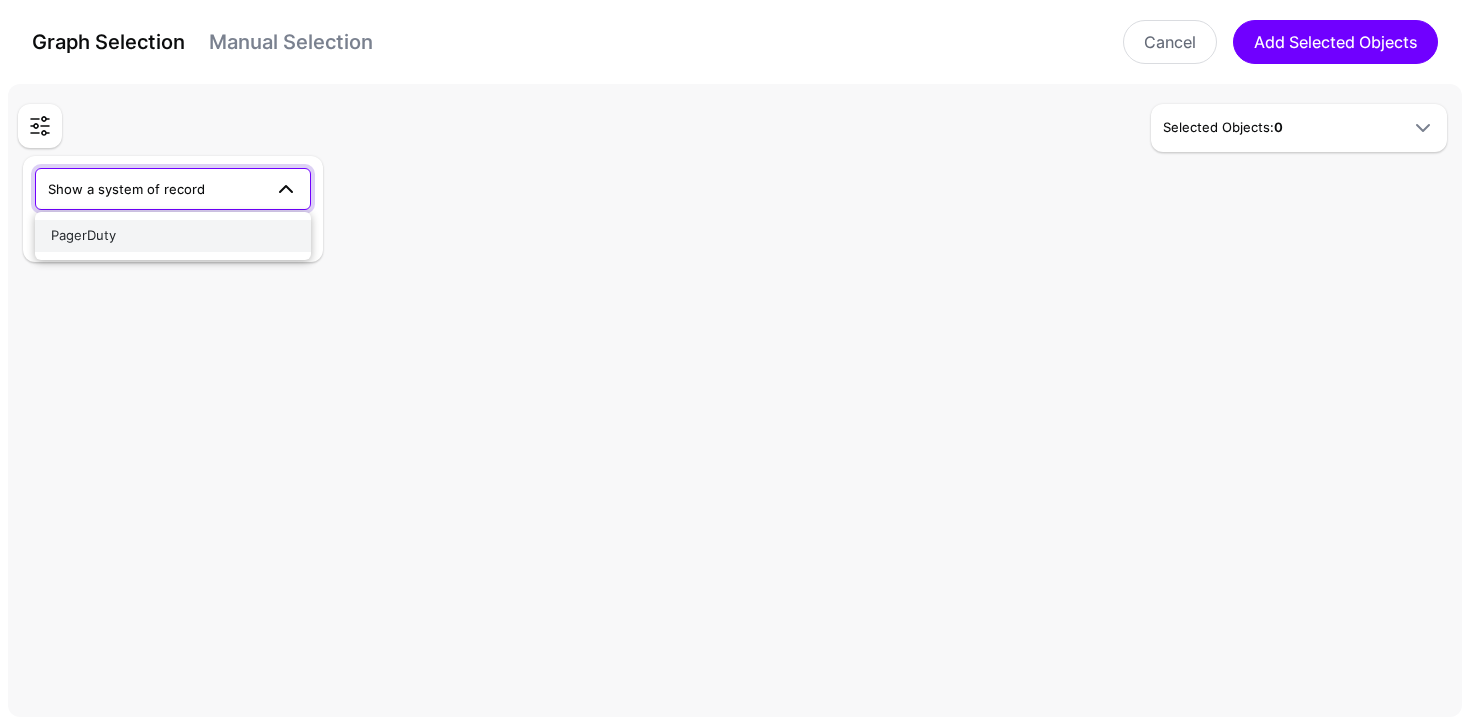 click on "PagerDuty" at bounding box center (173, 236) 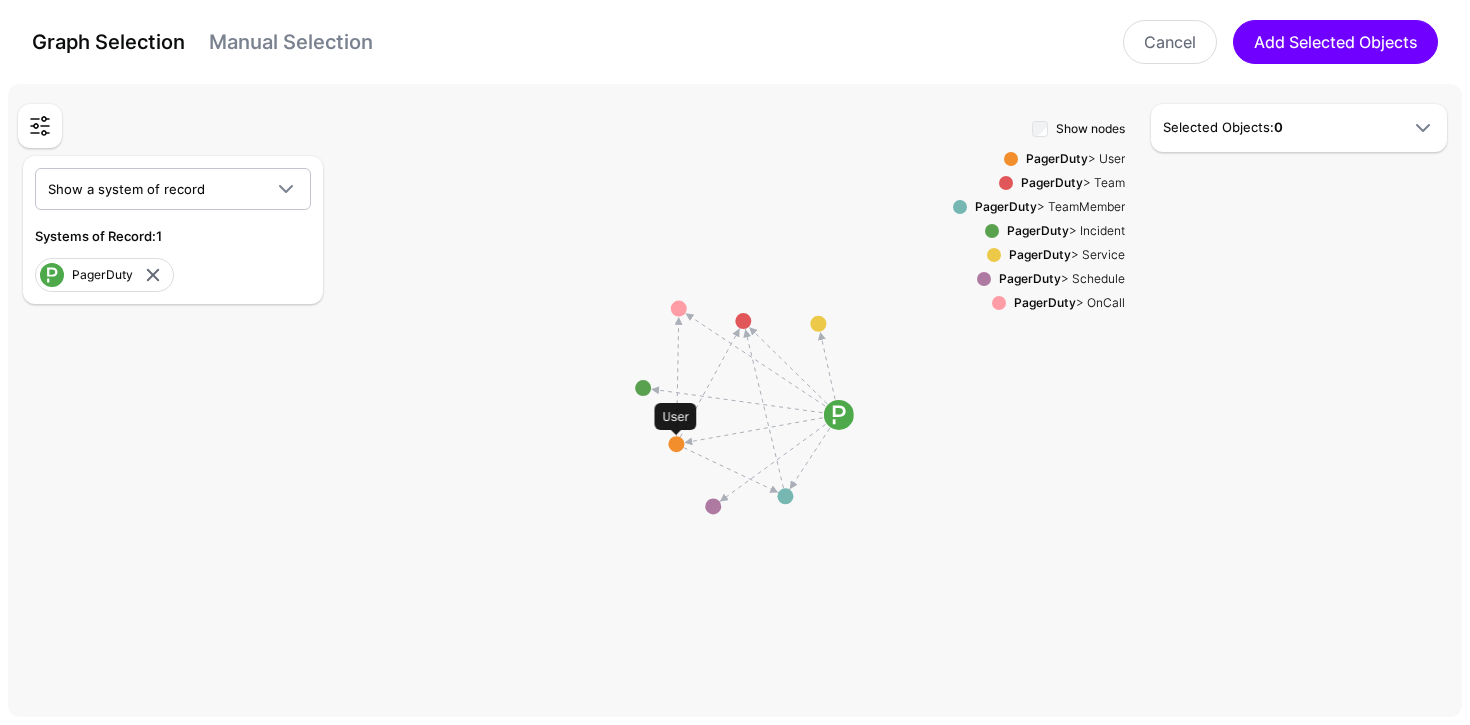 click 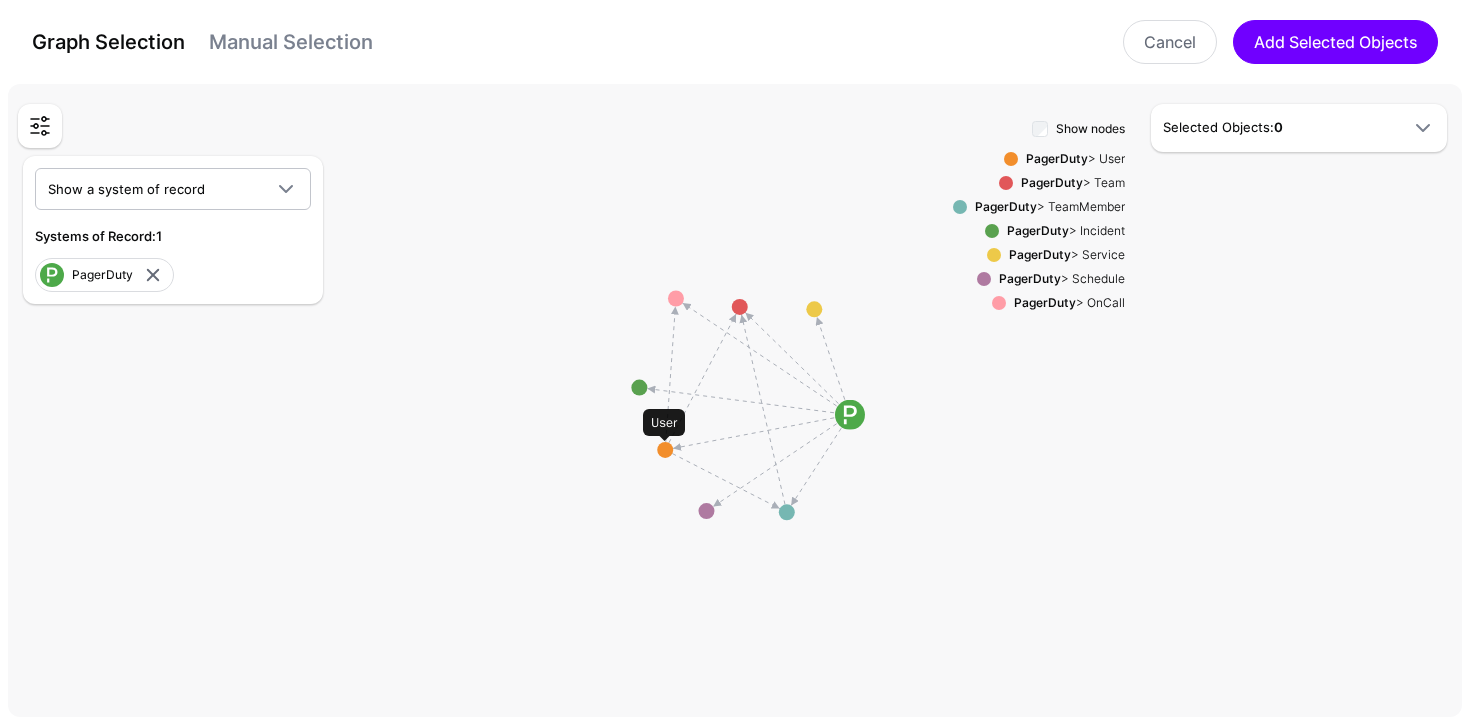 click 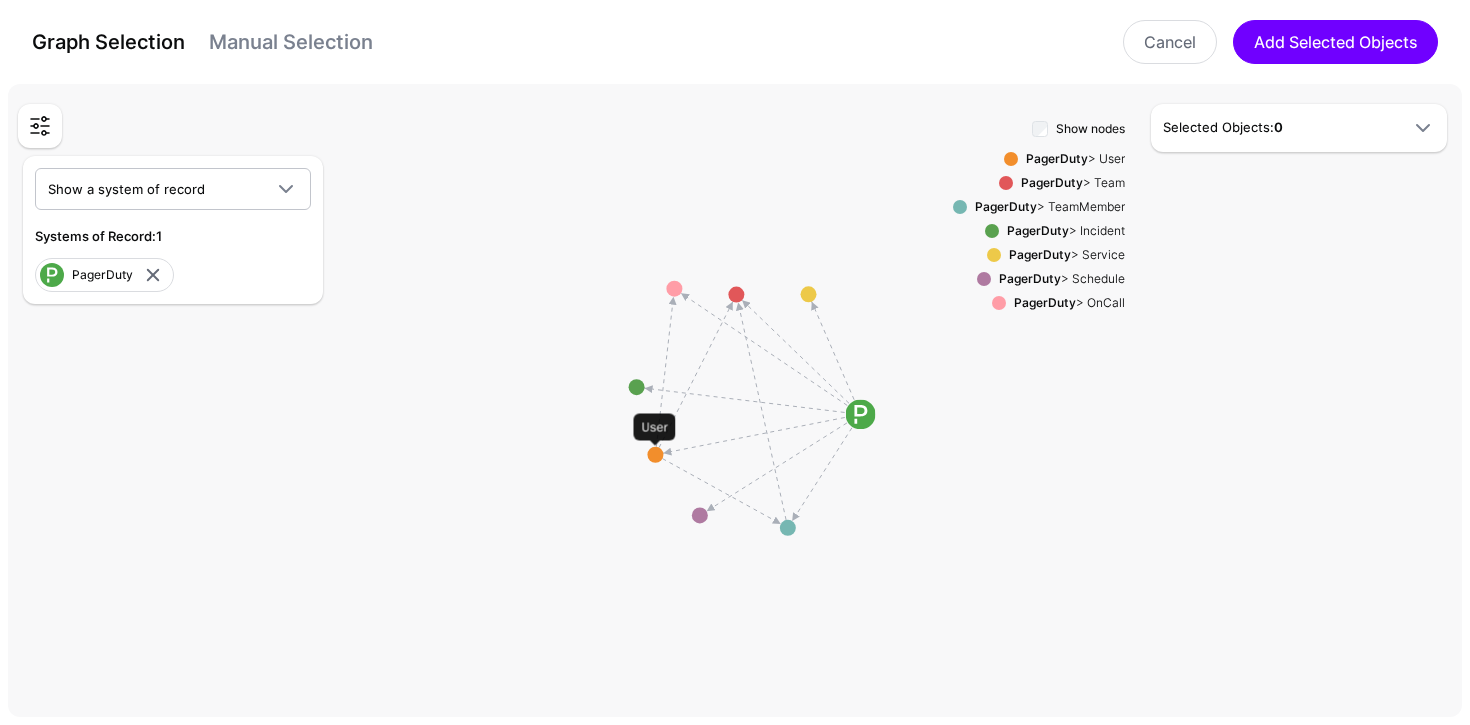 click 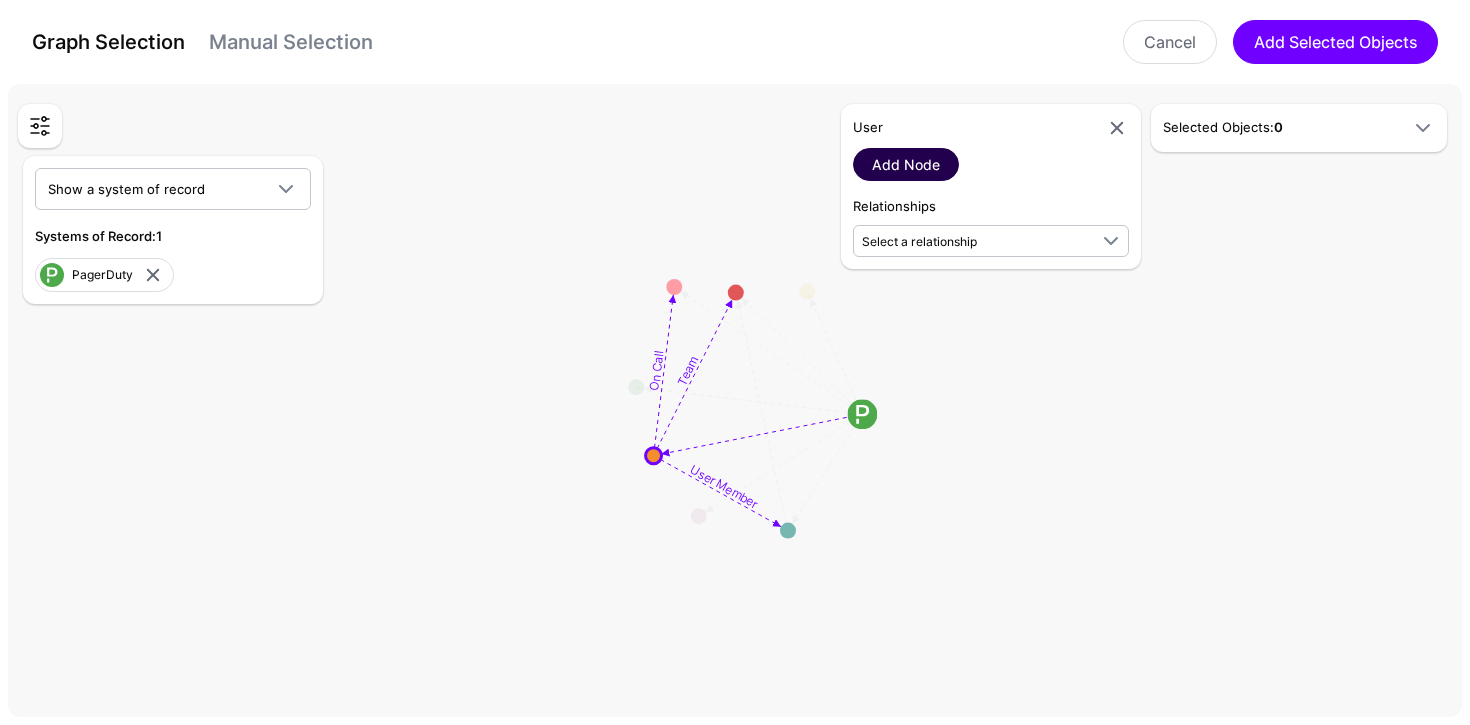 click on "Add Node" at bounding box center [906, 164] 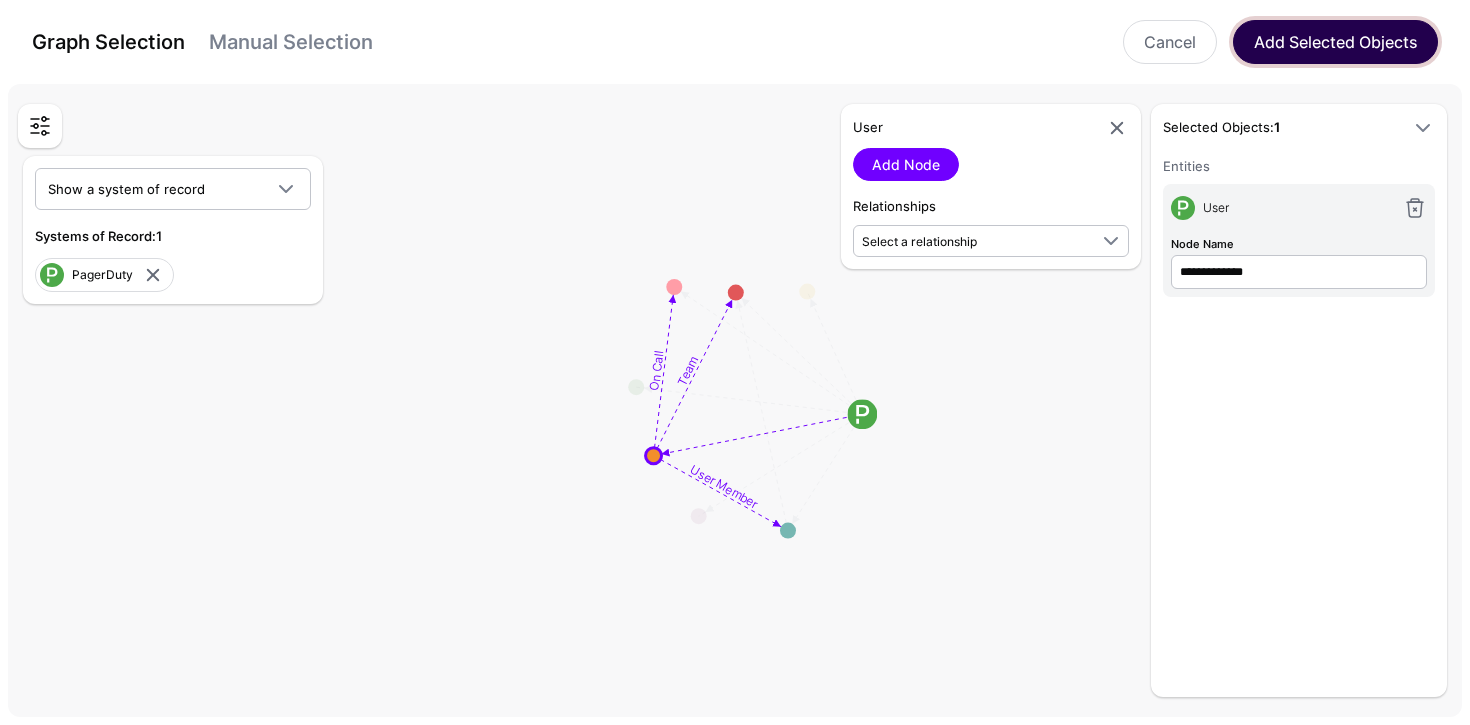 click on "Add Selected Objects" at bounding box center (1335, 42) 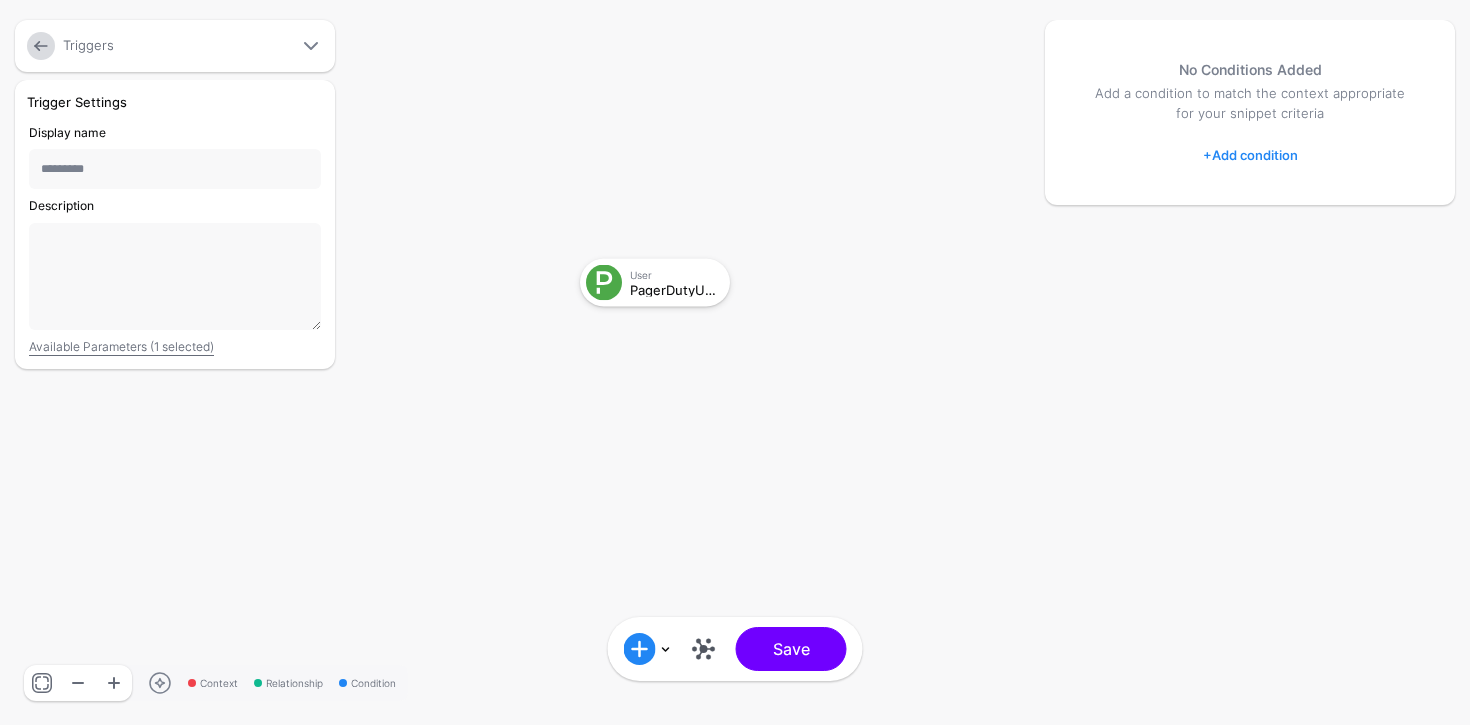 click on "+  Add condition" at bounding box center [1250, 155] 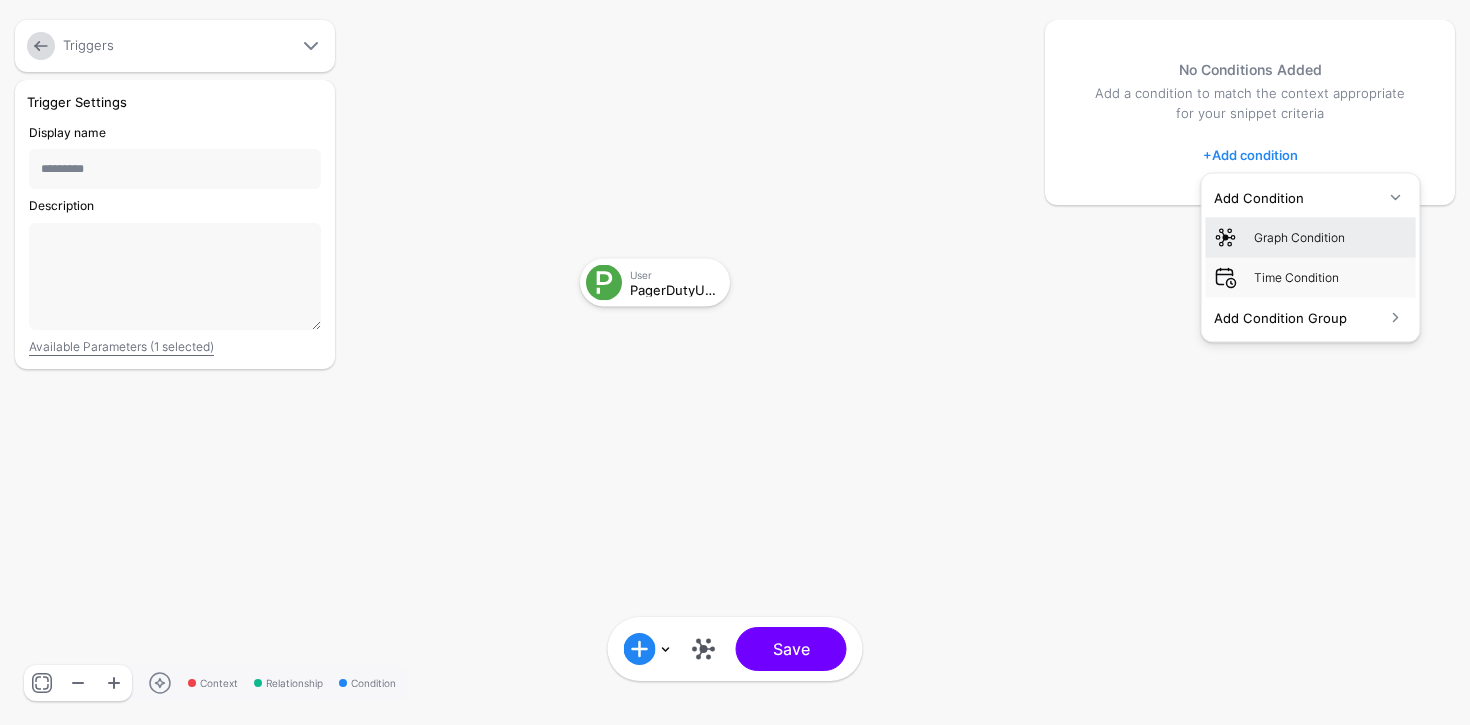 click on "Graph Condition" at bounding box center (1331, 237) 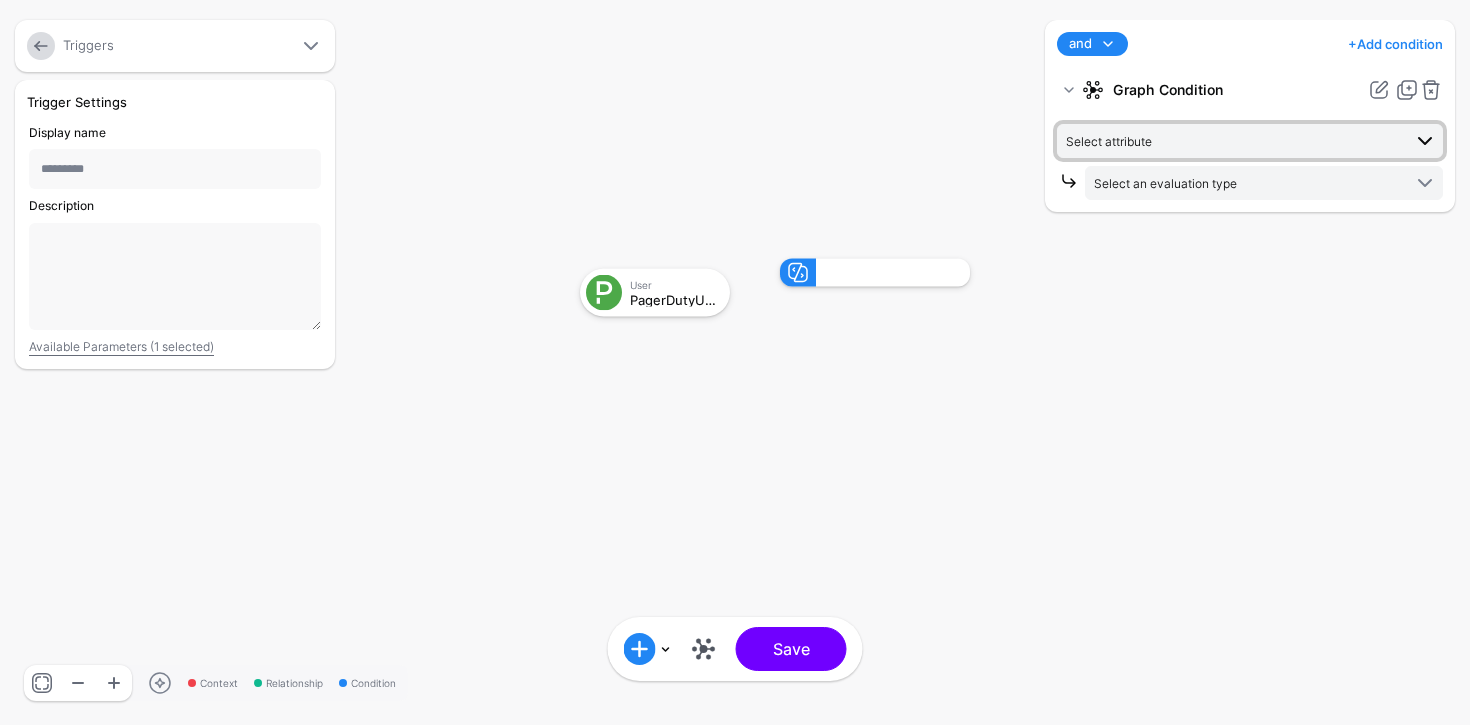 click on "Select attribute" at bounding box center [1109, 141] 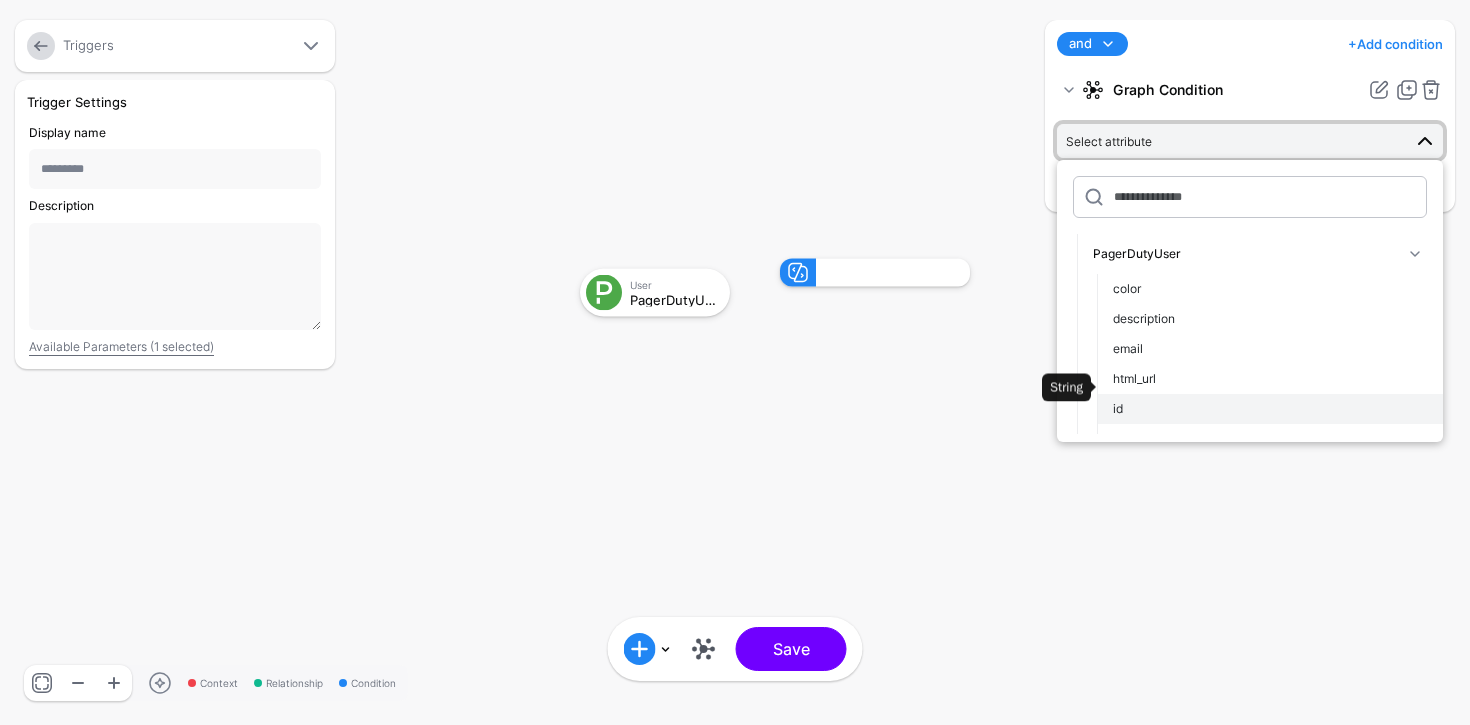 scroll, scrollTop: 62, scrollLeft: 0, axis: vertical 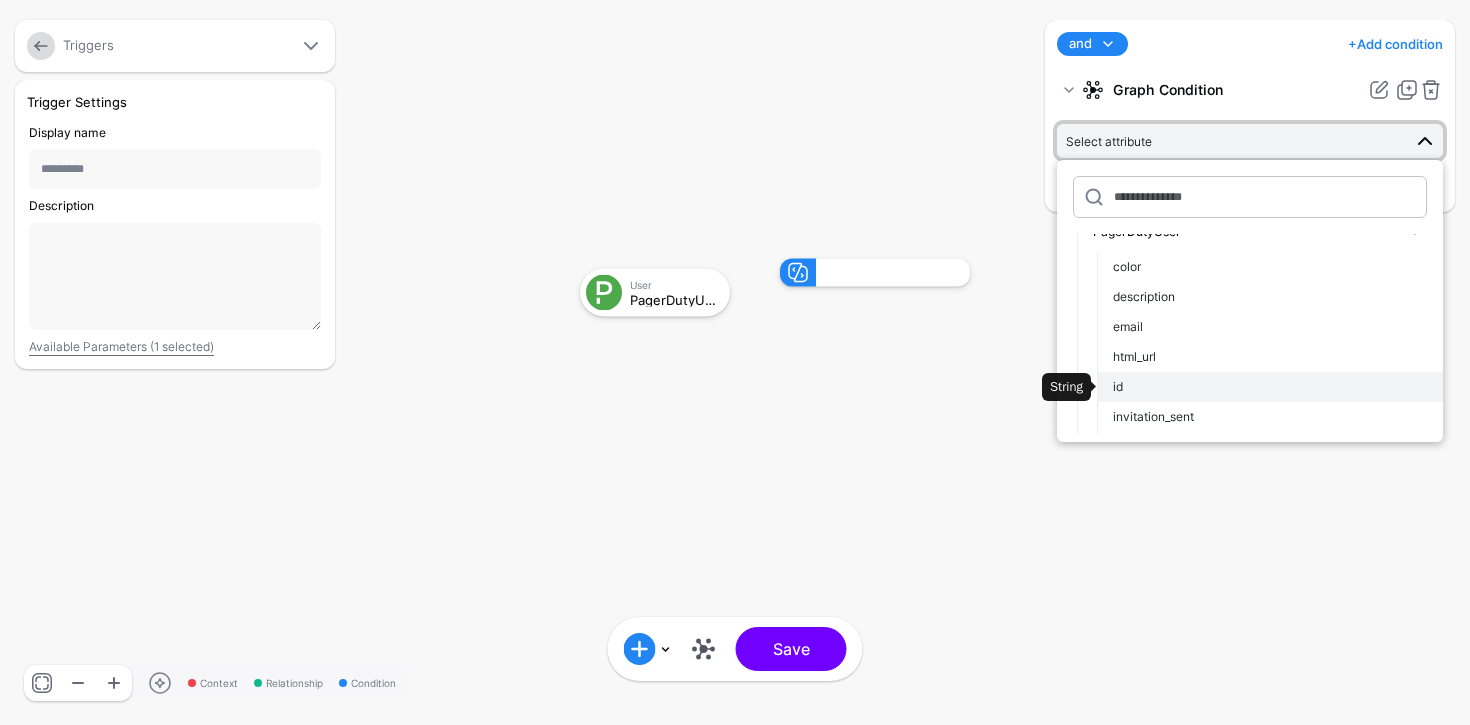 click on "id" at bounding box center (1270, 387) 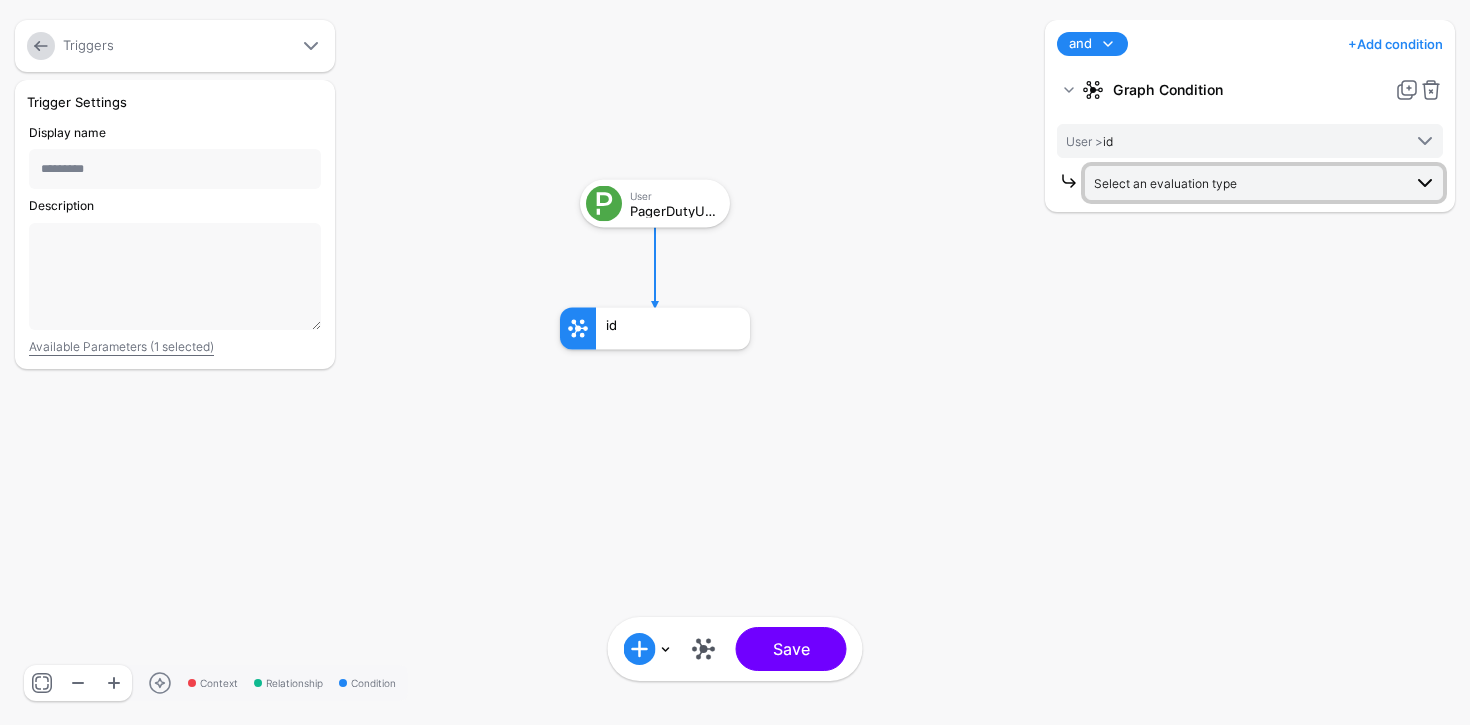 click on "Select an evaluation type" at bounding box center (1165, 183) 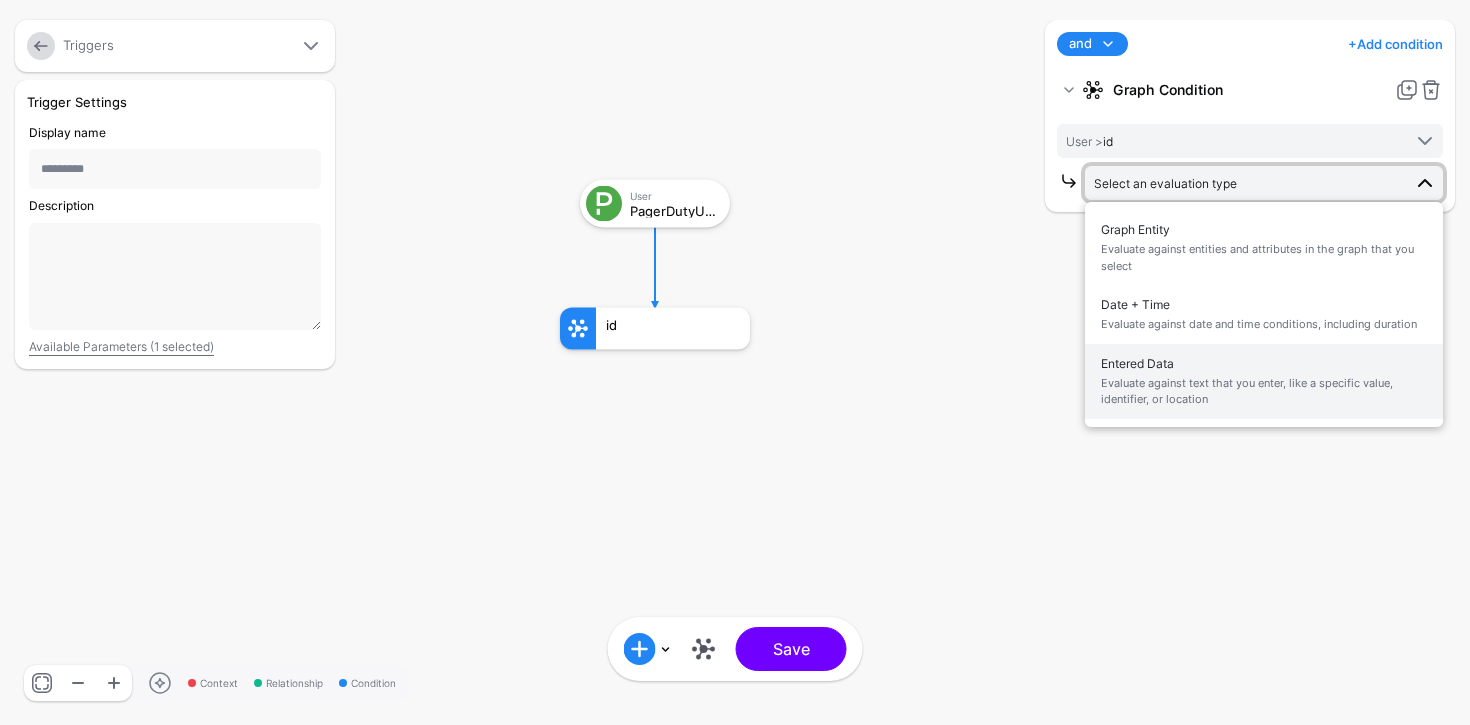 click on "Evaluate against text that you enter, like a specific value, identifier, or location" at bounding box center [1264, 391] 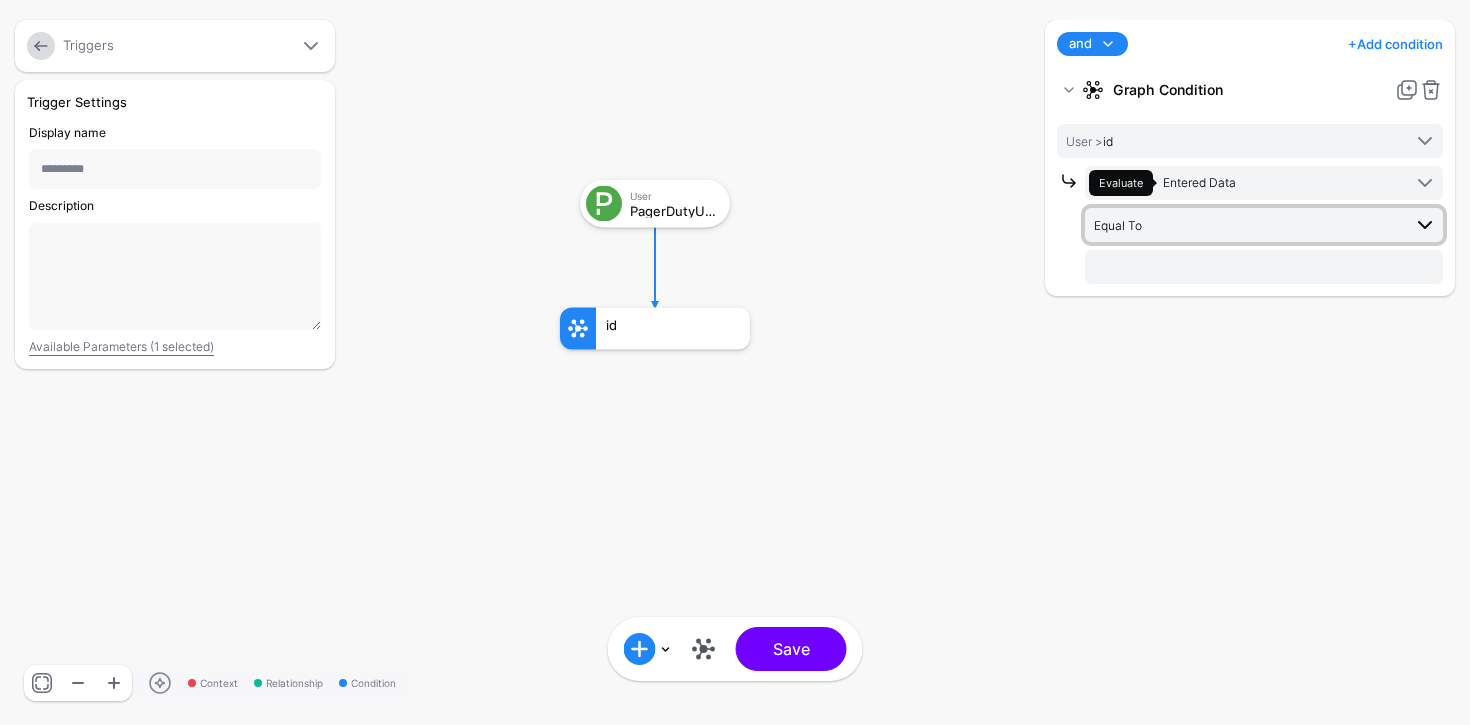 click on "Equal To" at bounding box center [1247, 225] 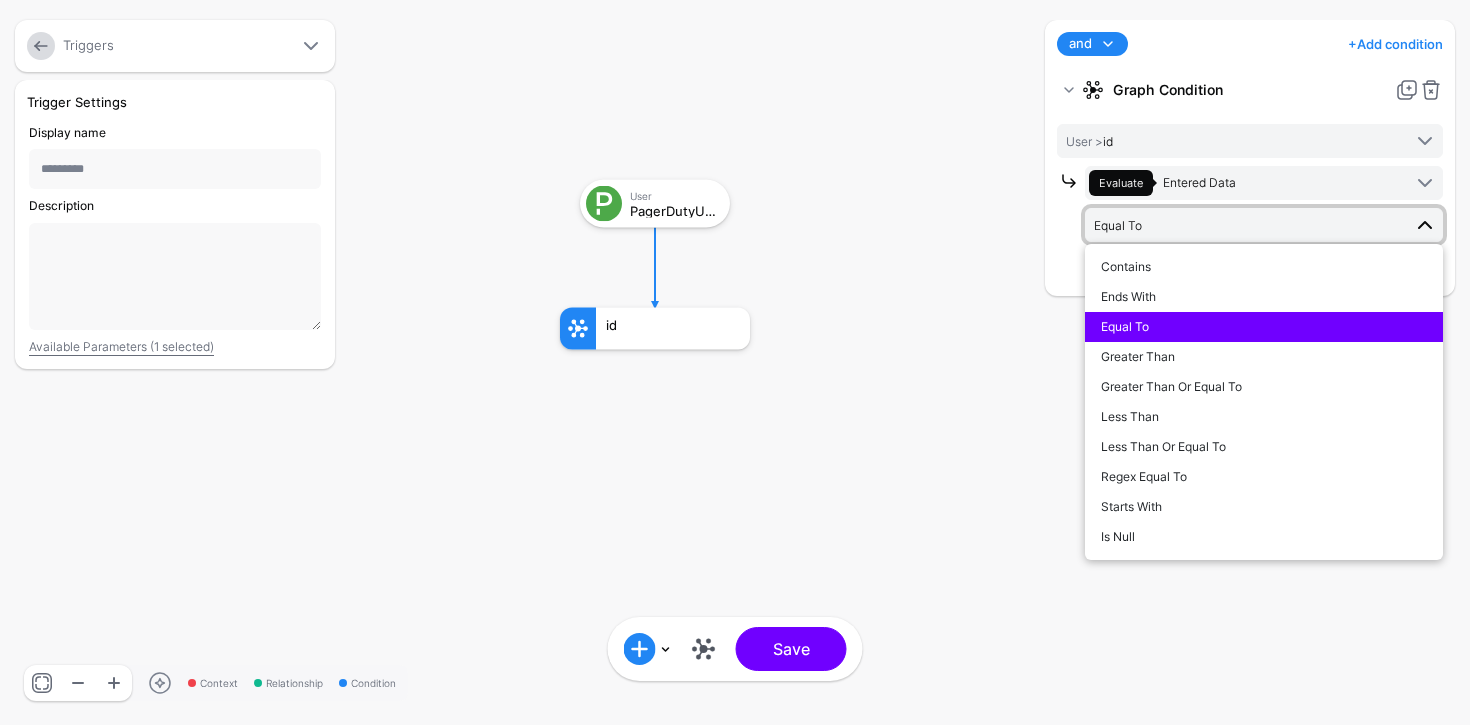drag, startPoint x: 1130, startPoint y: 221, endPoint x: 1137, endPoint y: 232, distance: 13.038404 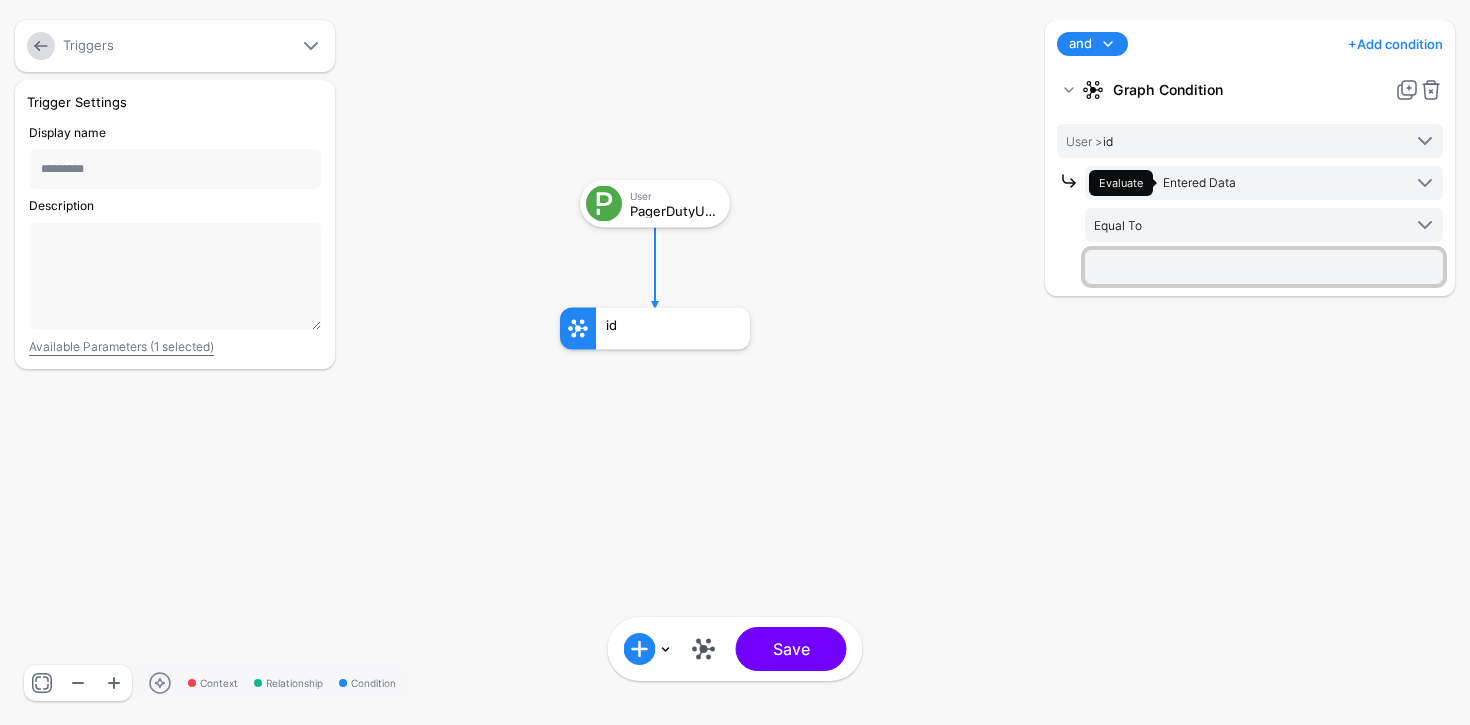 click at bounding box center (1264, 267) 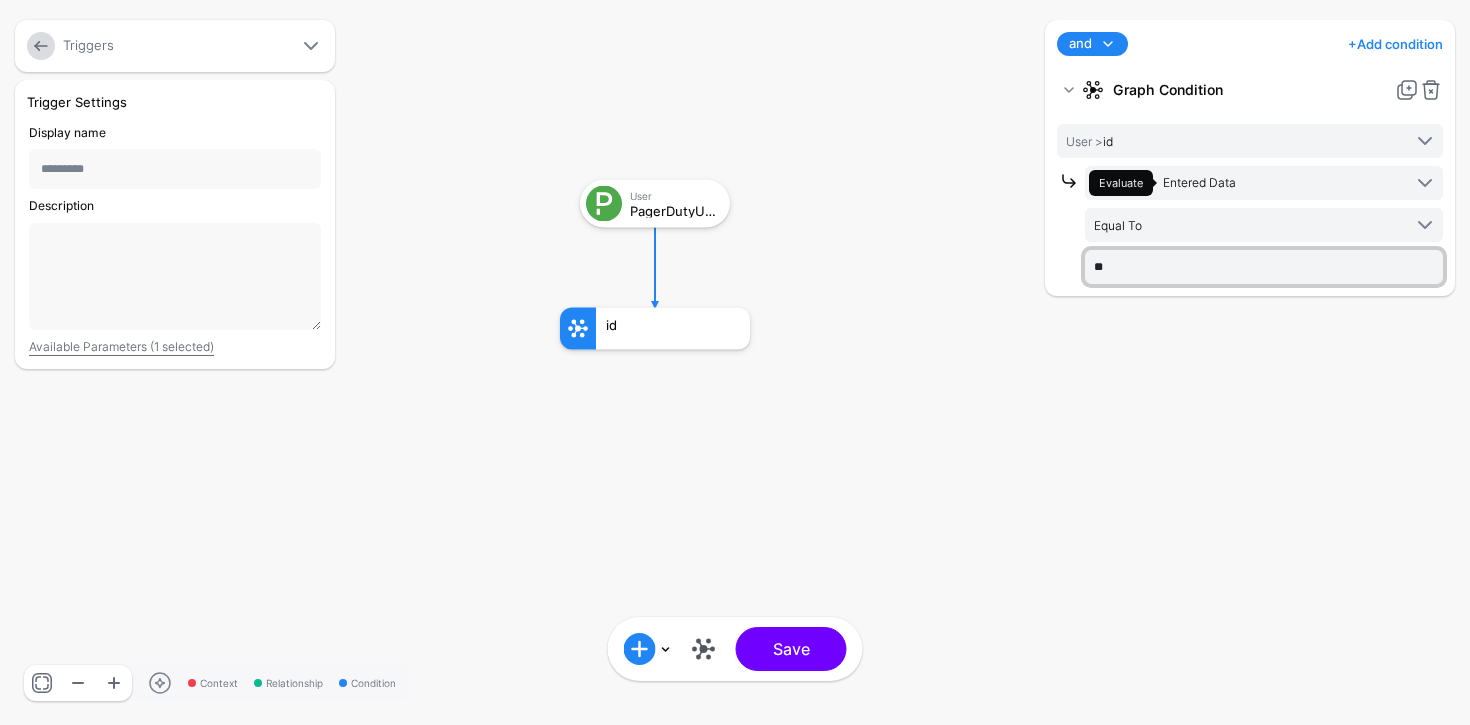 drag, startPoint x: 1120, startPoint y: 274, endPoint x: 1082, endPoint y: 262, distance: 39.849716 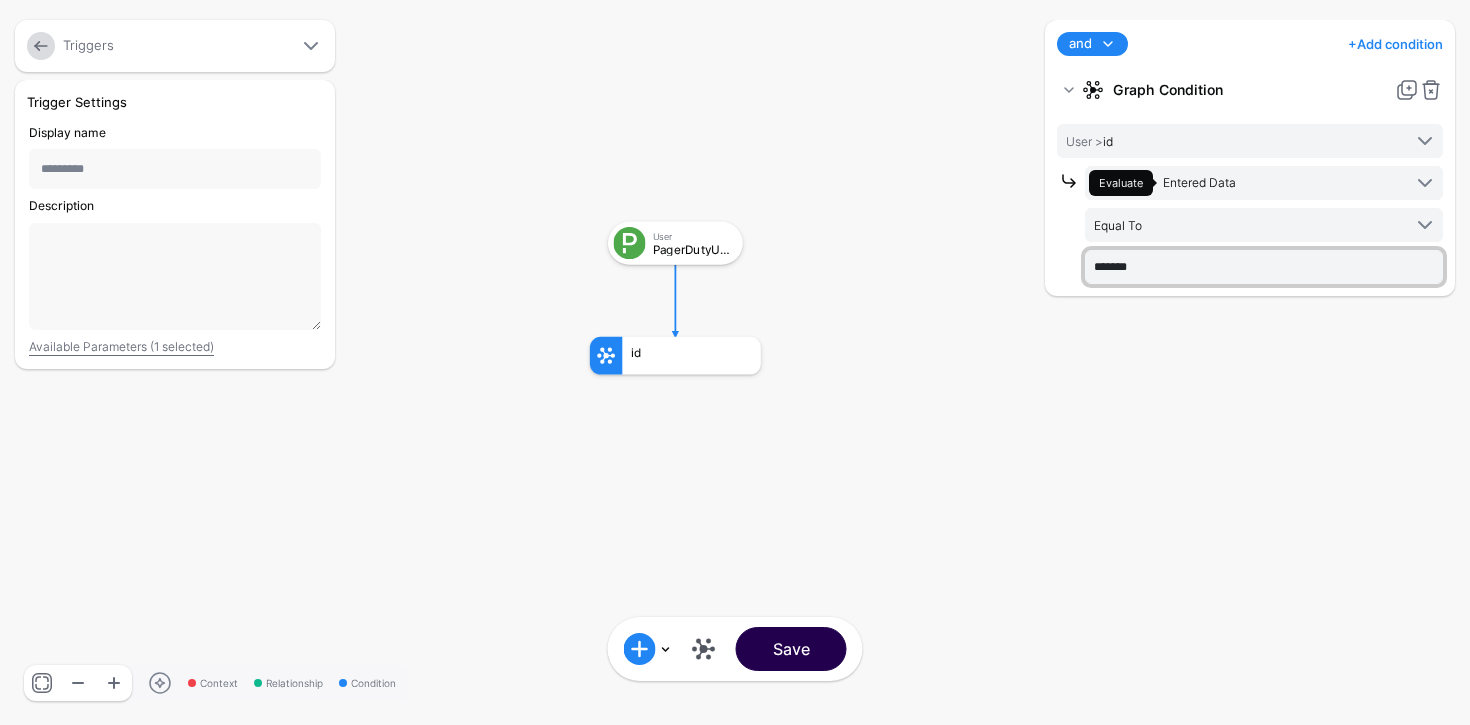 type on "*******" 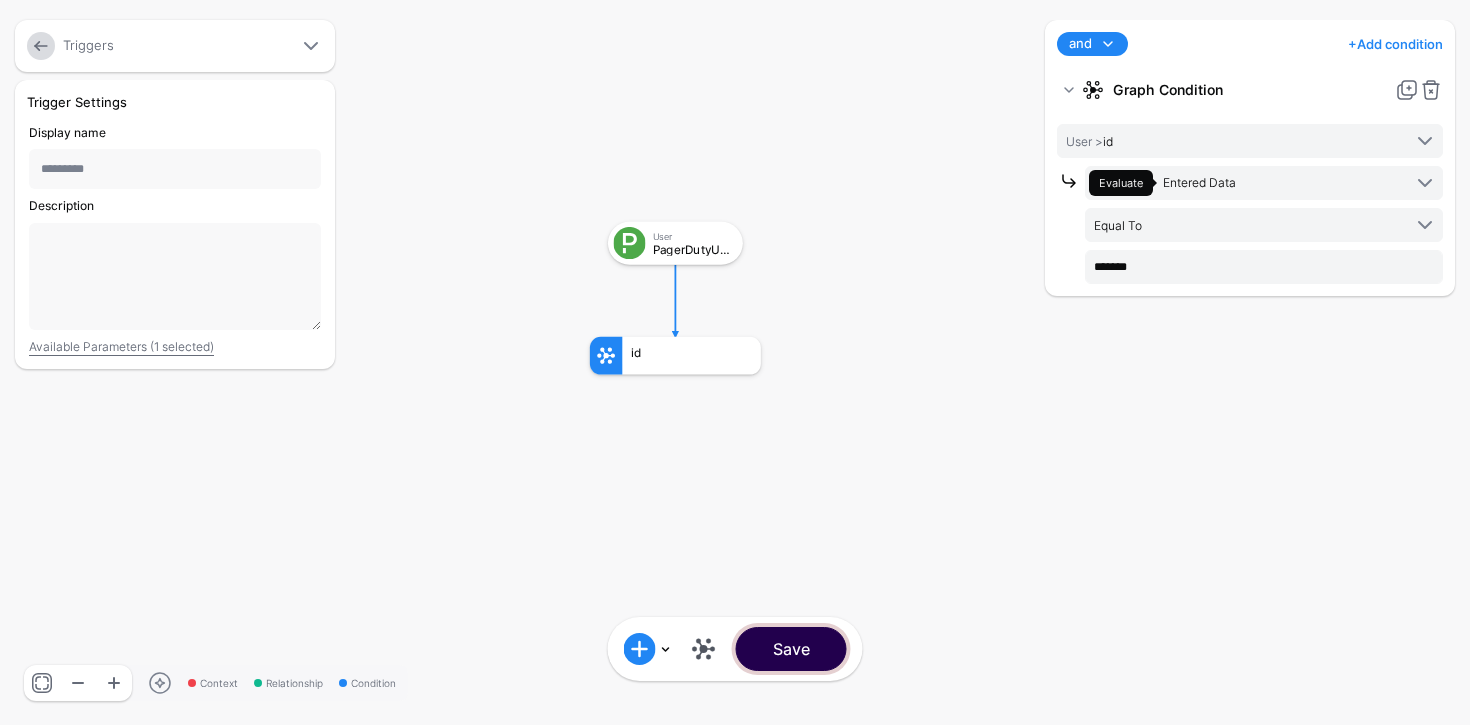 click on "Save" at bounding box center (791, 649) 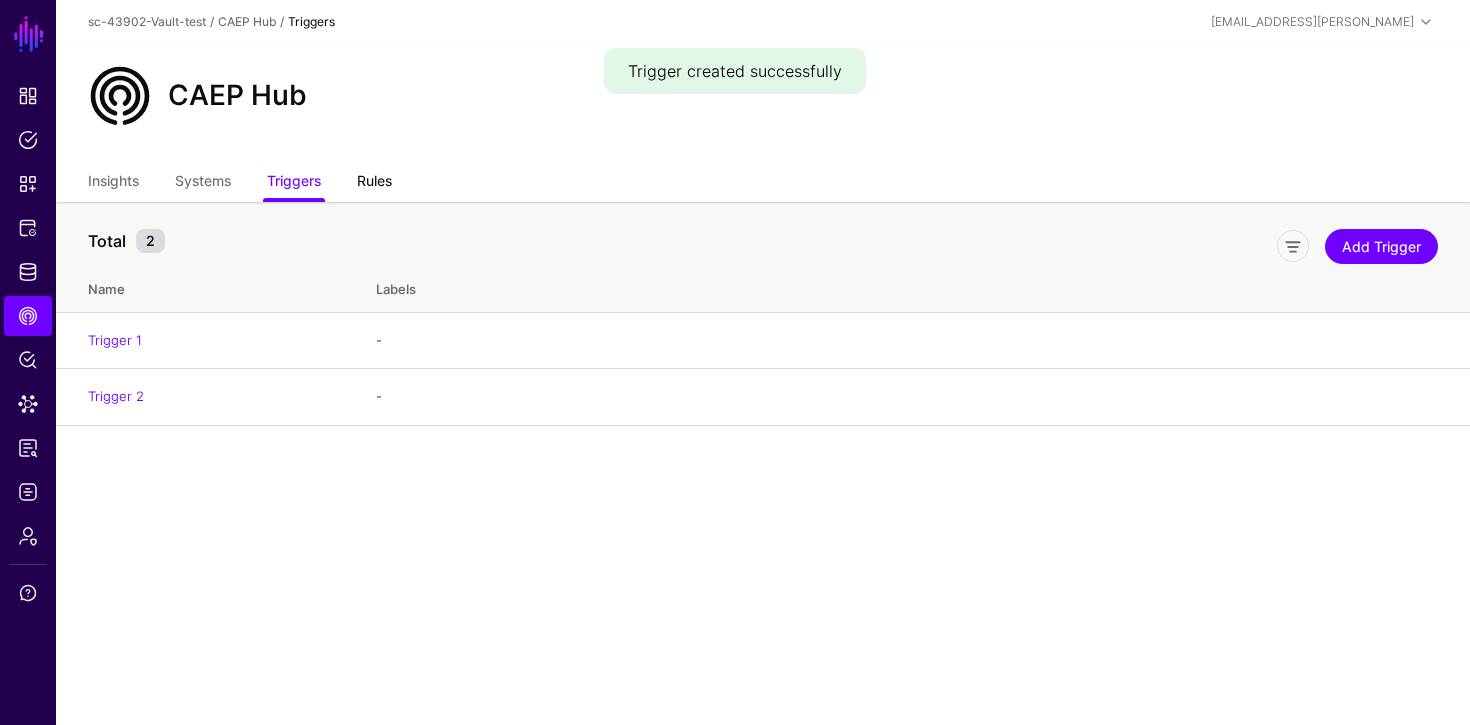 click on "Rules" 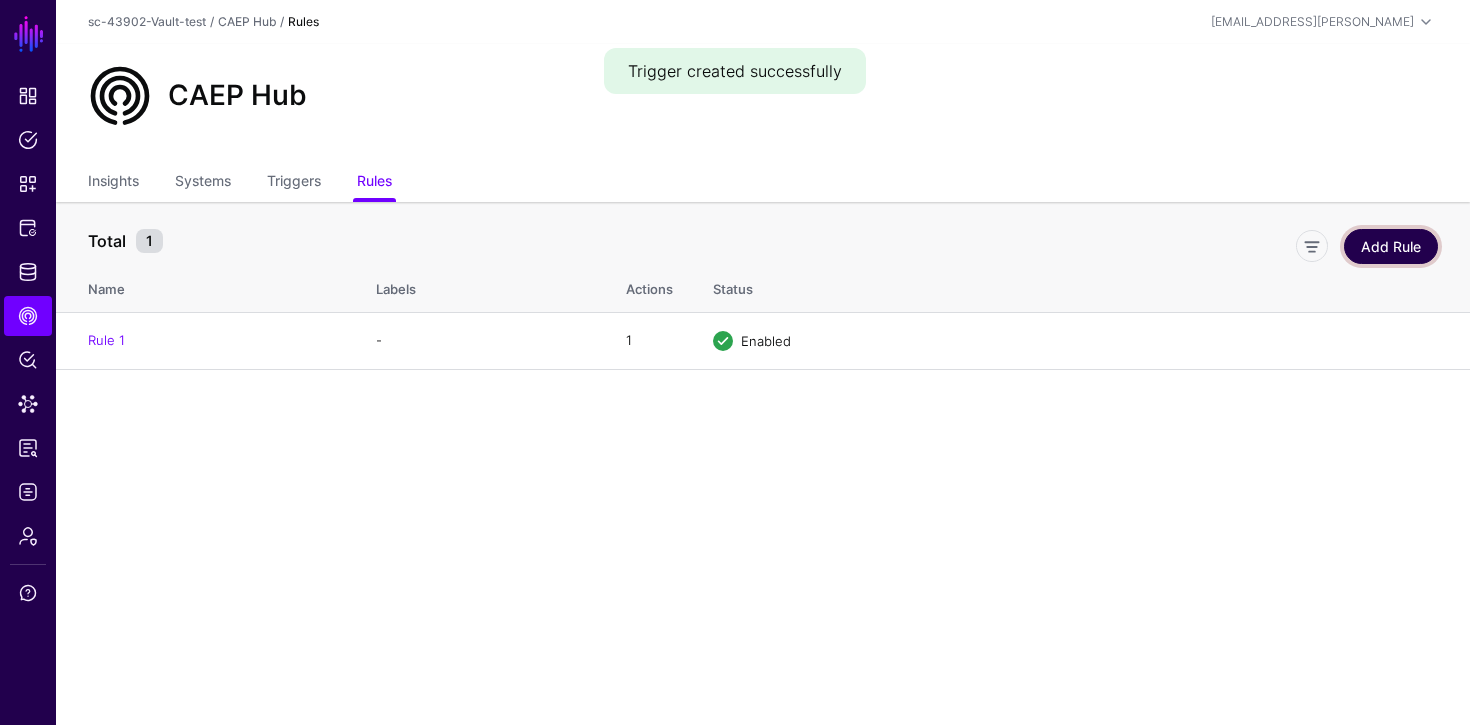click on "Add Rule" 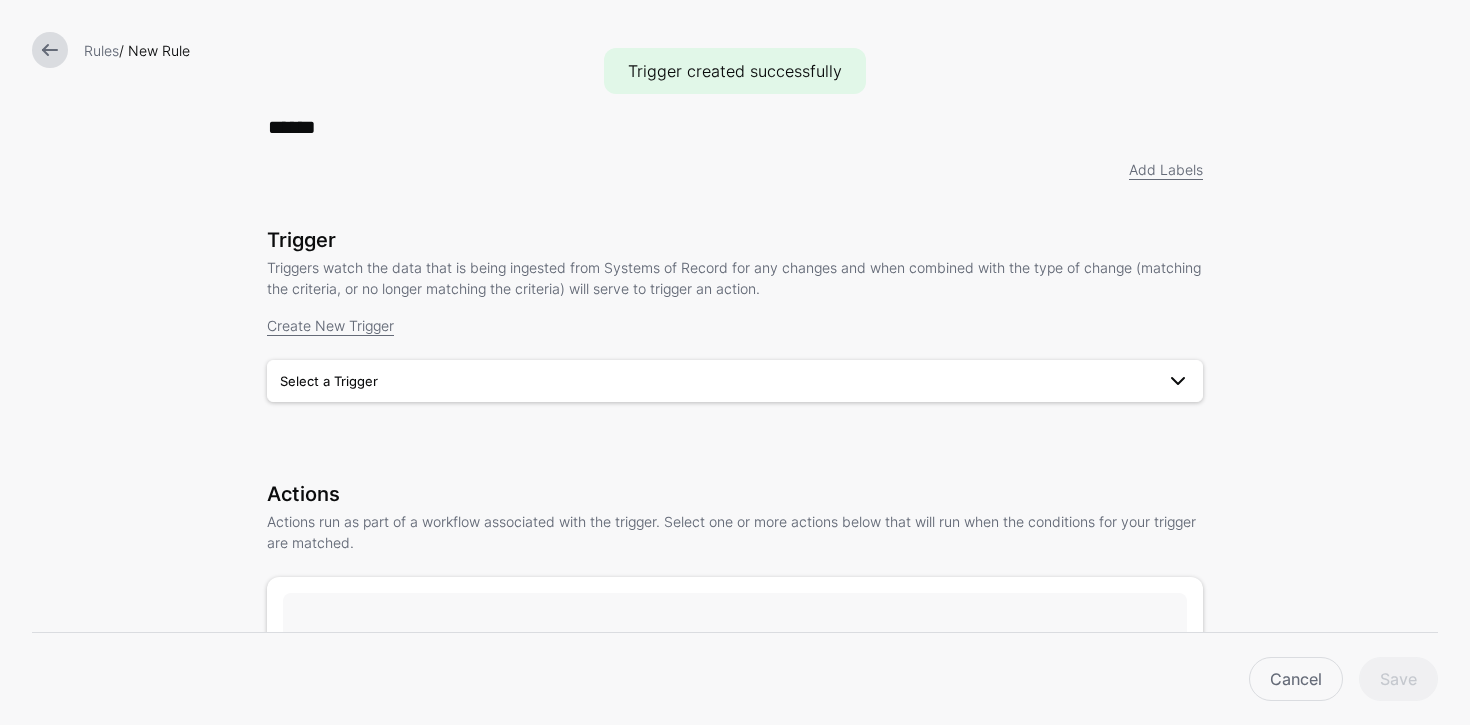 type on "******" 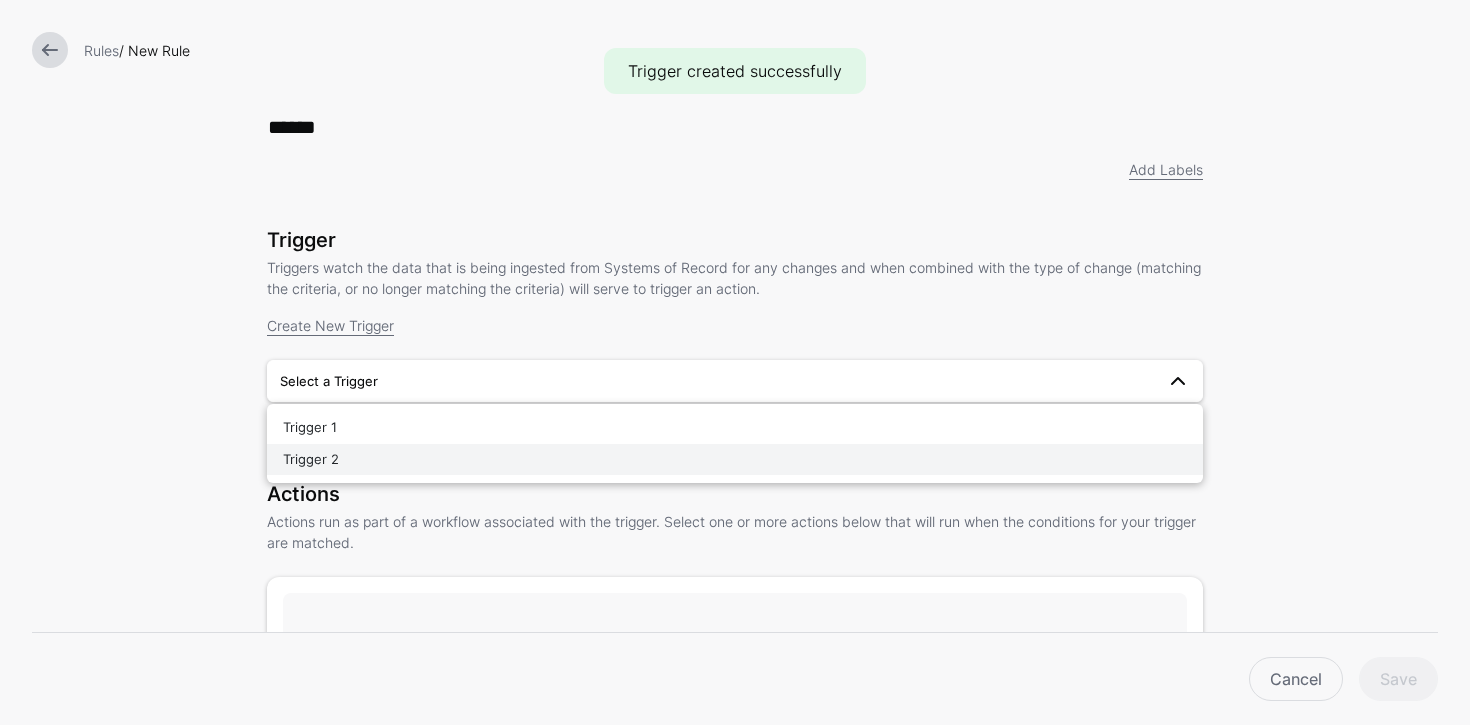 click on "Trigger 2" at bounding box center [735, 460] 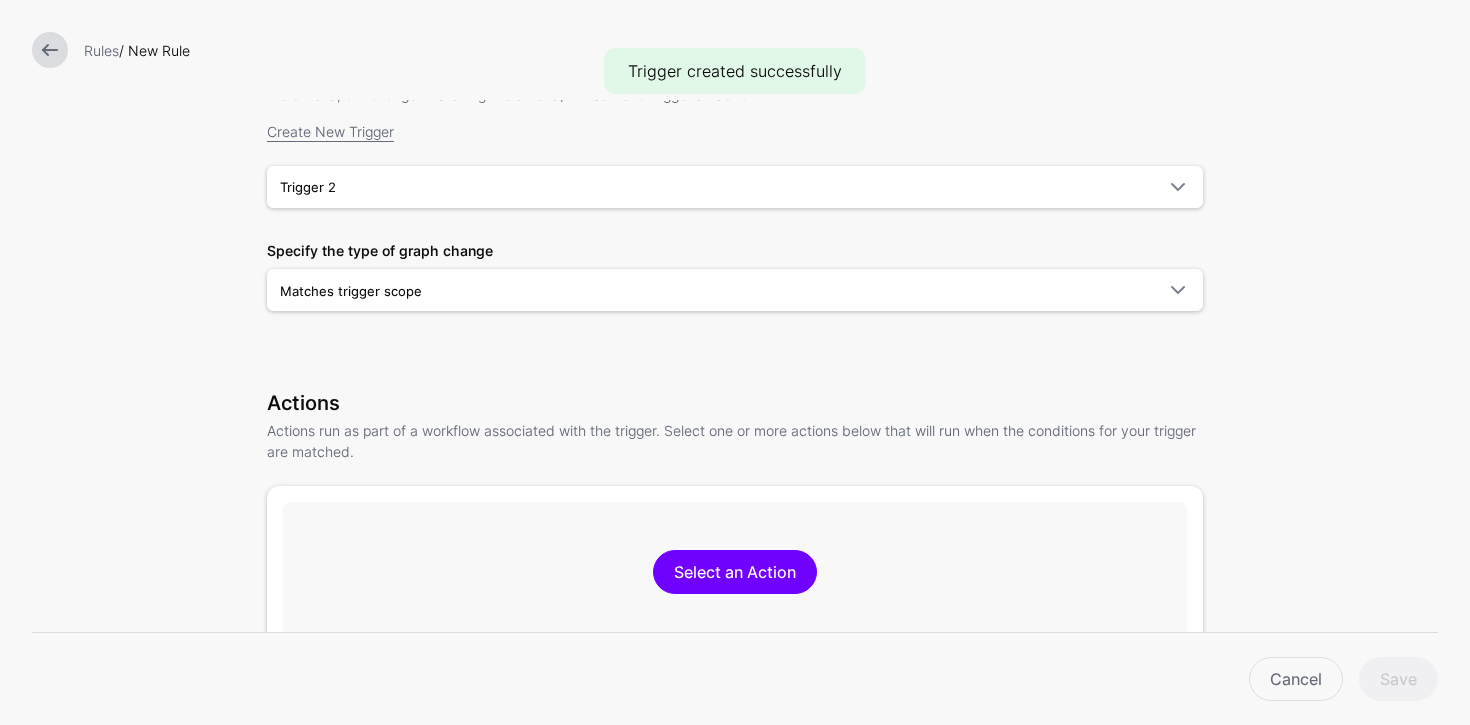 scroll, scrollTop: 391, scrollLeft: 0, axis: vertical 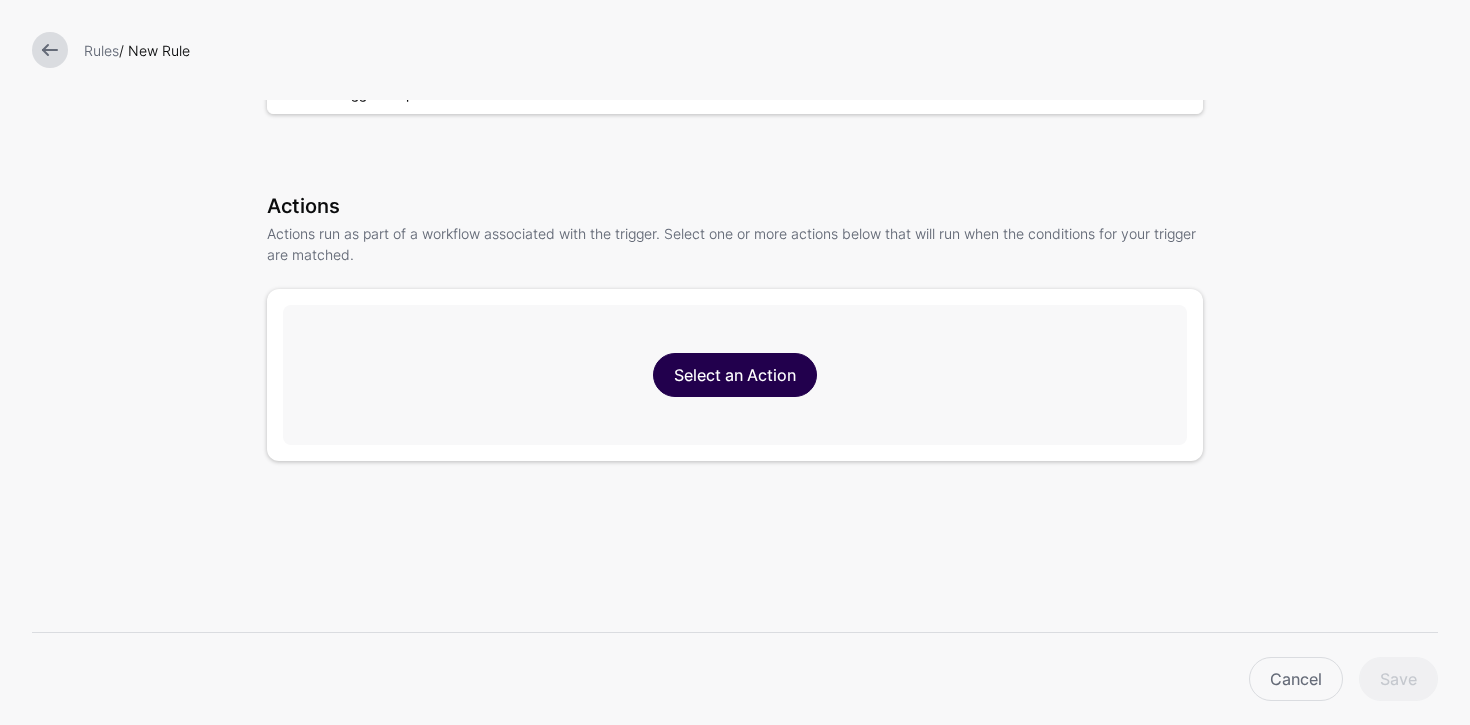 click on "Select an Action" at bounding box center (735, 375) 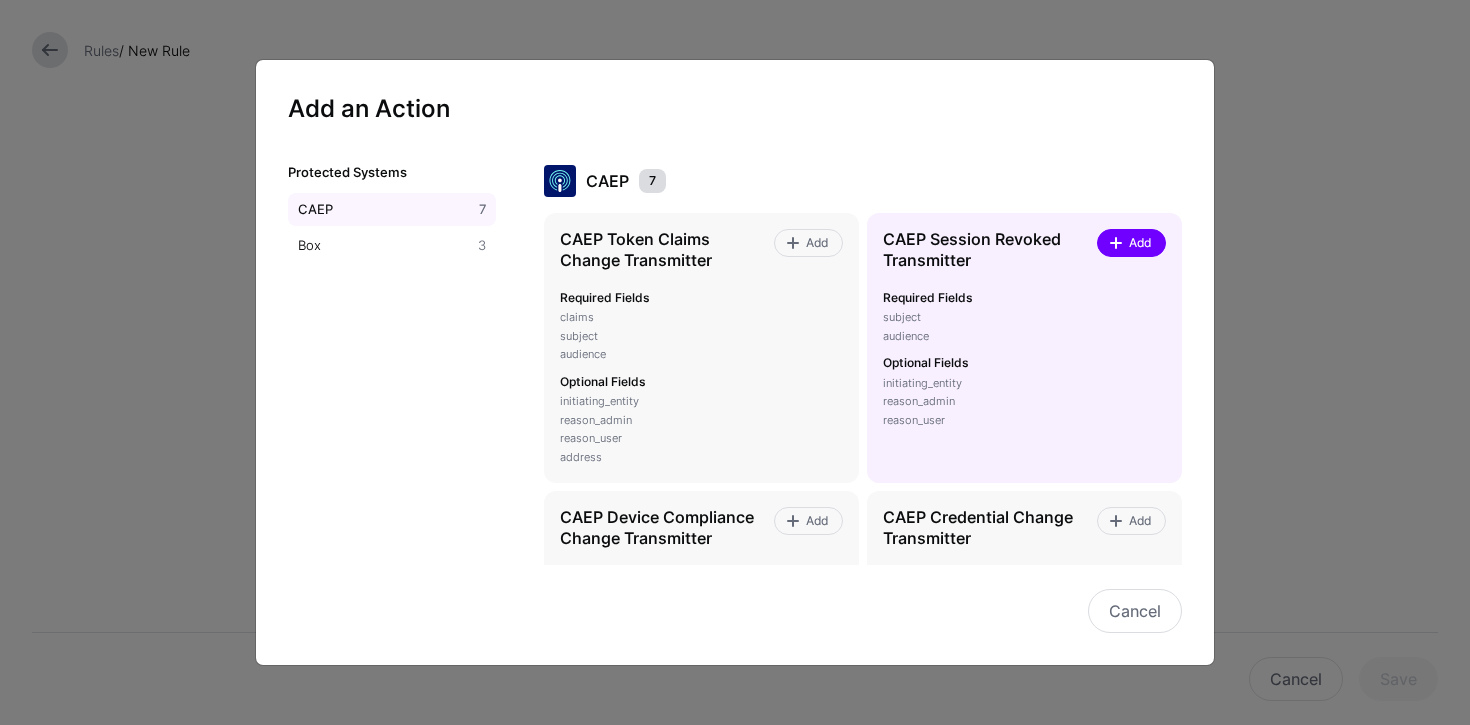 click on "Add" 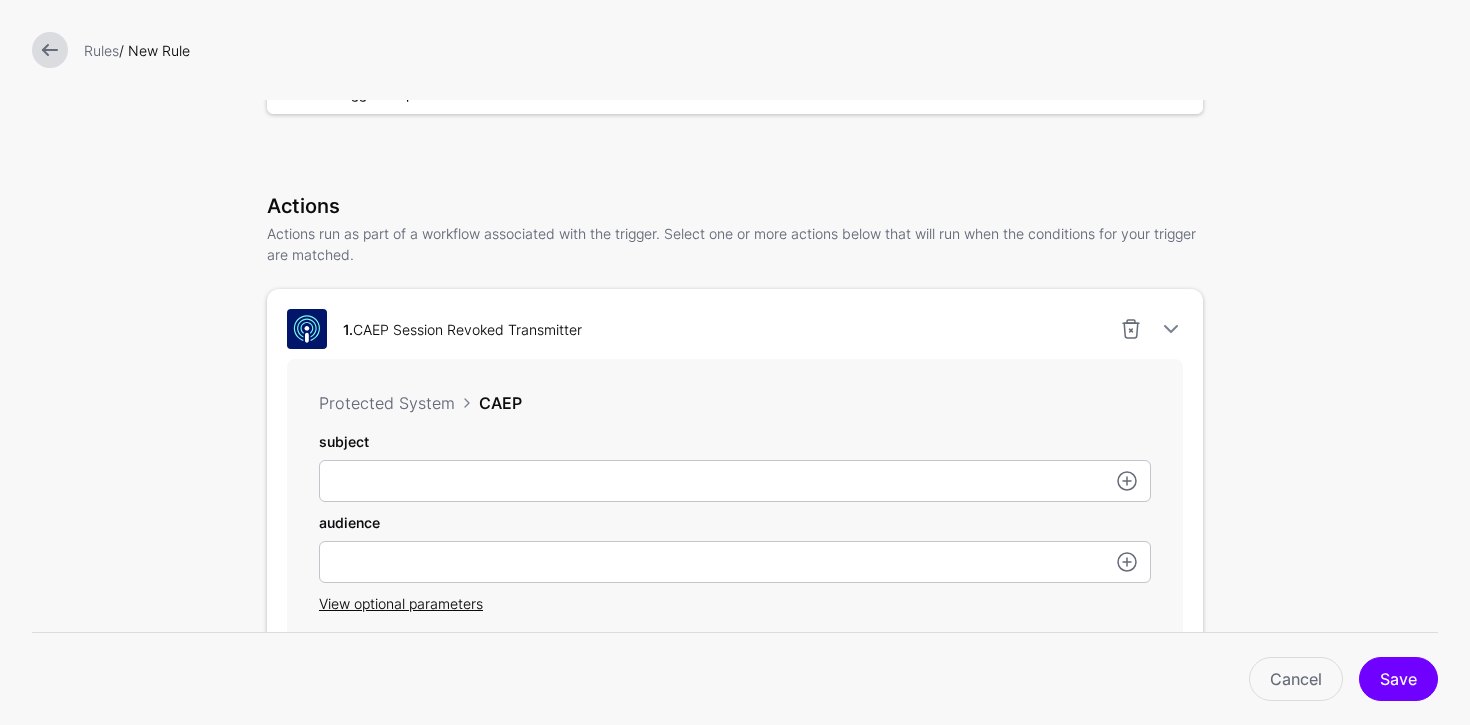 click on "subject   audience  View optional parameters" at bounding box center (735, 522) 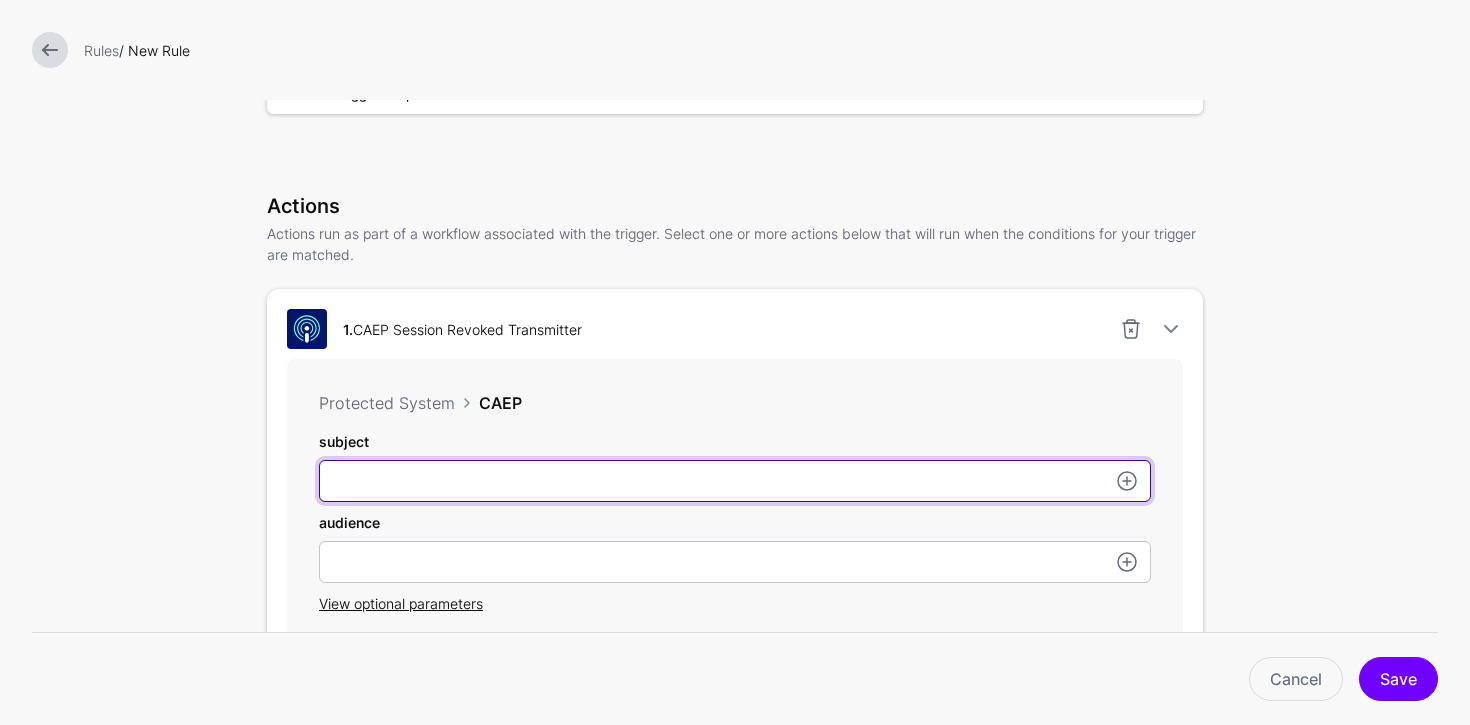 click on "subject" at bounding box center (735, 481) 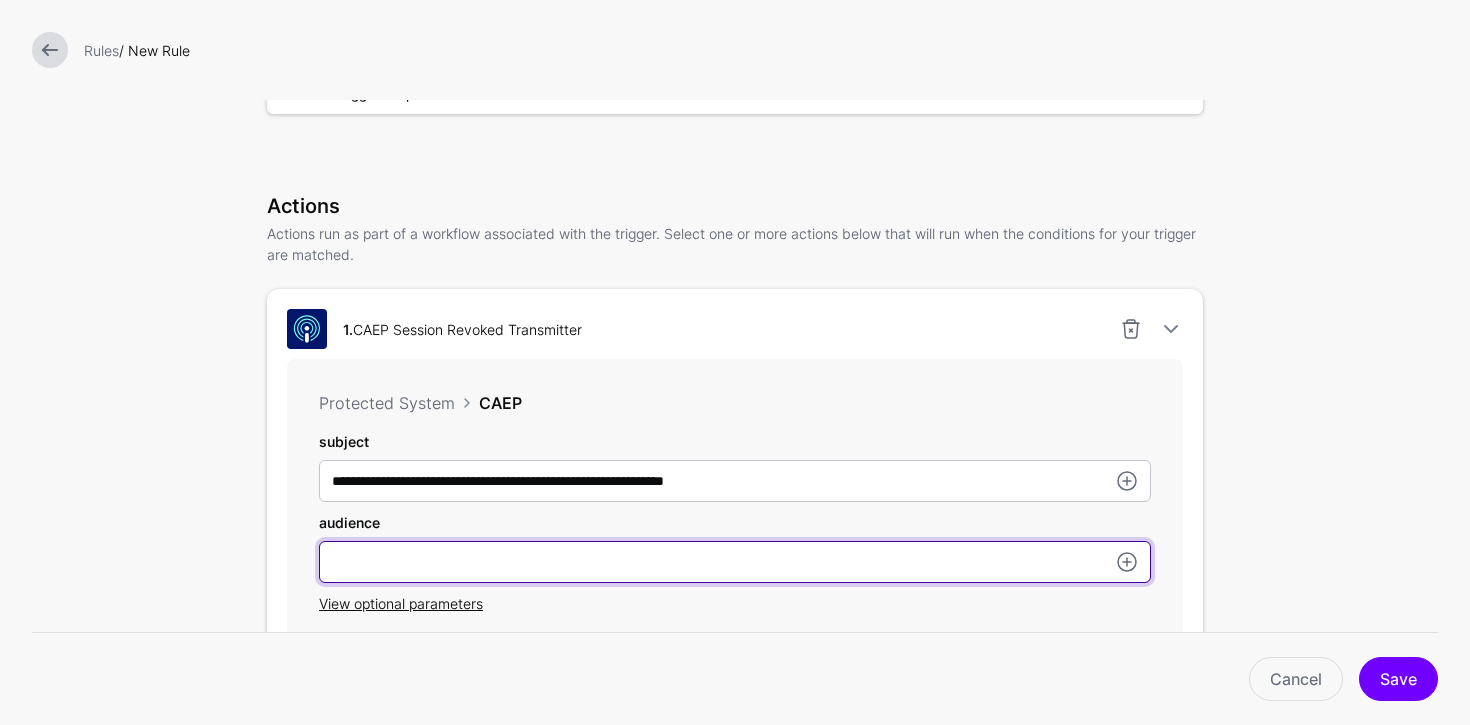 click on "subject" at bounding box center (735, 562) 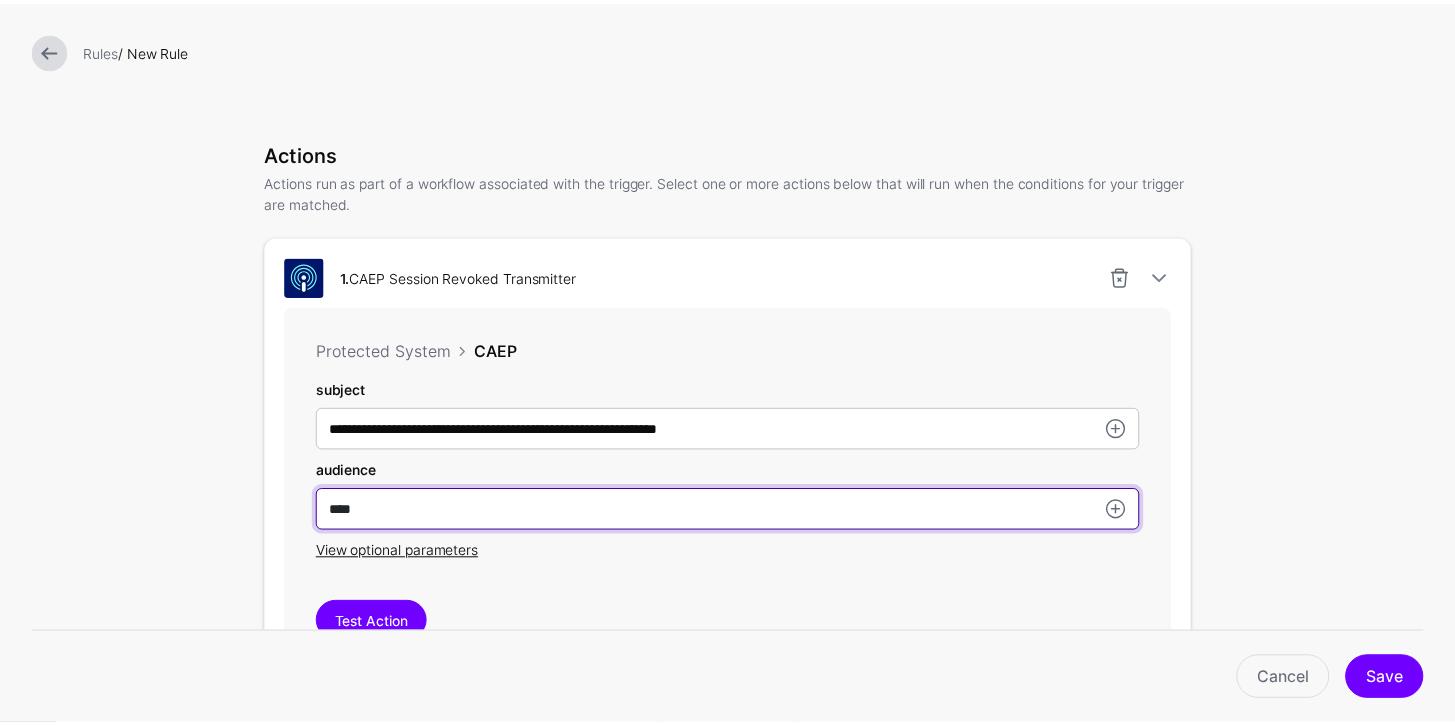 scroll, scrollTop: 708, scrollLeft: 0, axis: vertical 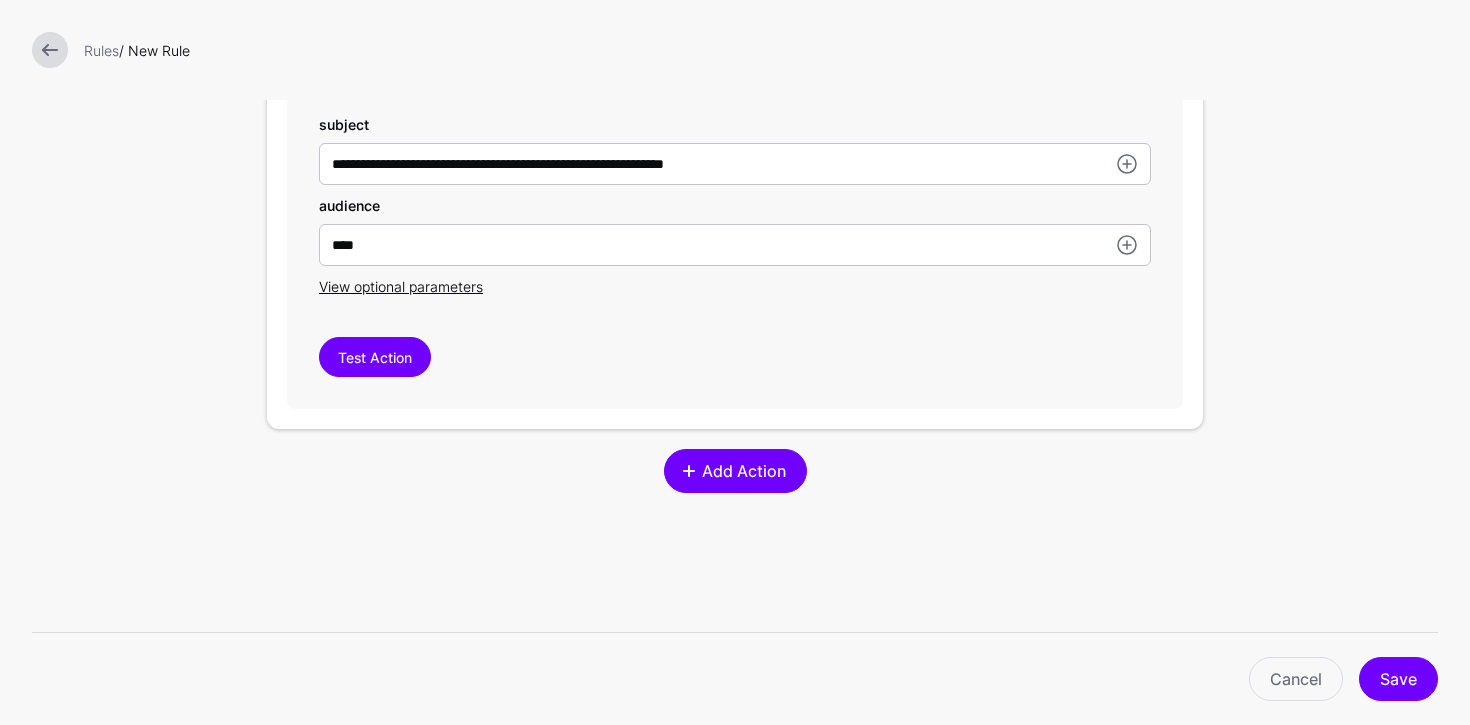click on "Add Action" at bounding box center (743, 471) 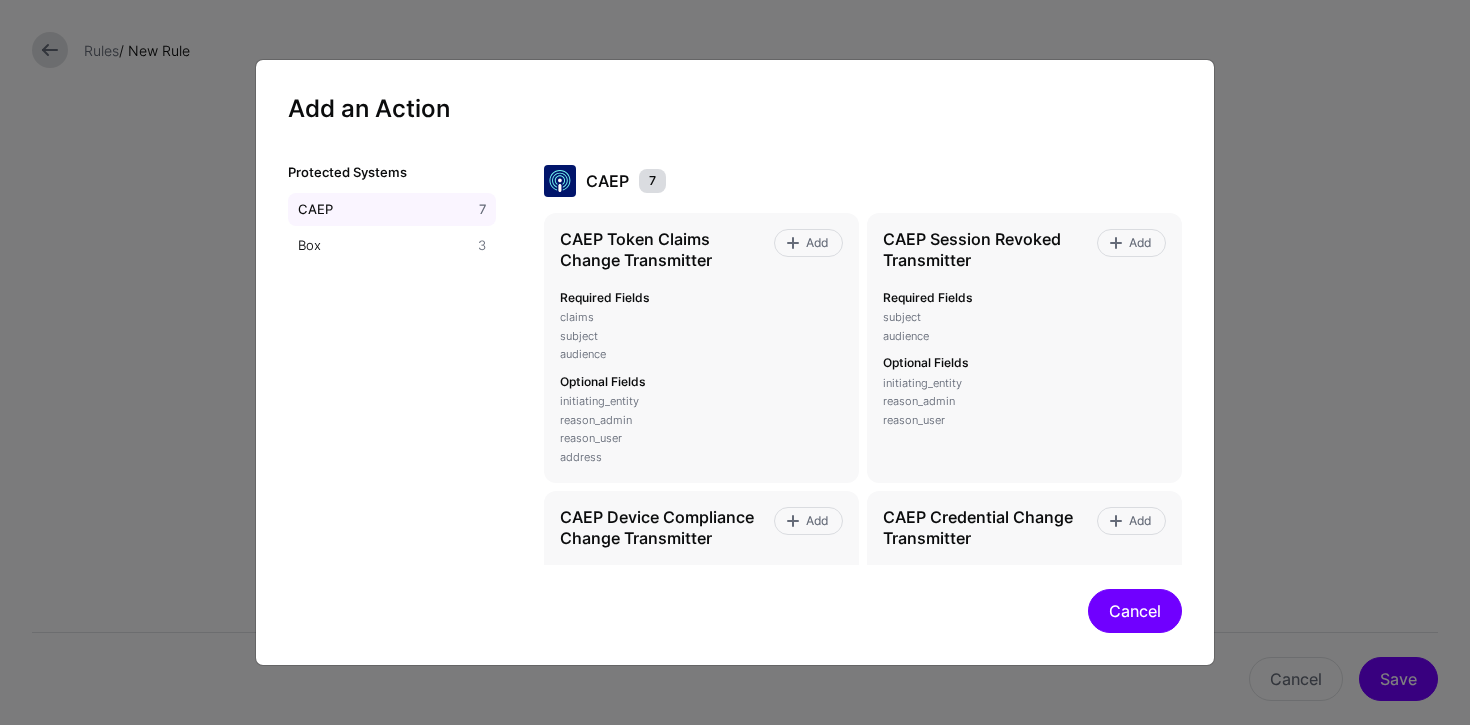 drag, startPoint x: 1126, startPoint y: 612, endPoint x: 1146, endPoint y: 618, distance: 20.880613 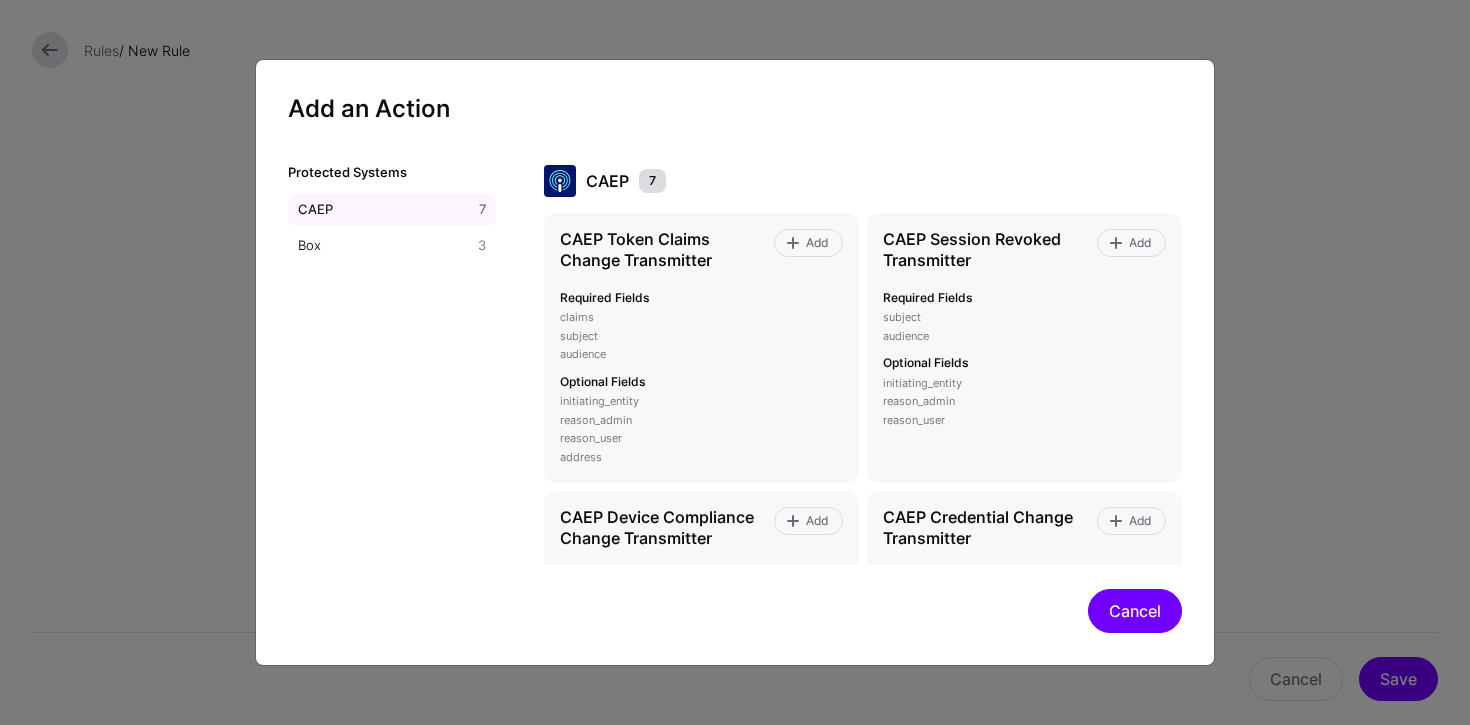 click on "Cancel" 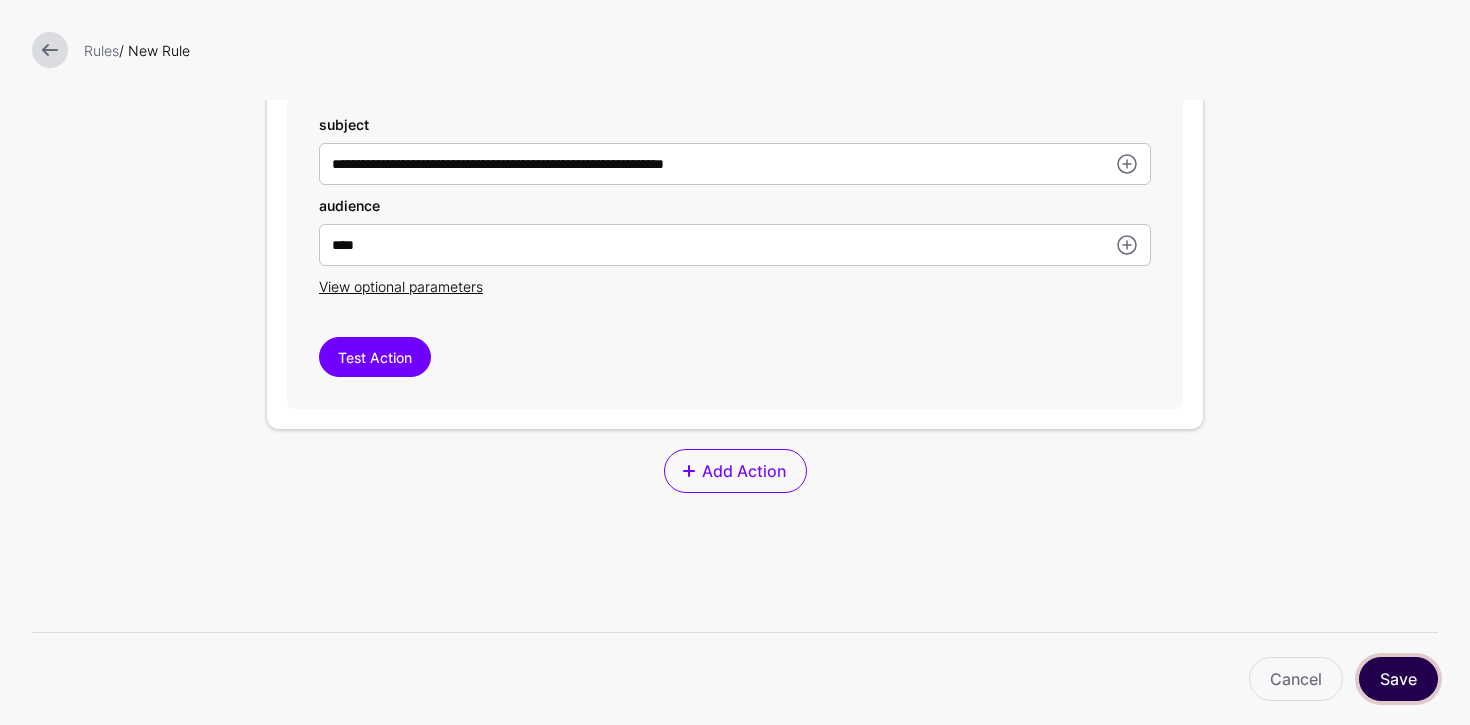 click on "Save" at bounding box center [1398, 679] 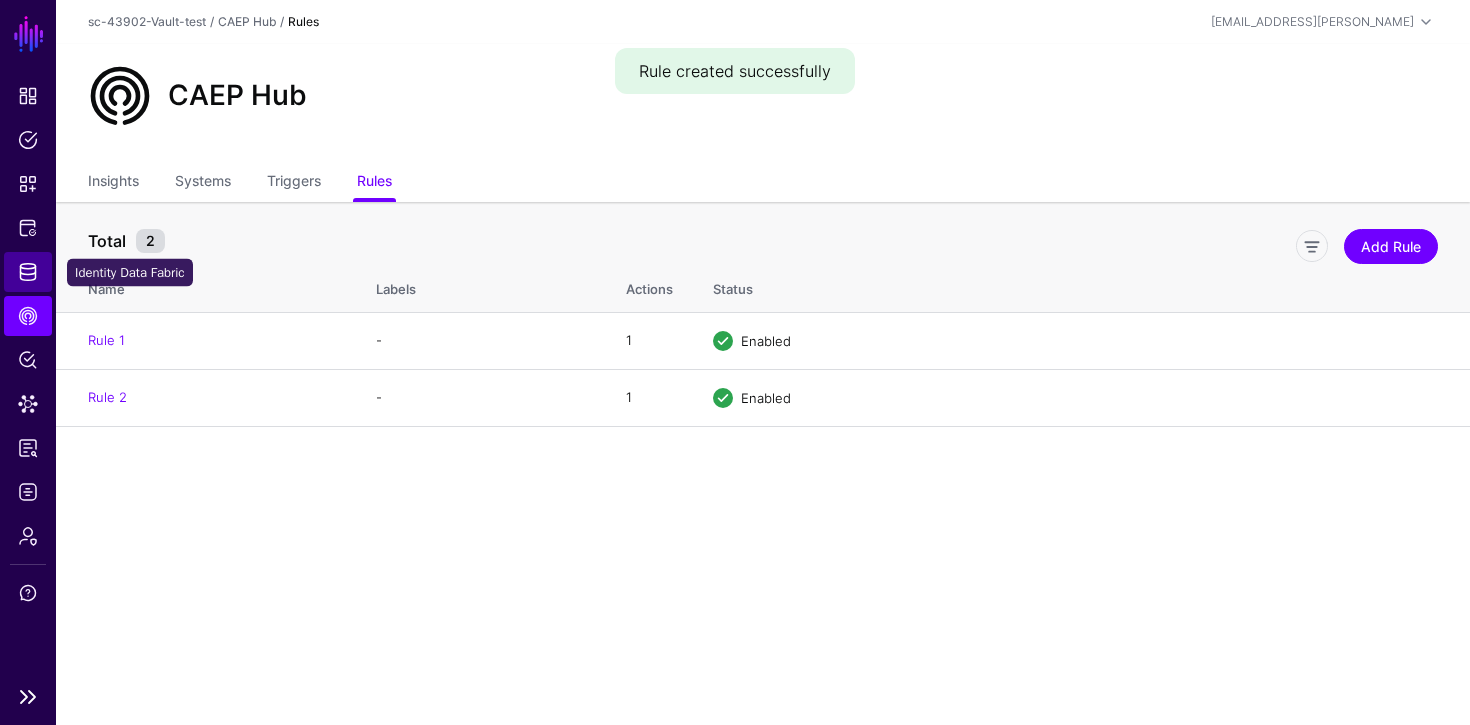 click on "Identity Data Fabric" 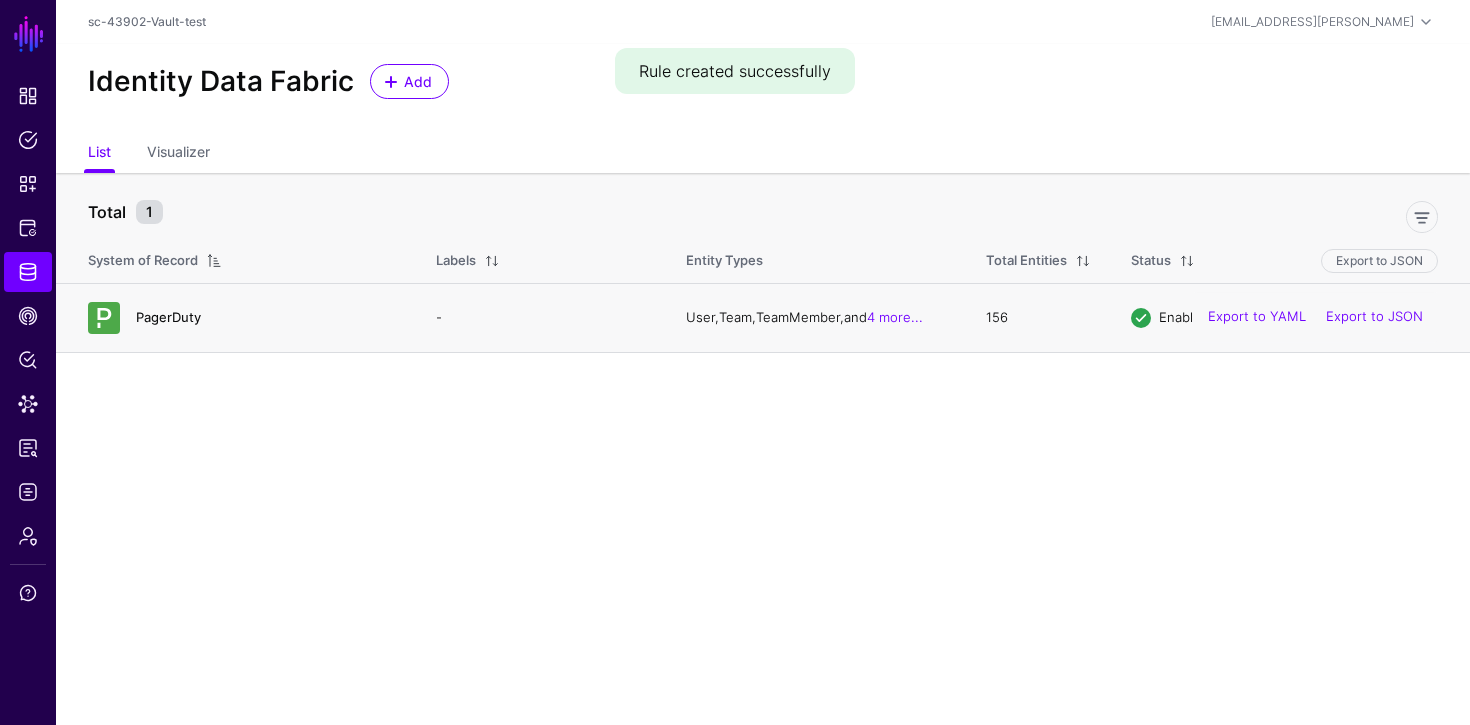 click on "PagerDuty" 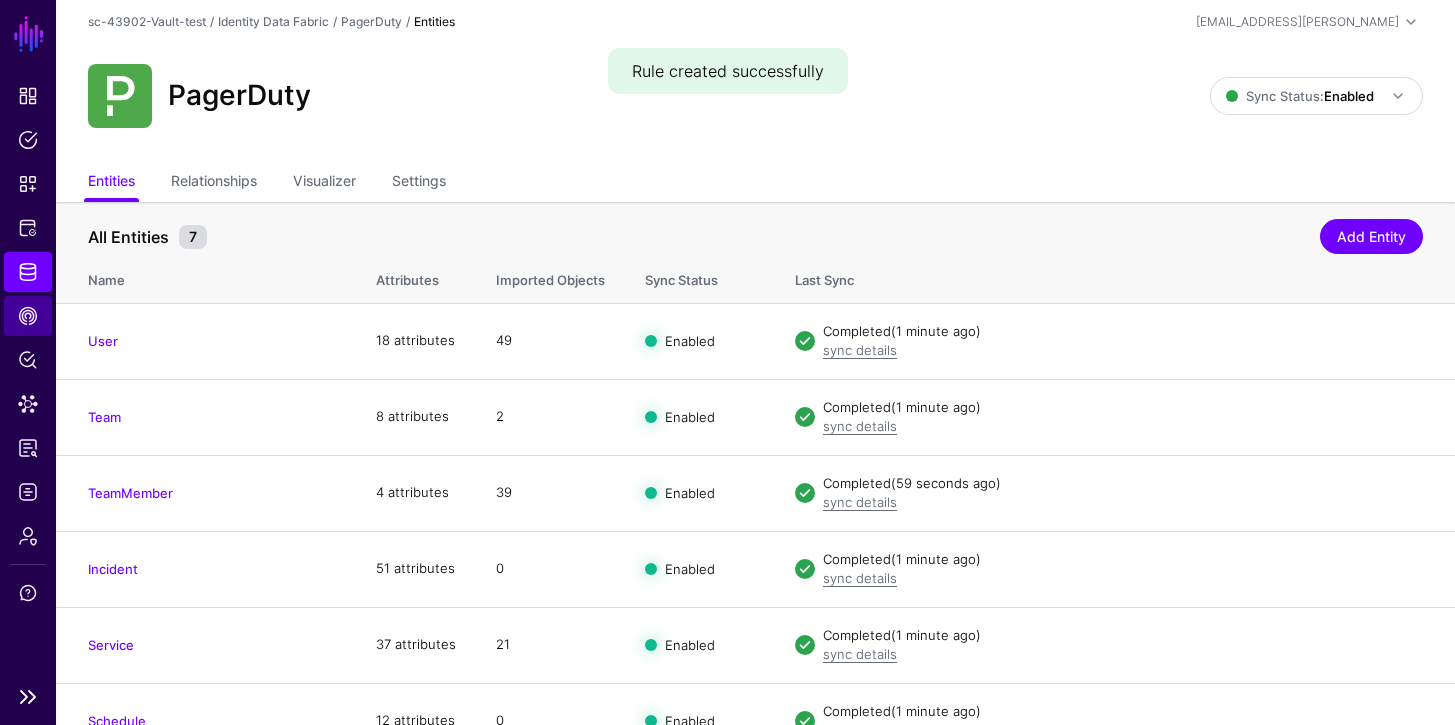 click on "CAEP Hub" 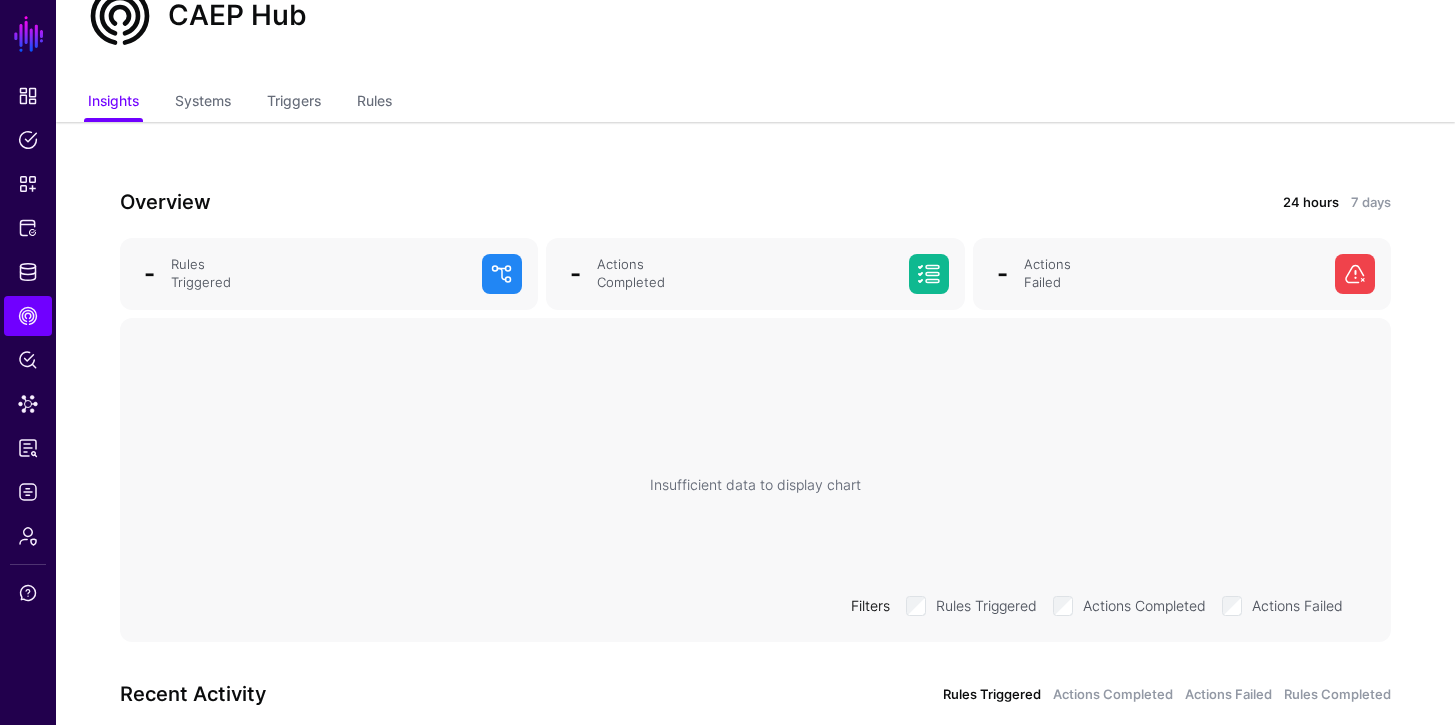 scroll, scrollTop: 81, scrollLeft: 0, axis: vertical 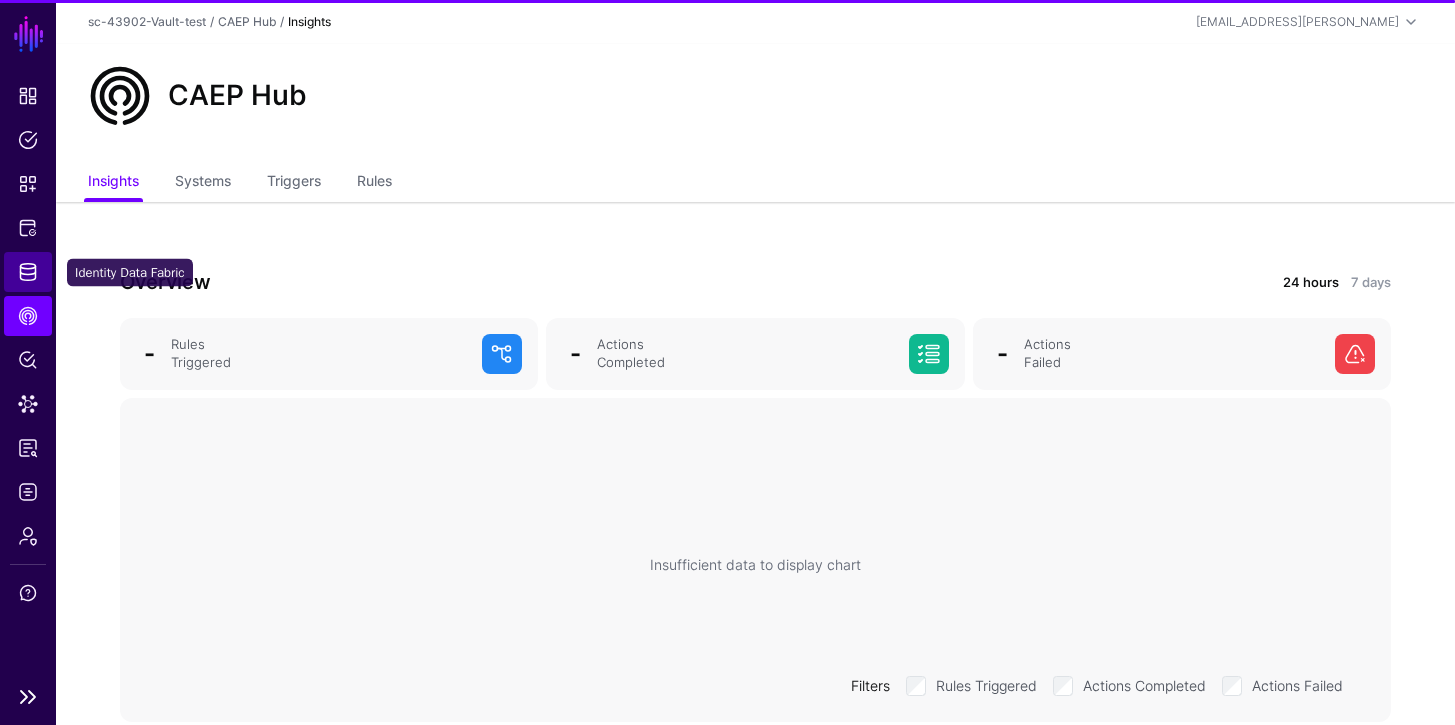 click on "Identity Data Fabric" 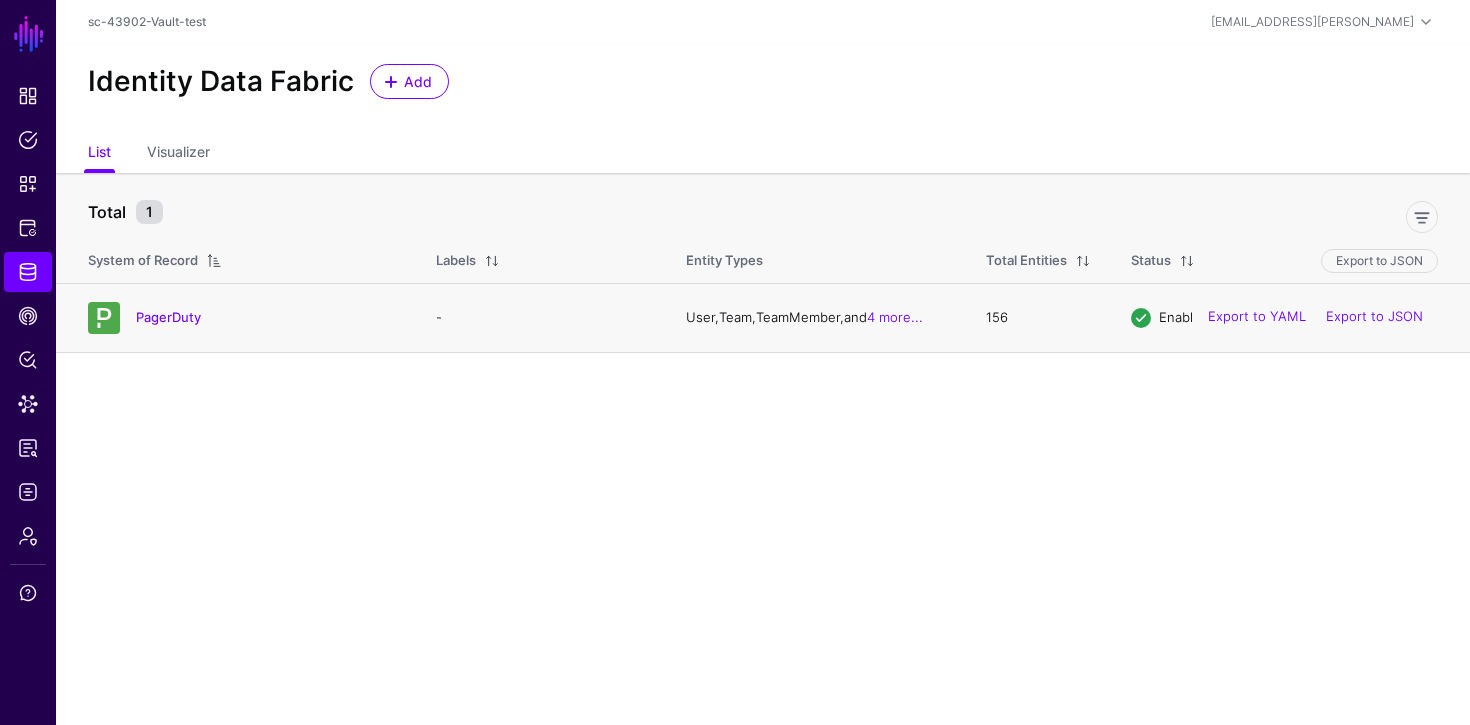 click on "PagerDuty" 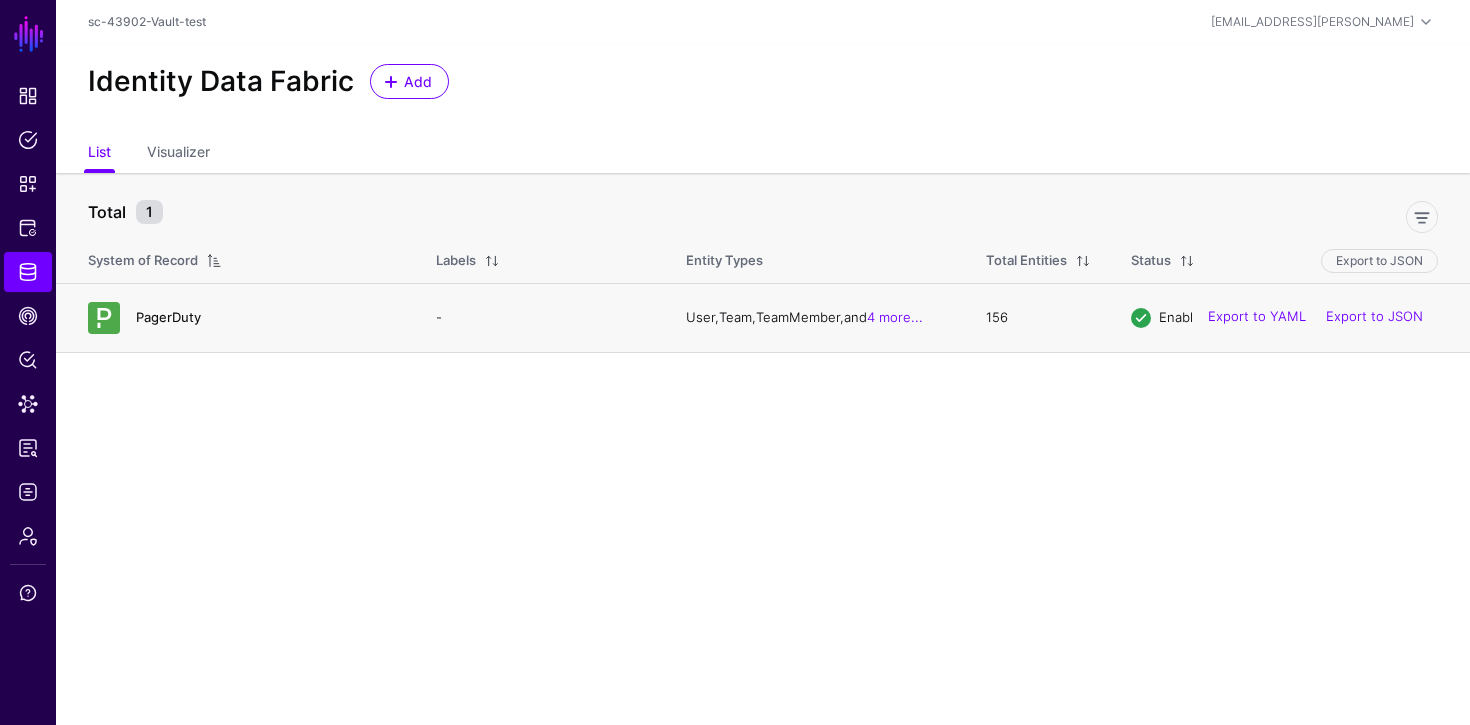 click on "PagerDuty" 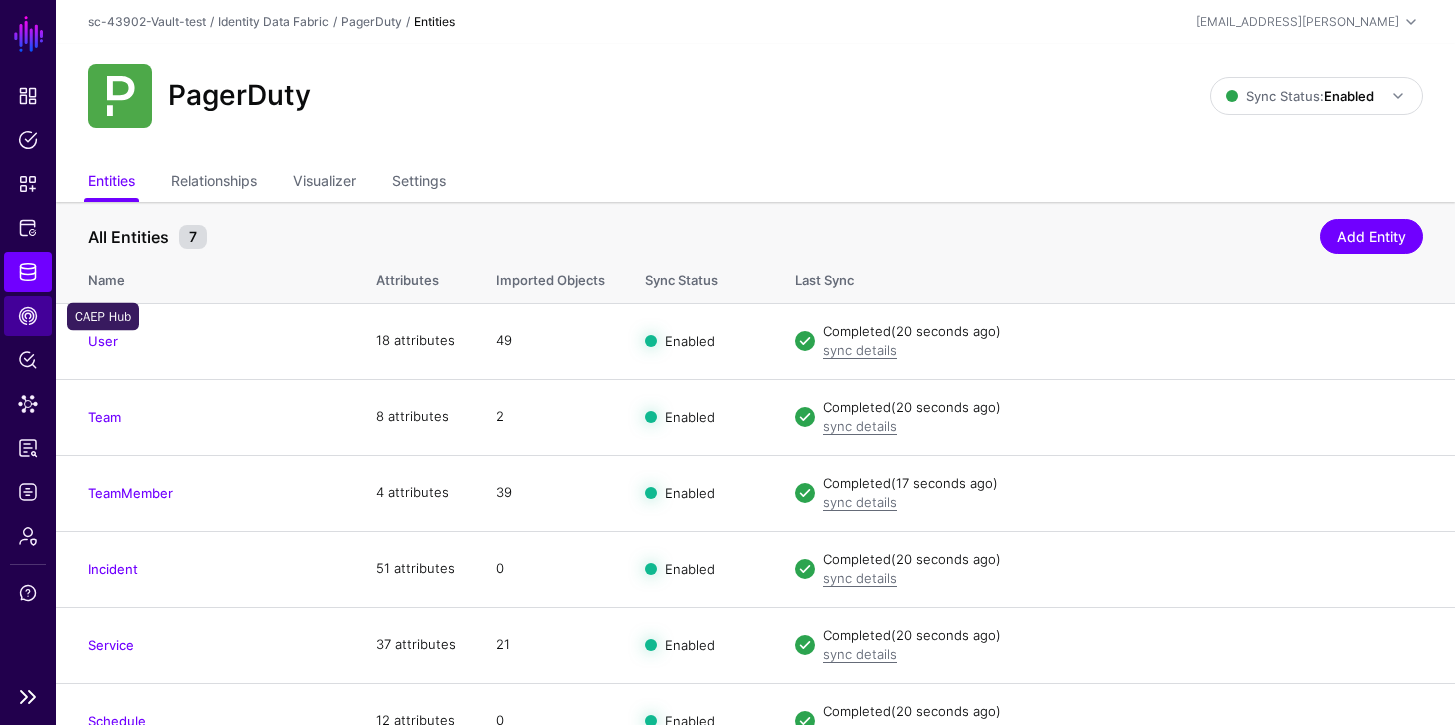 click on "CAEP Hub" 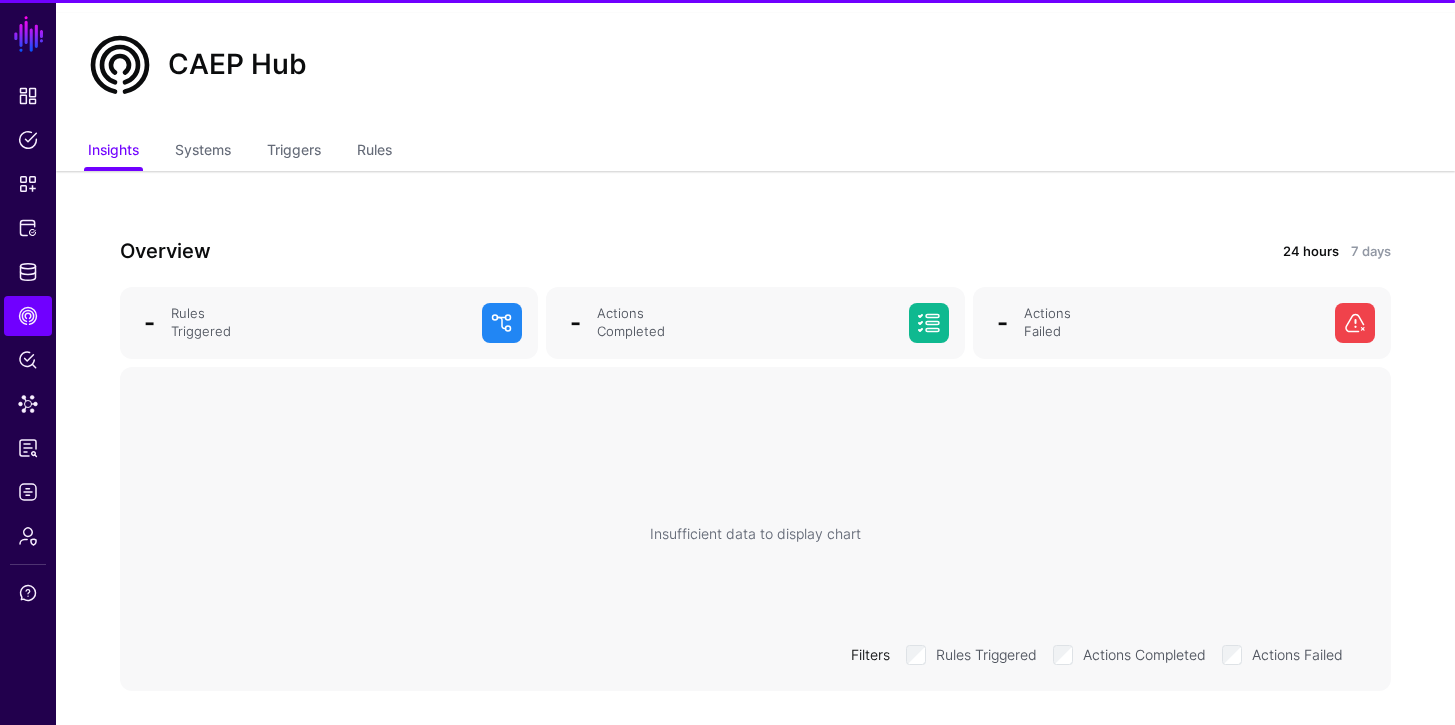 scroll, scrollTop: 37, scrollLeft: 0, axis: vertical 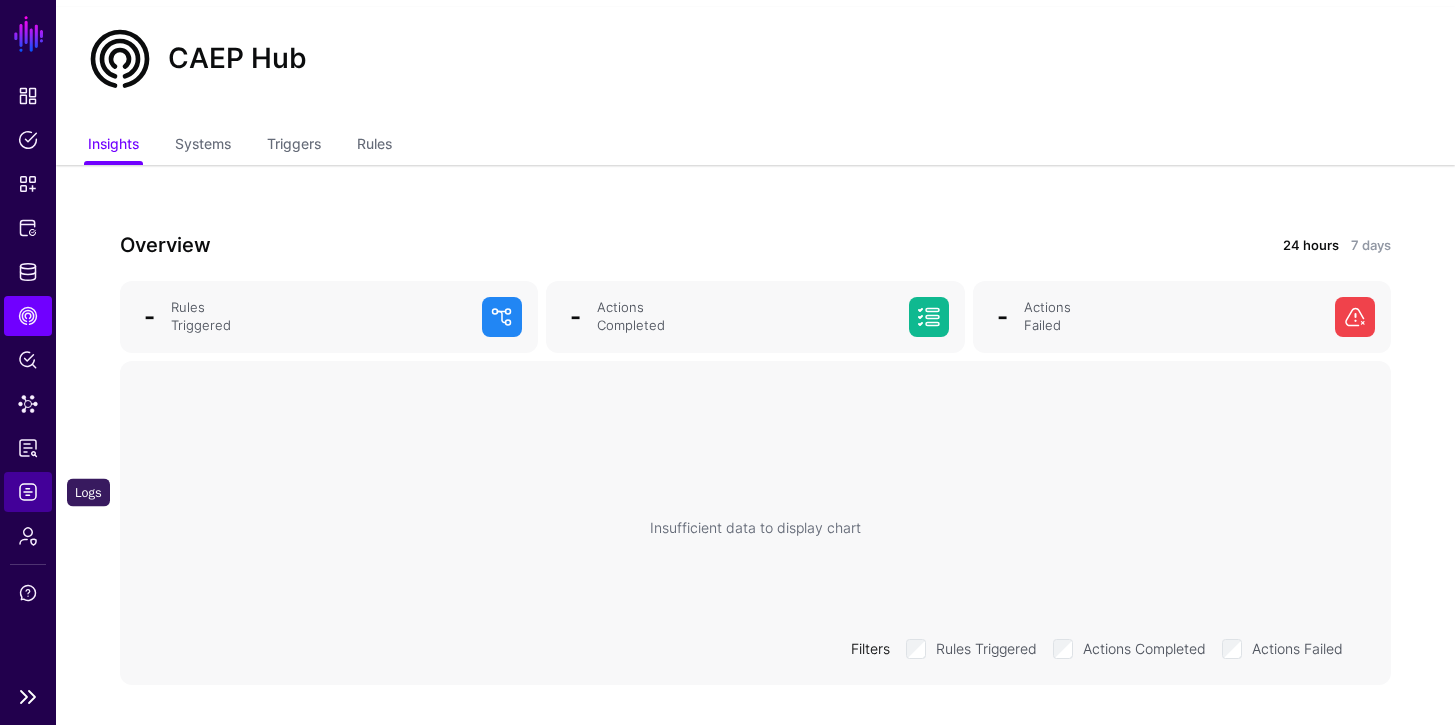 click on "Logs" 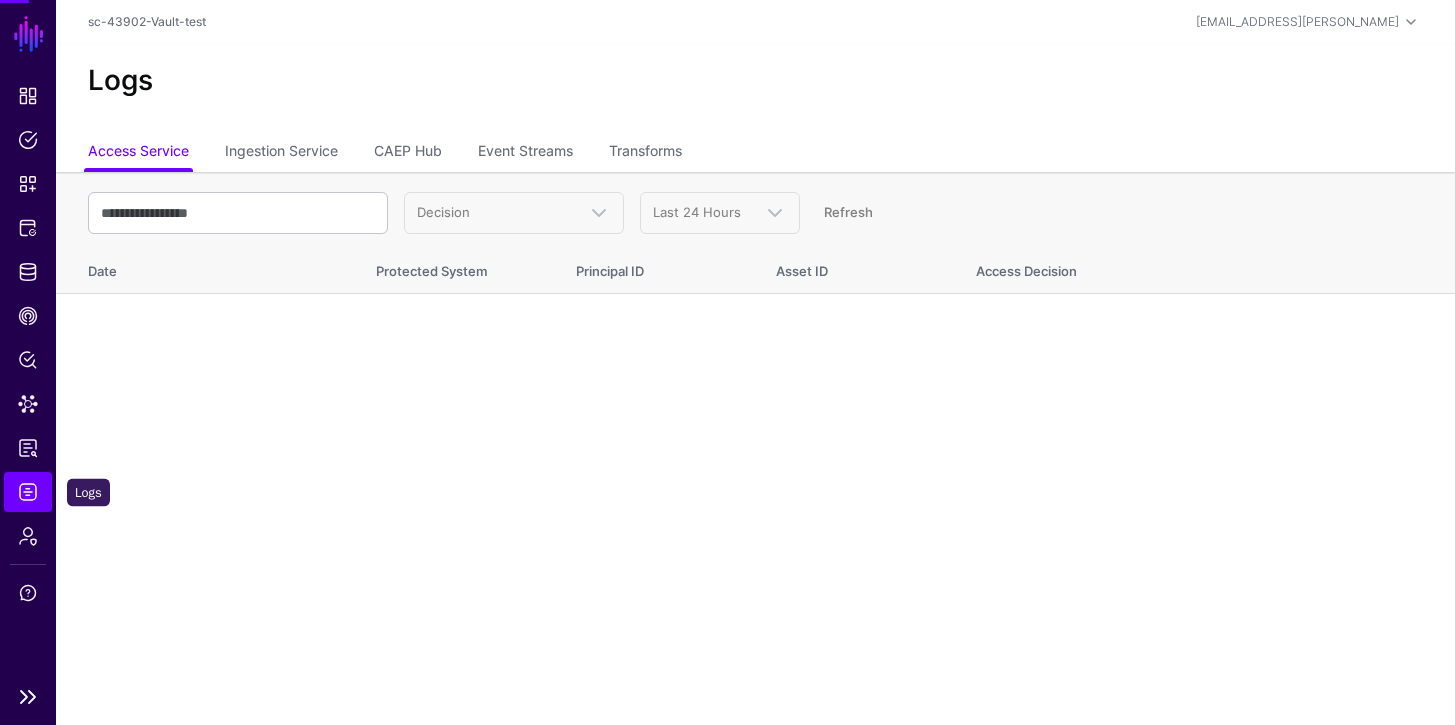 scroll, scrollTop: 0, scrollLeft: 0, axis: both 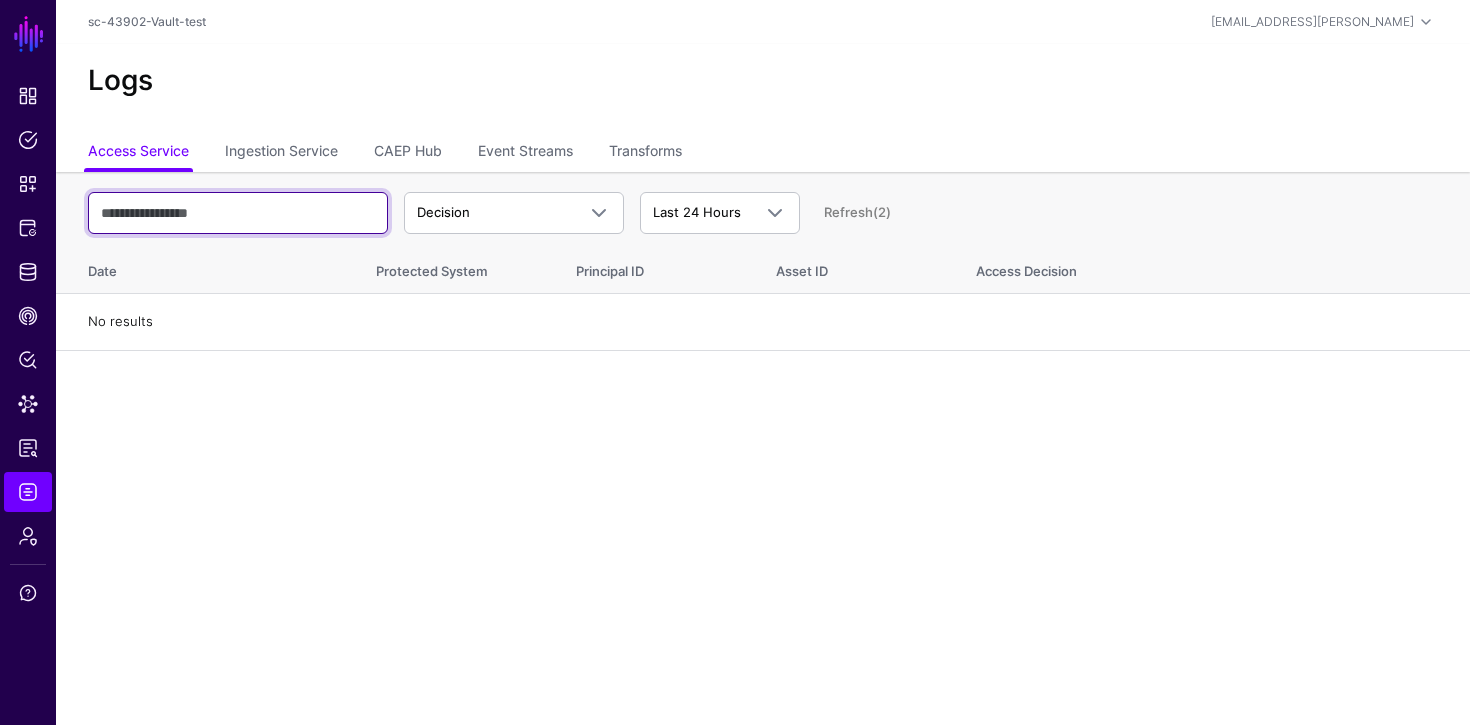 click at bounding box center (238, 213) 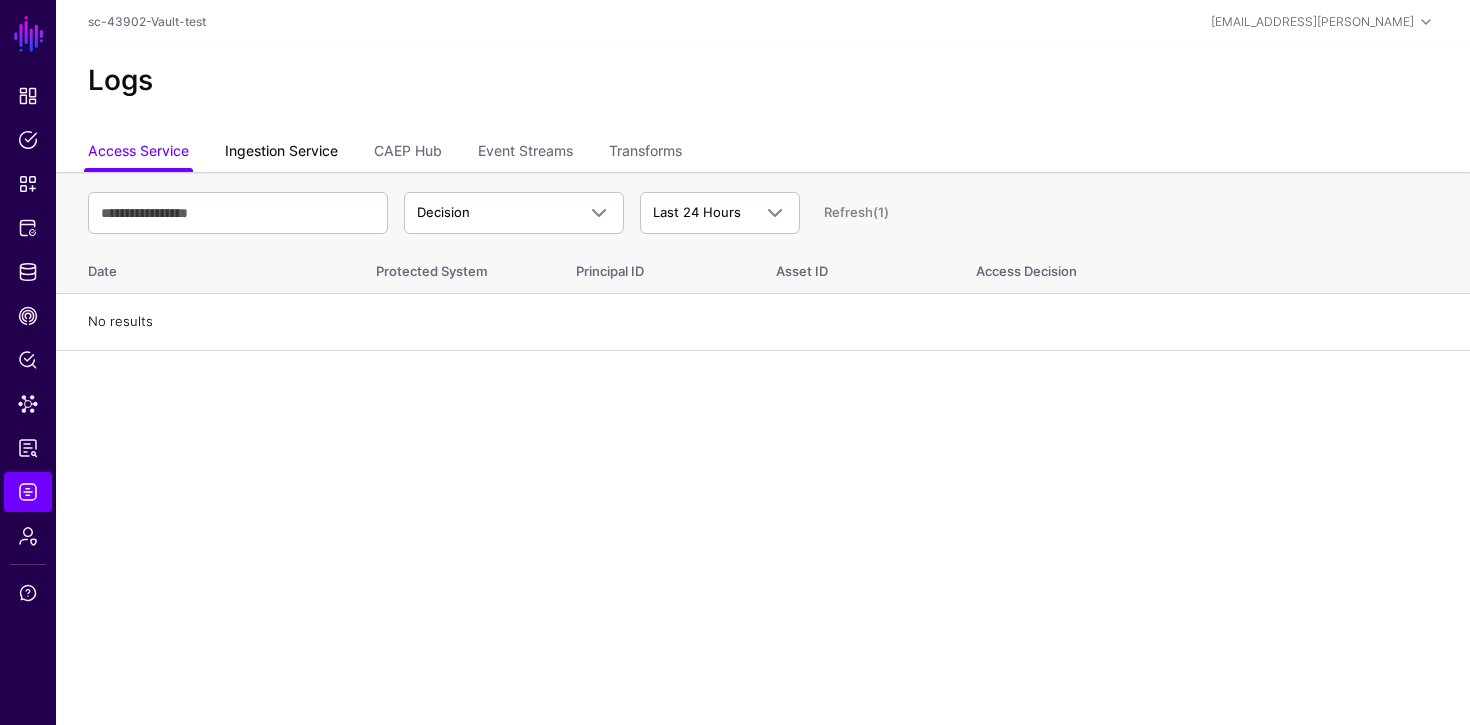 click on "Ingestion Service" 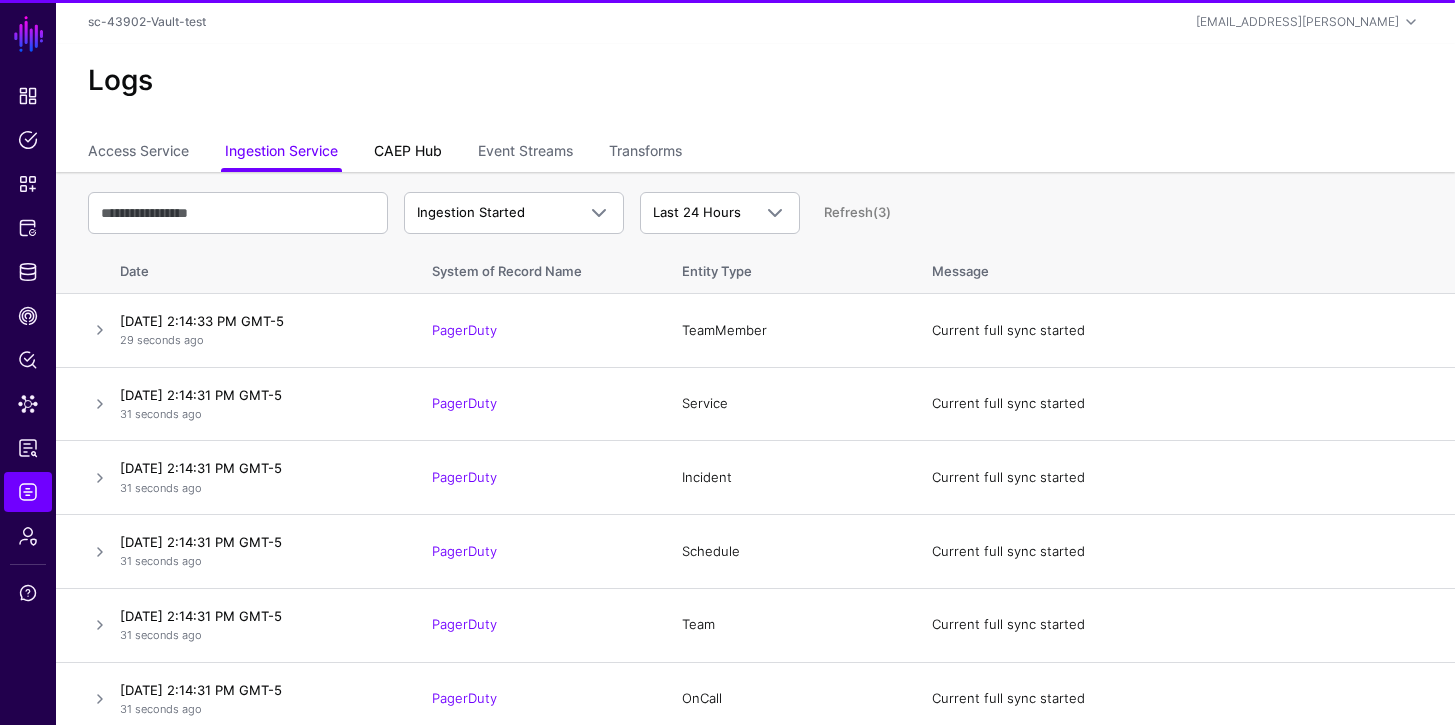 click on "CAEP Hub" 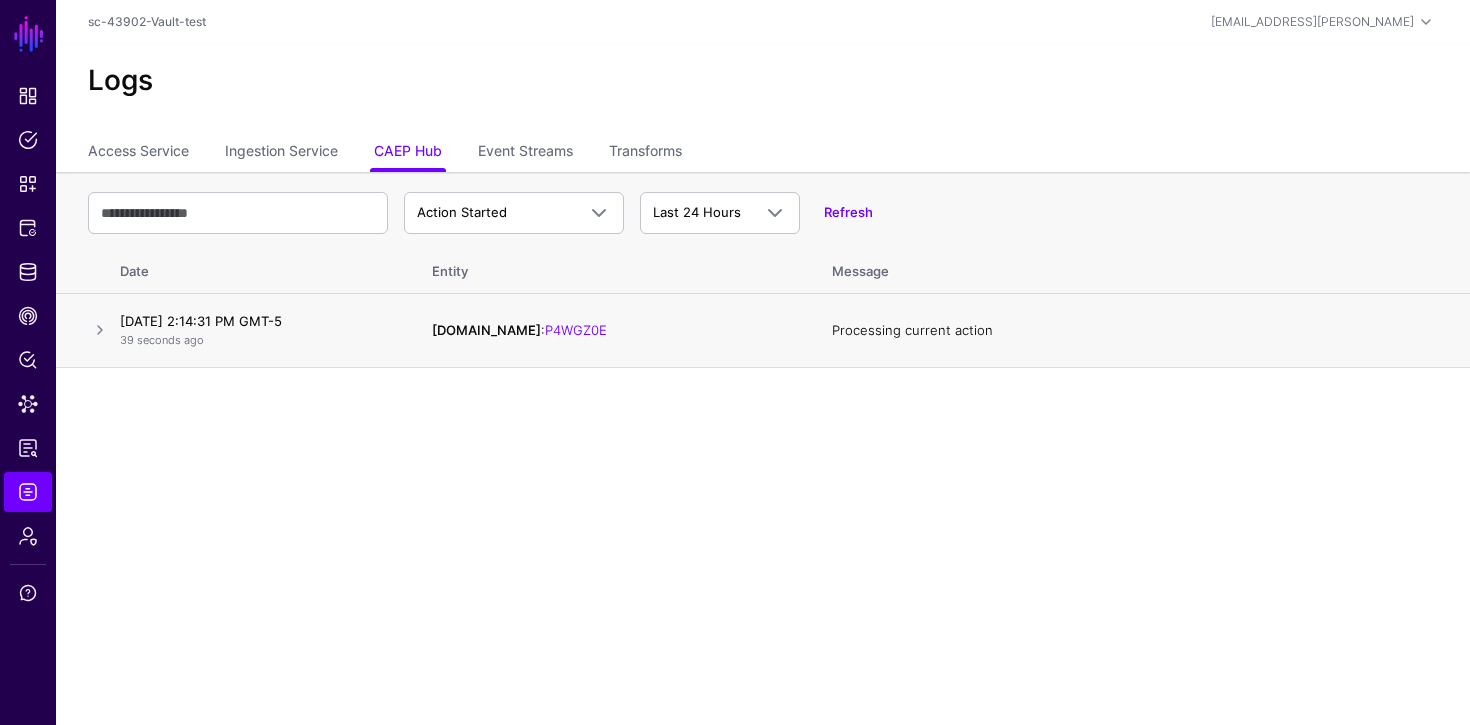 click at bounding box center [84, 331] 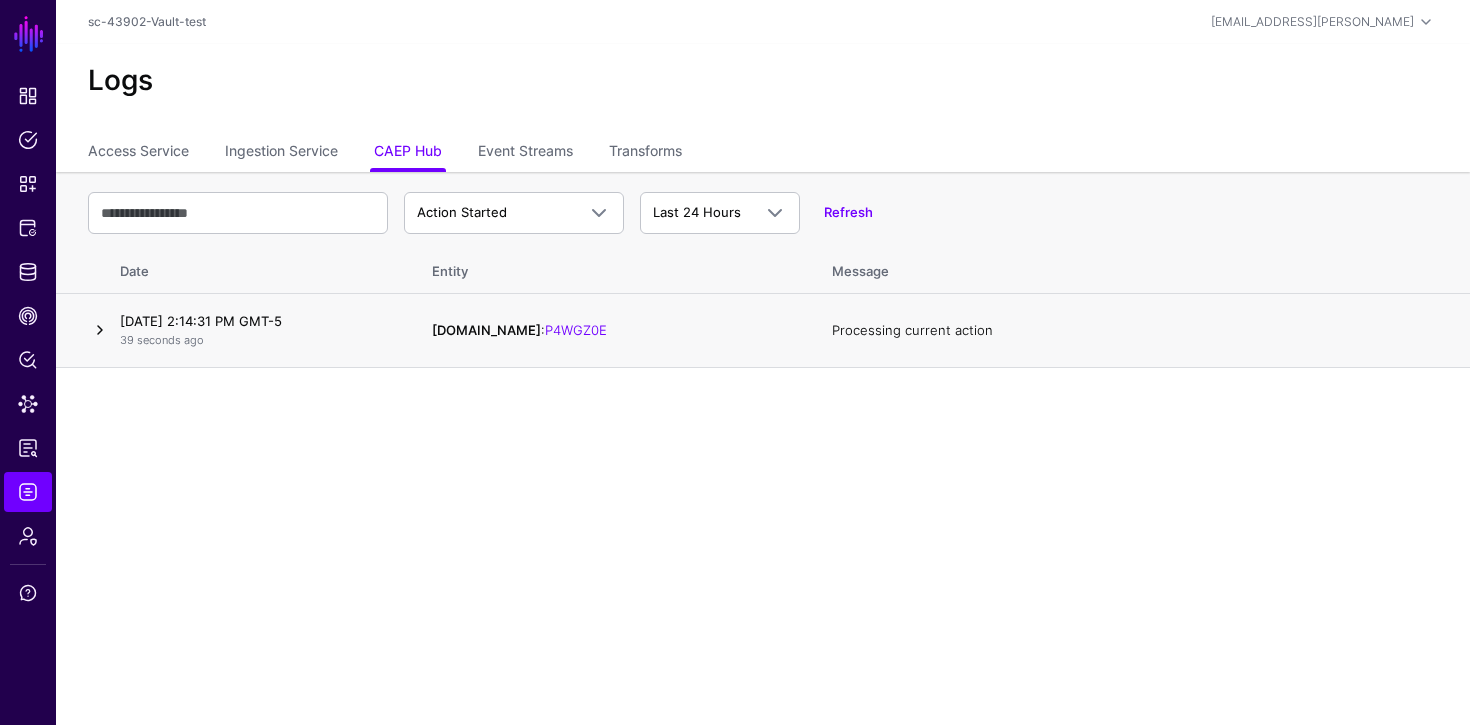 click at bounding box center [100, 330] 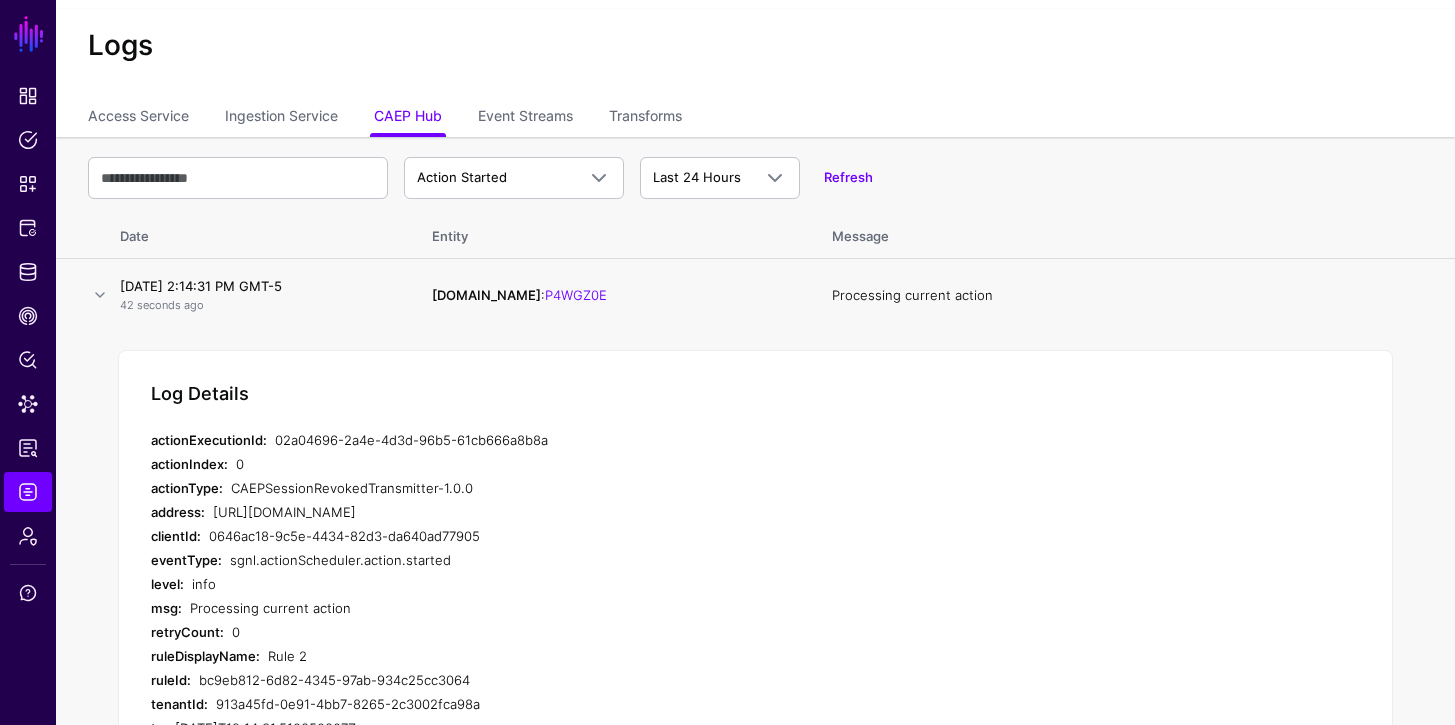 scroll, scrollTop: 40, scrollLeft: 0, axis: vertical 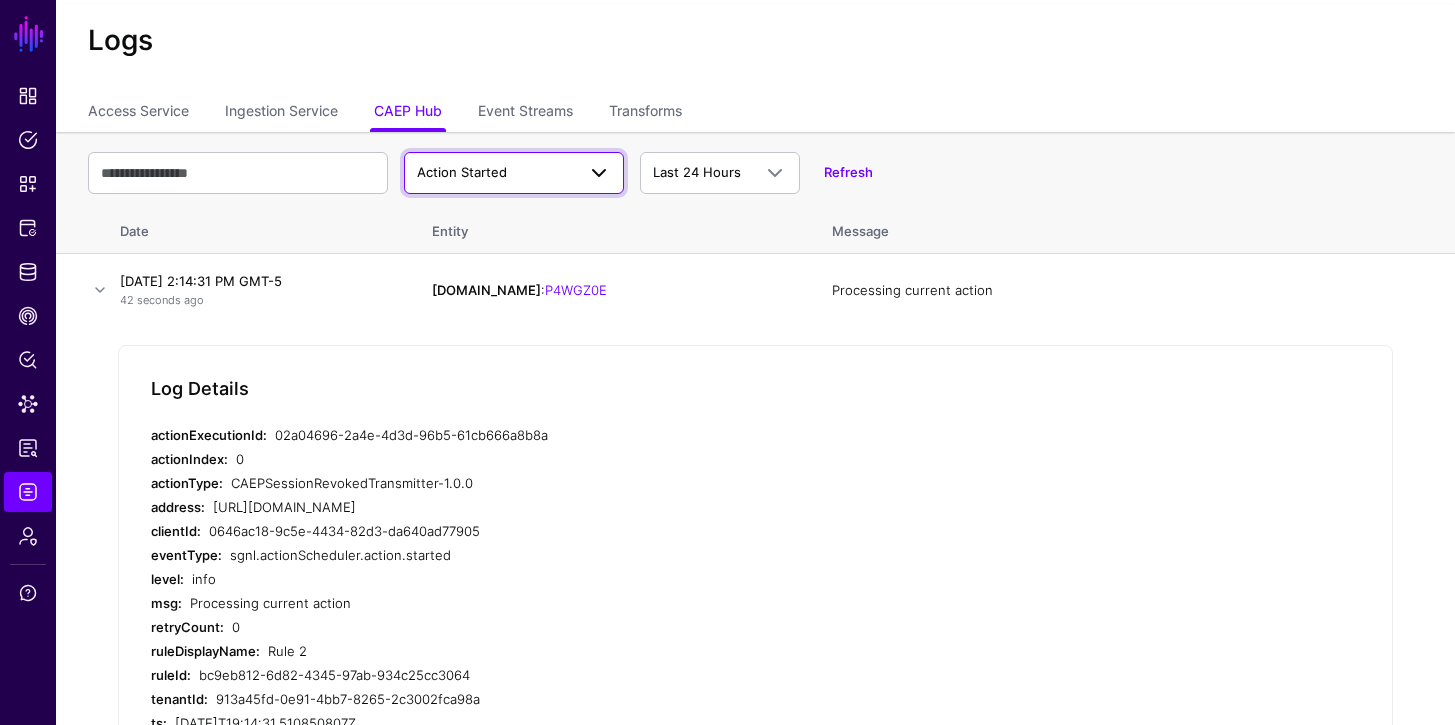 click on "Action Started" at bounding box center (496, 173) 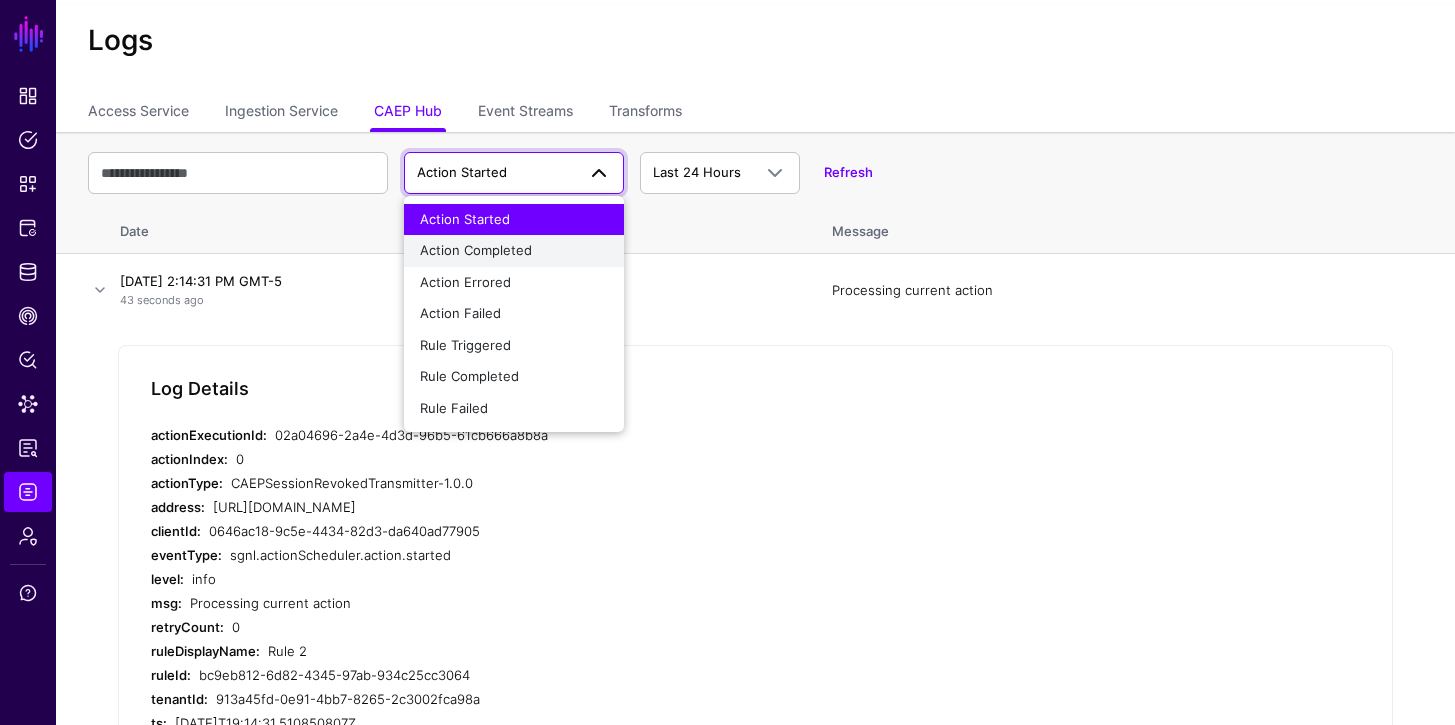 click on "Action Completed" at bounding box center (514, 251) 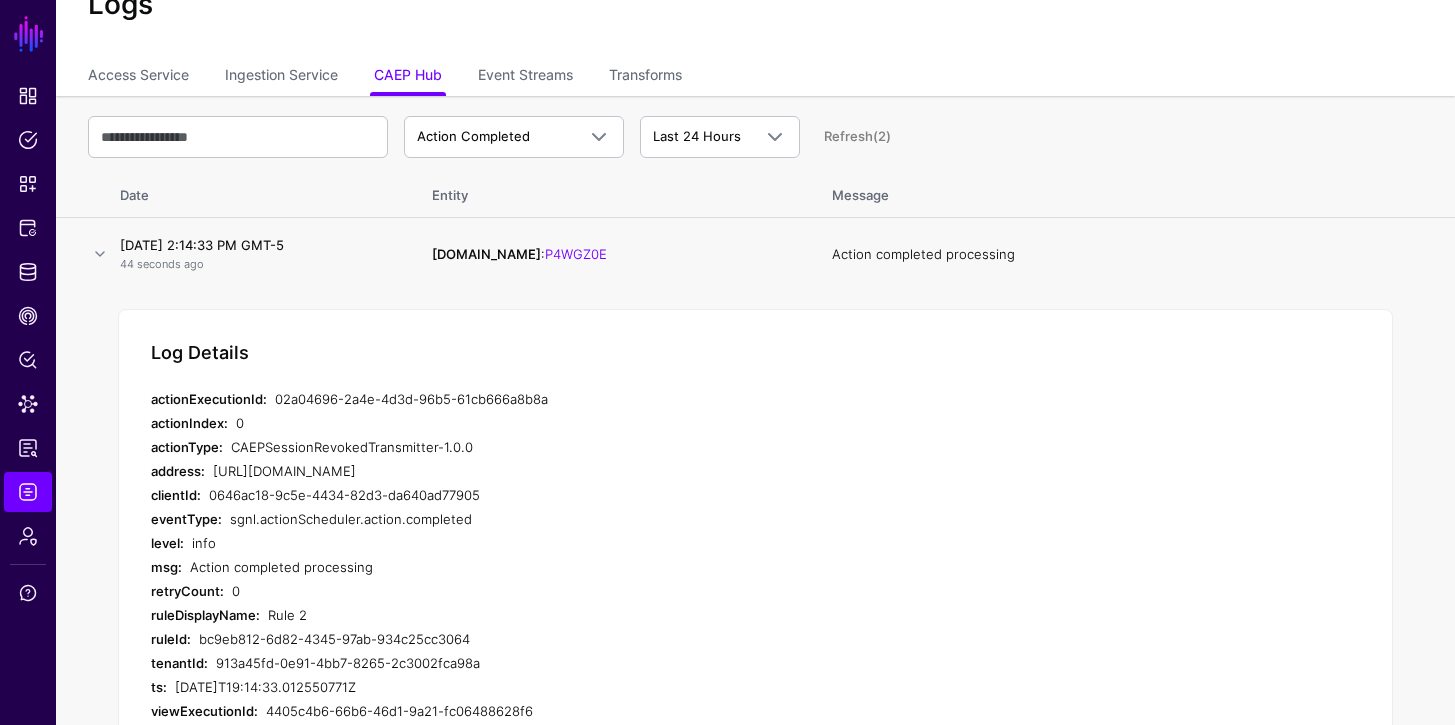 scroll, scrollTop: 77, scrollLeft: 0, axis: vertical 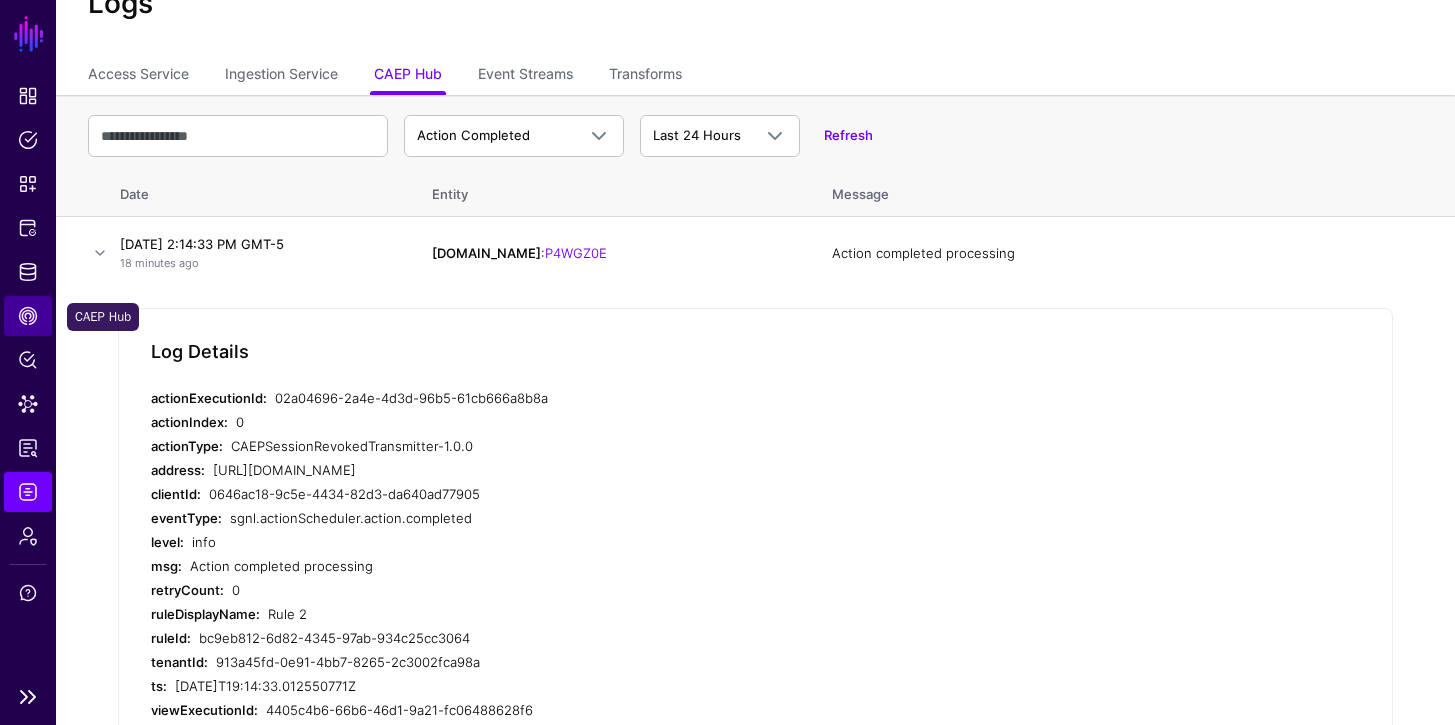 click on "CAEP Hub" 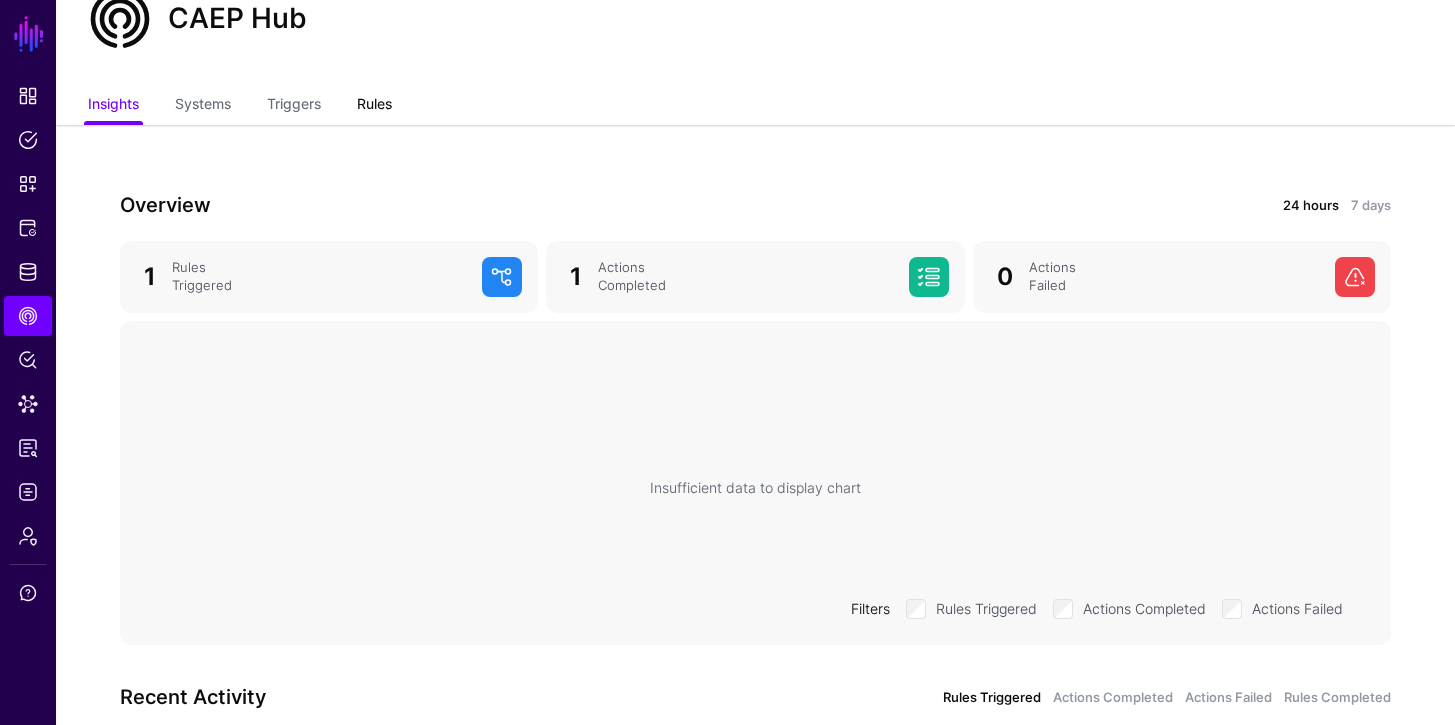 click on "Rules" 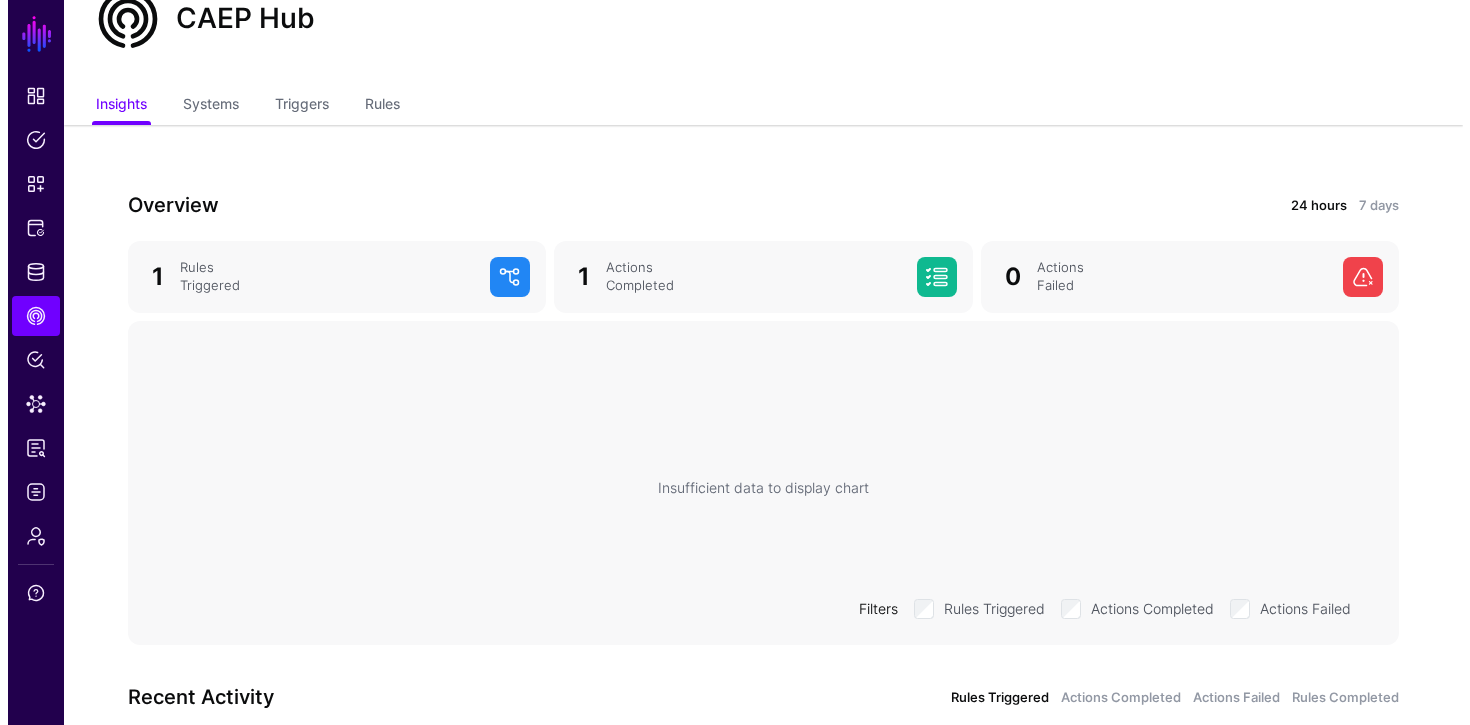 scroll, scrollTop: 0, scrollLeft: 0, axis: both 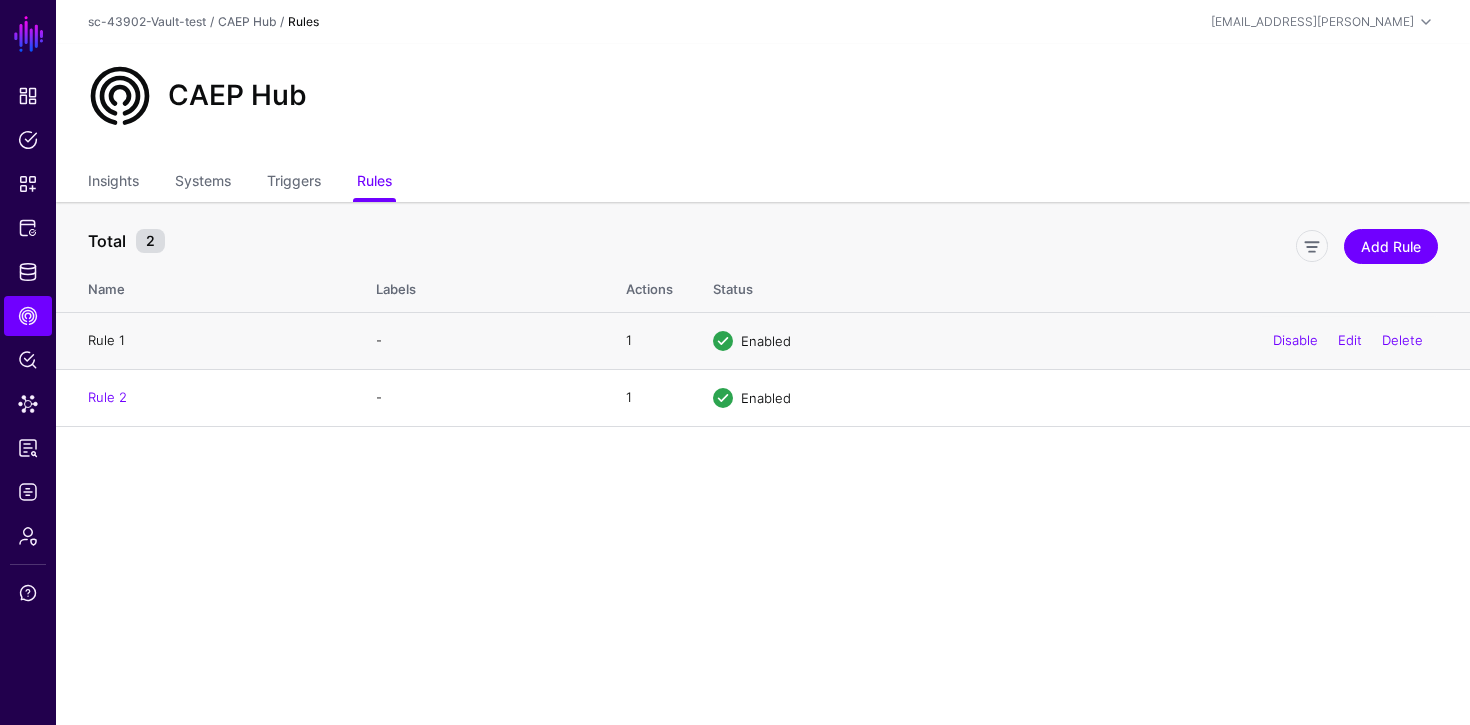 click on "Rule 1" 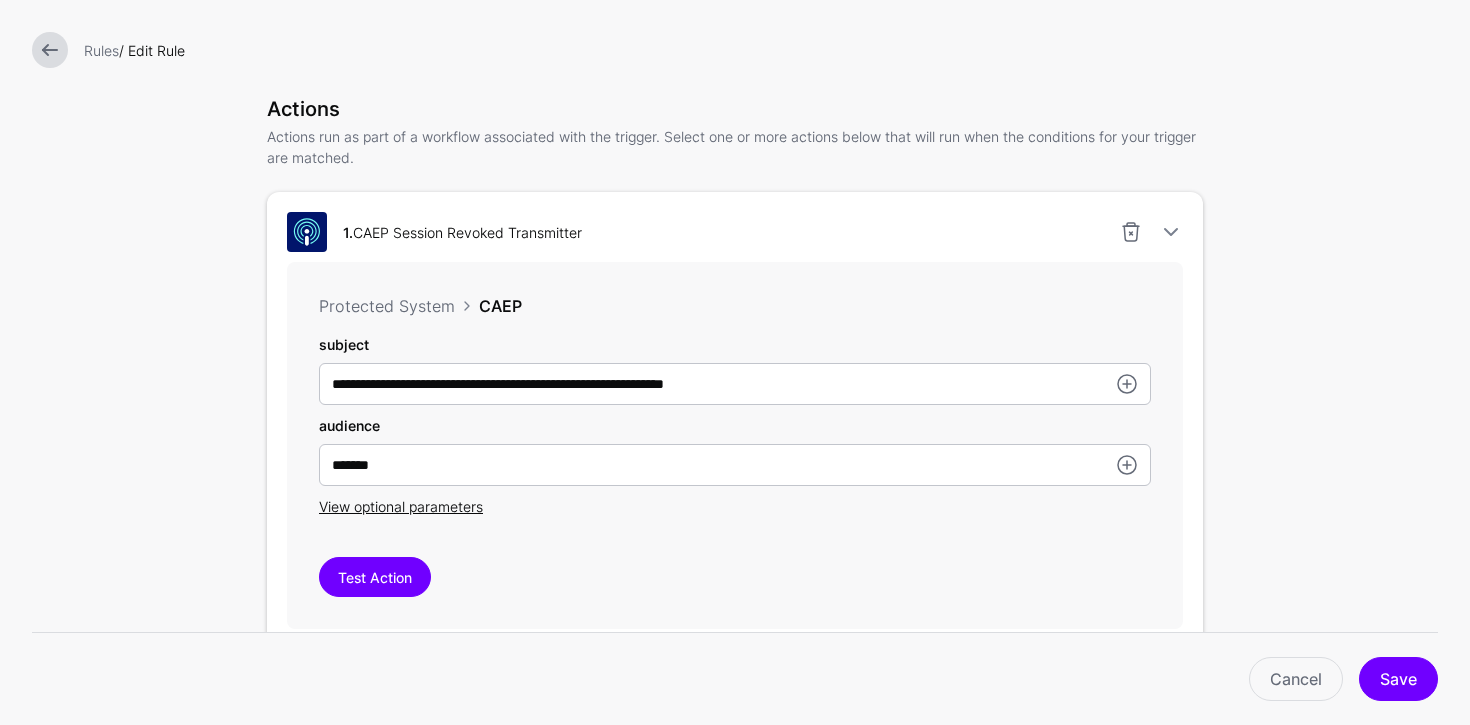 scroll, scrollTop: 492, scrollLeft: 0, axis: vertical 